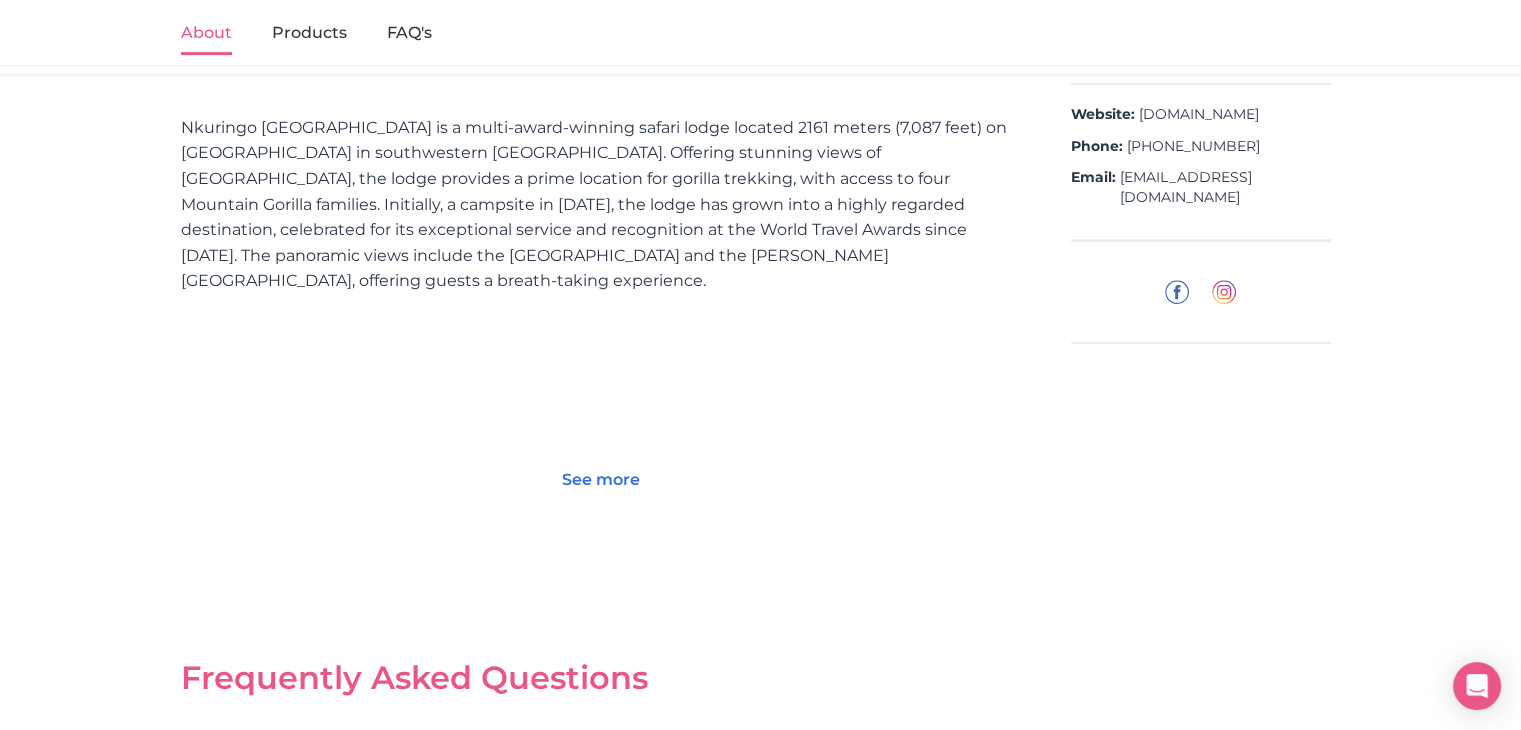 scroll, scrollTop: 800, scrollLeft: 0, axis: vertical 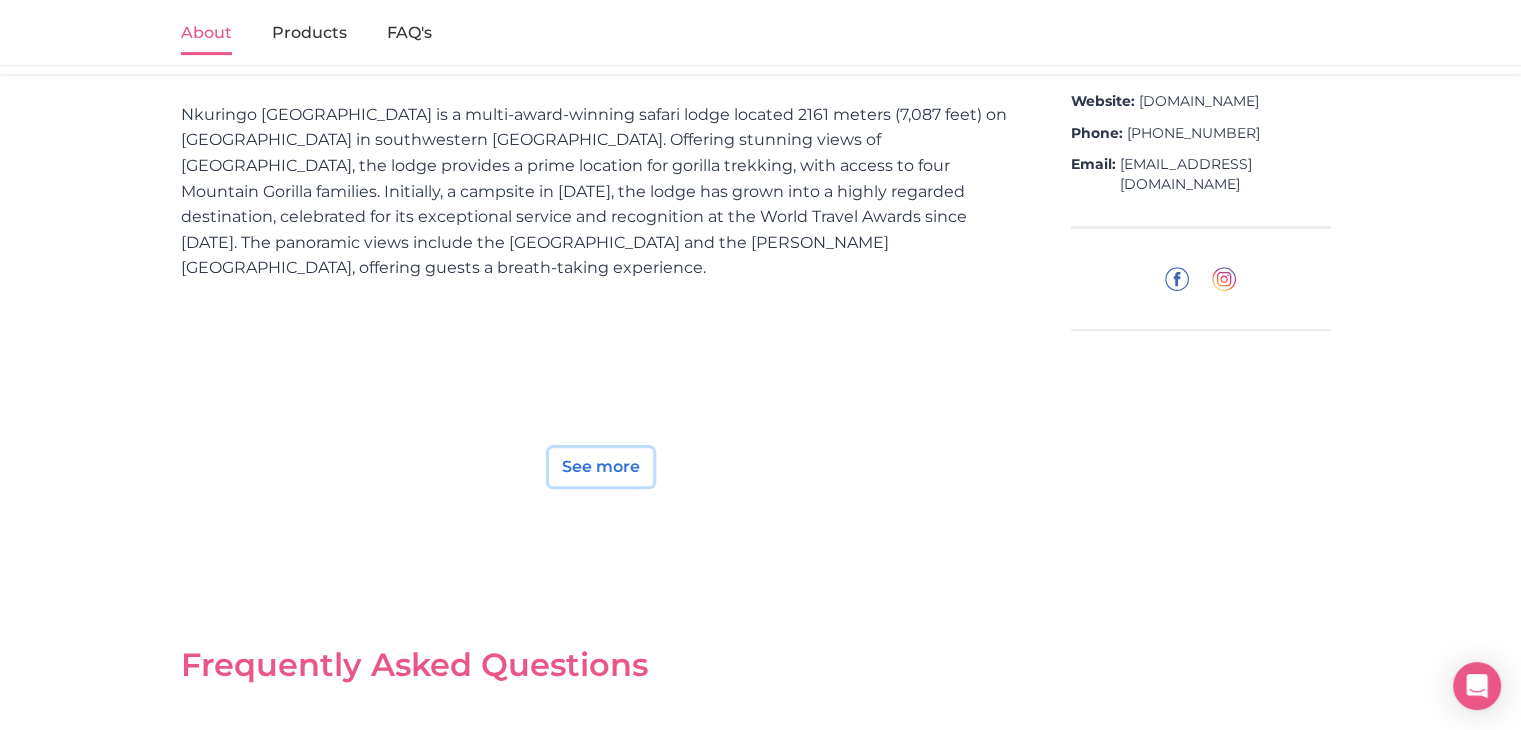 click on "See more" at bounding box center [601, 467] 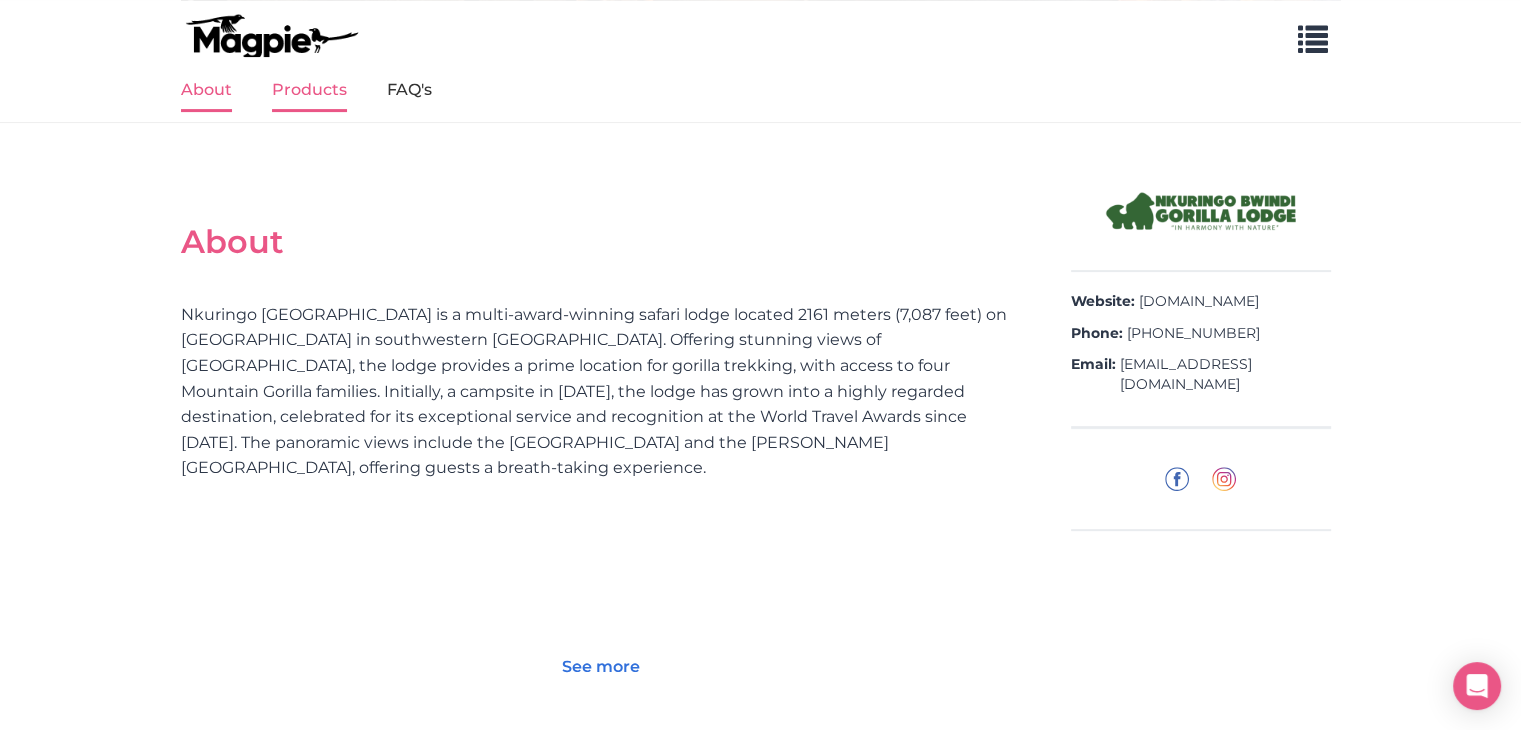 click on "Products" at bounding box center (309, 91) 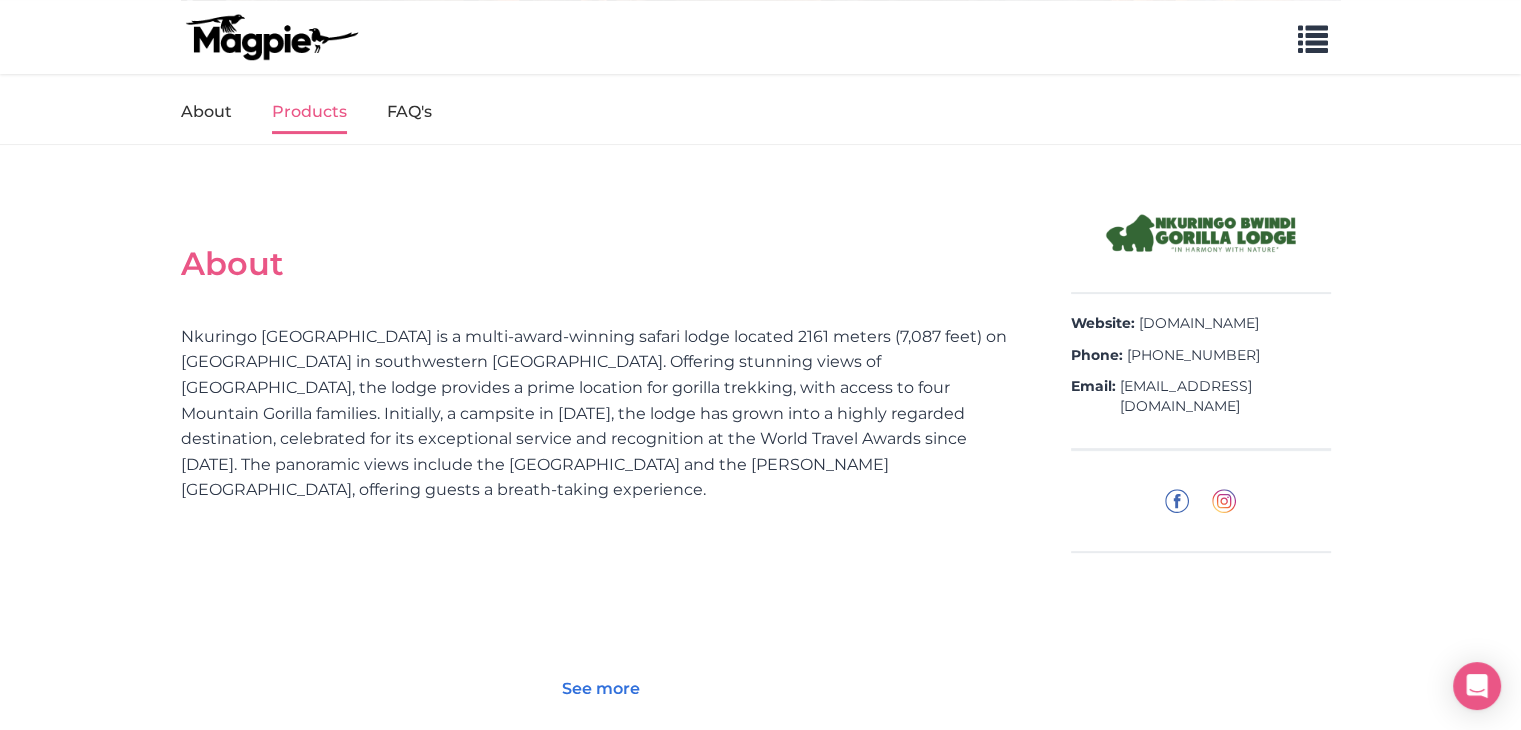 scroll, scrollTop: 478, scrollLeft: 0, axis: vertical 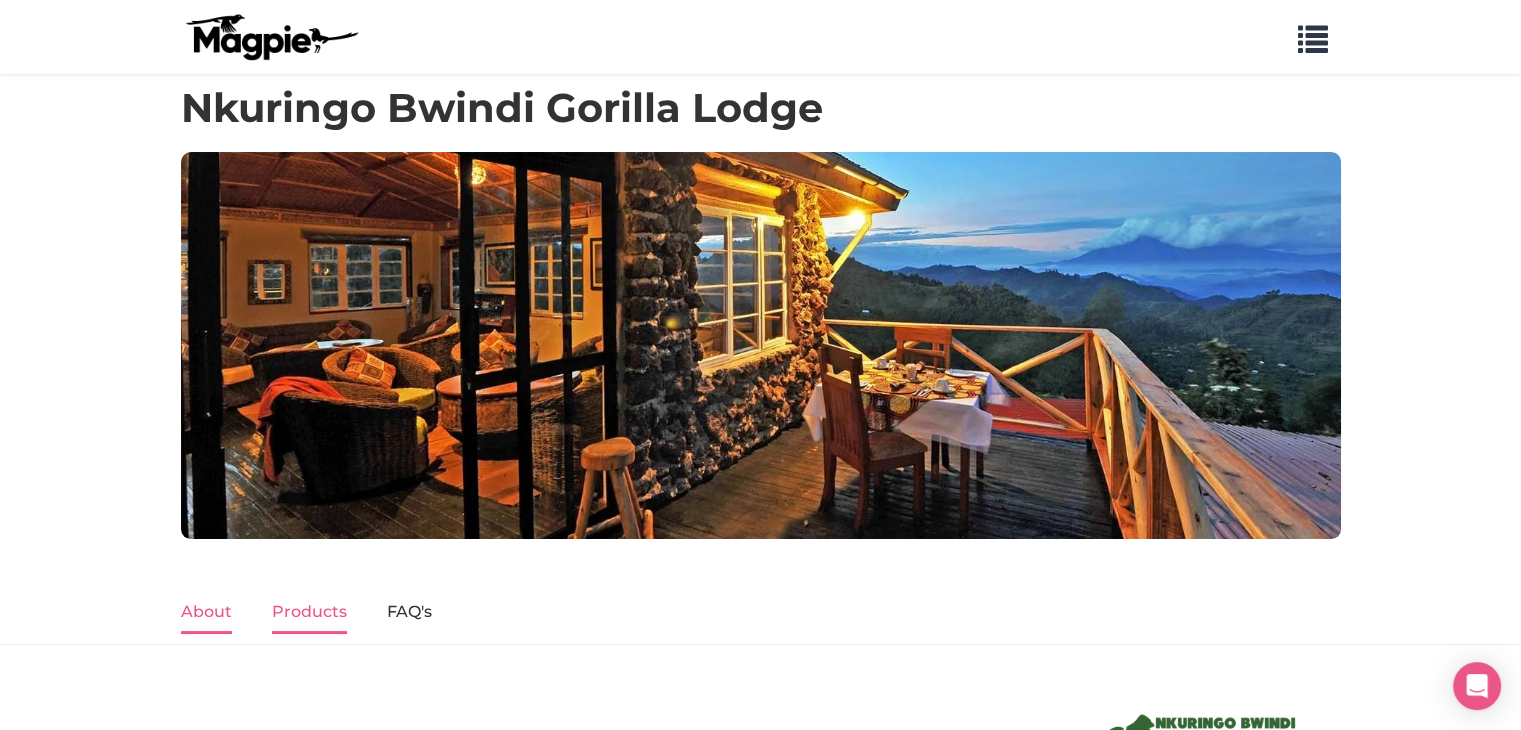 click on "About" at bounding box center (206, 613) 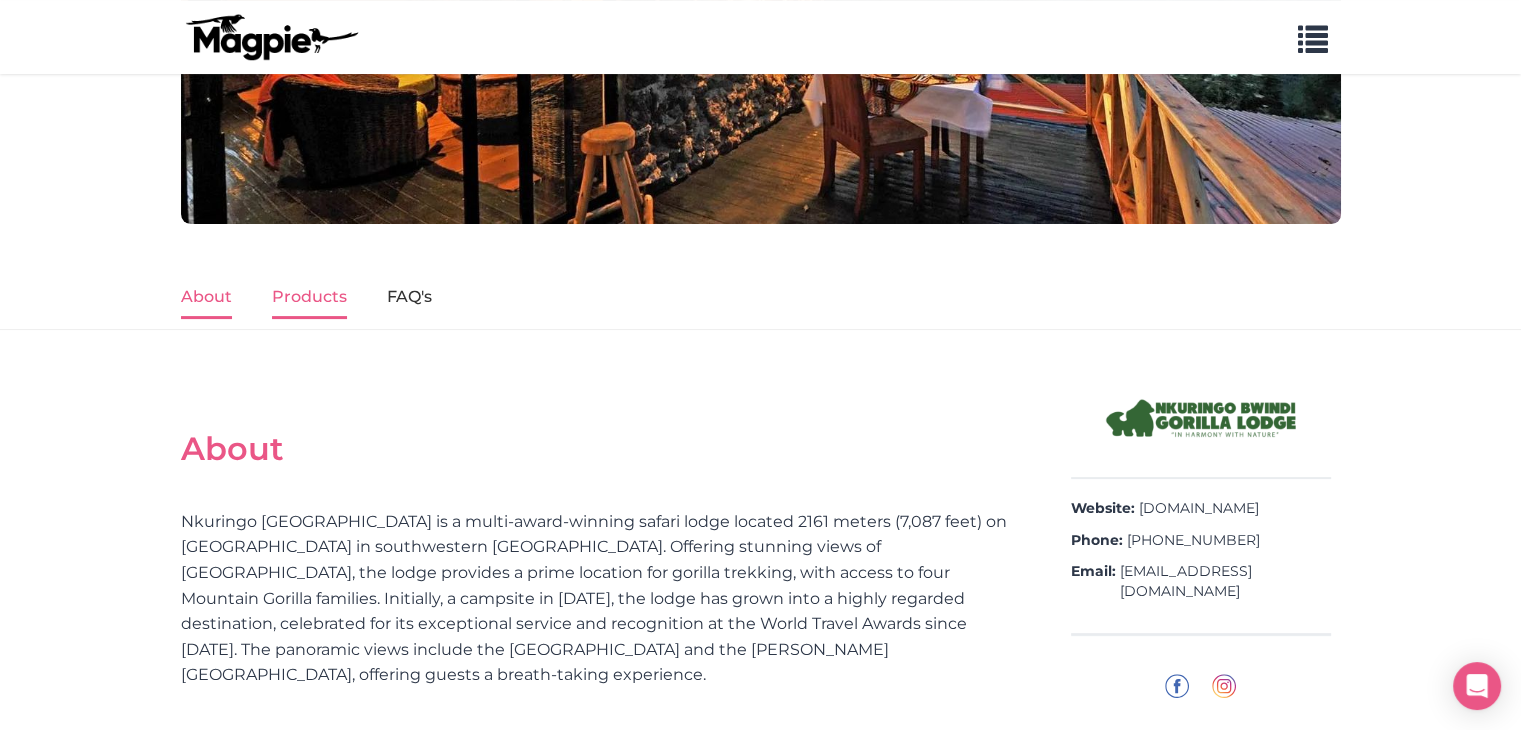 click on "Products" at bounding box center [309, 298] 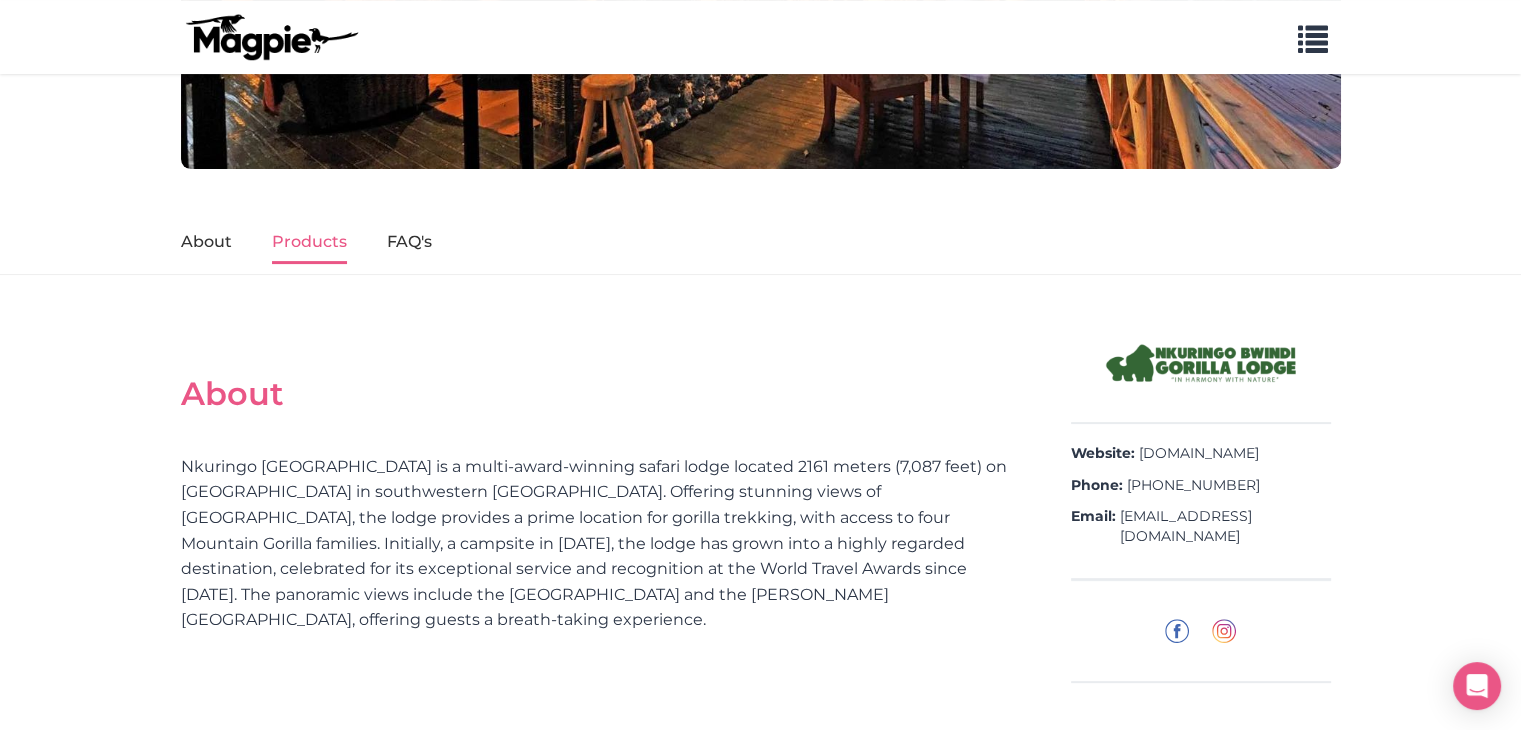 scroll, scrollTop: 378, scrollLeft: 0, axis: vertical 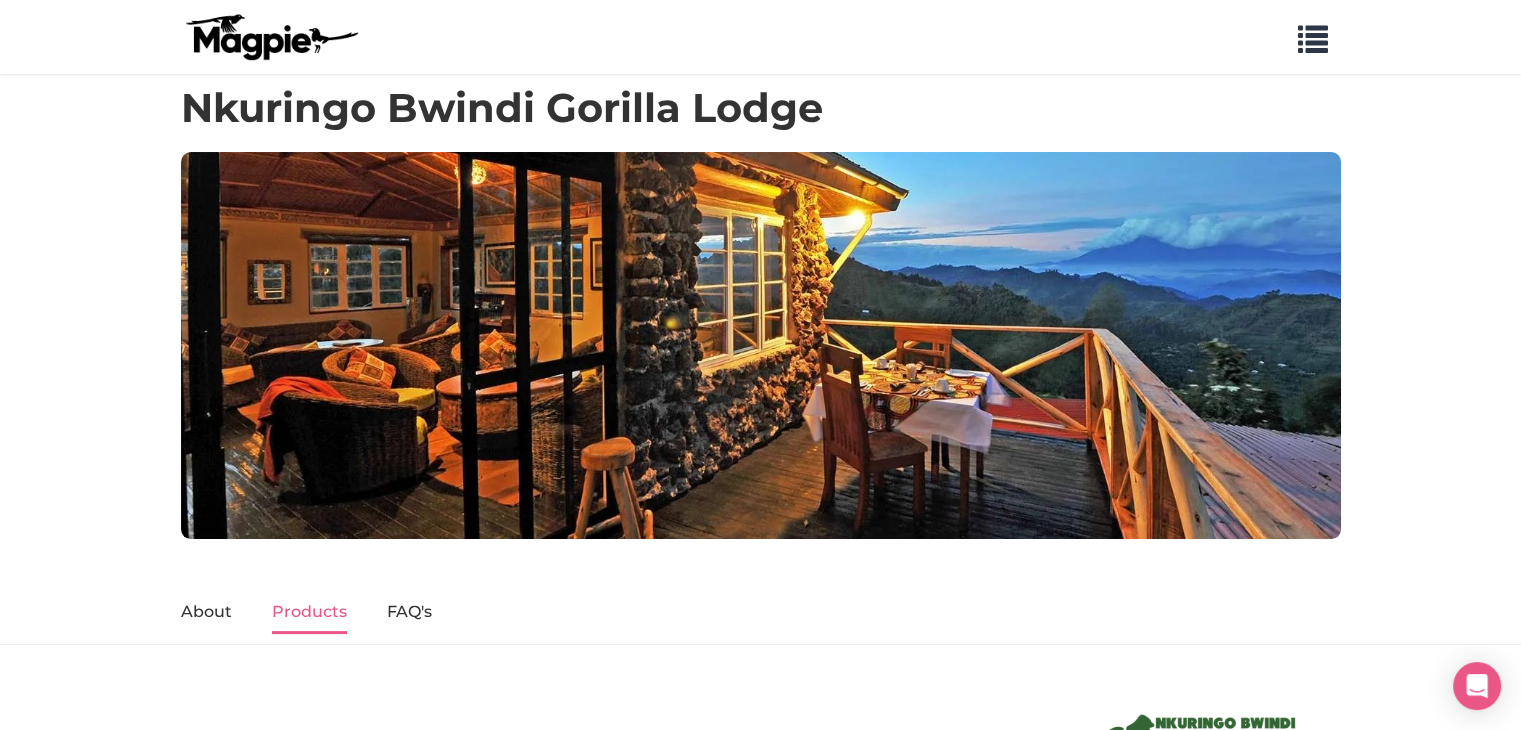 click at bounding box center (271, 37) 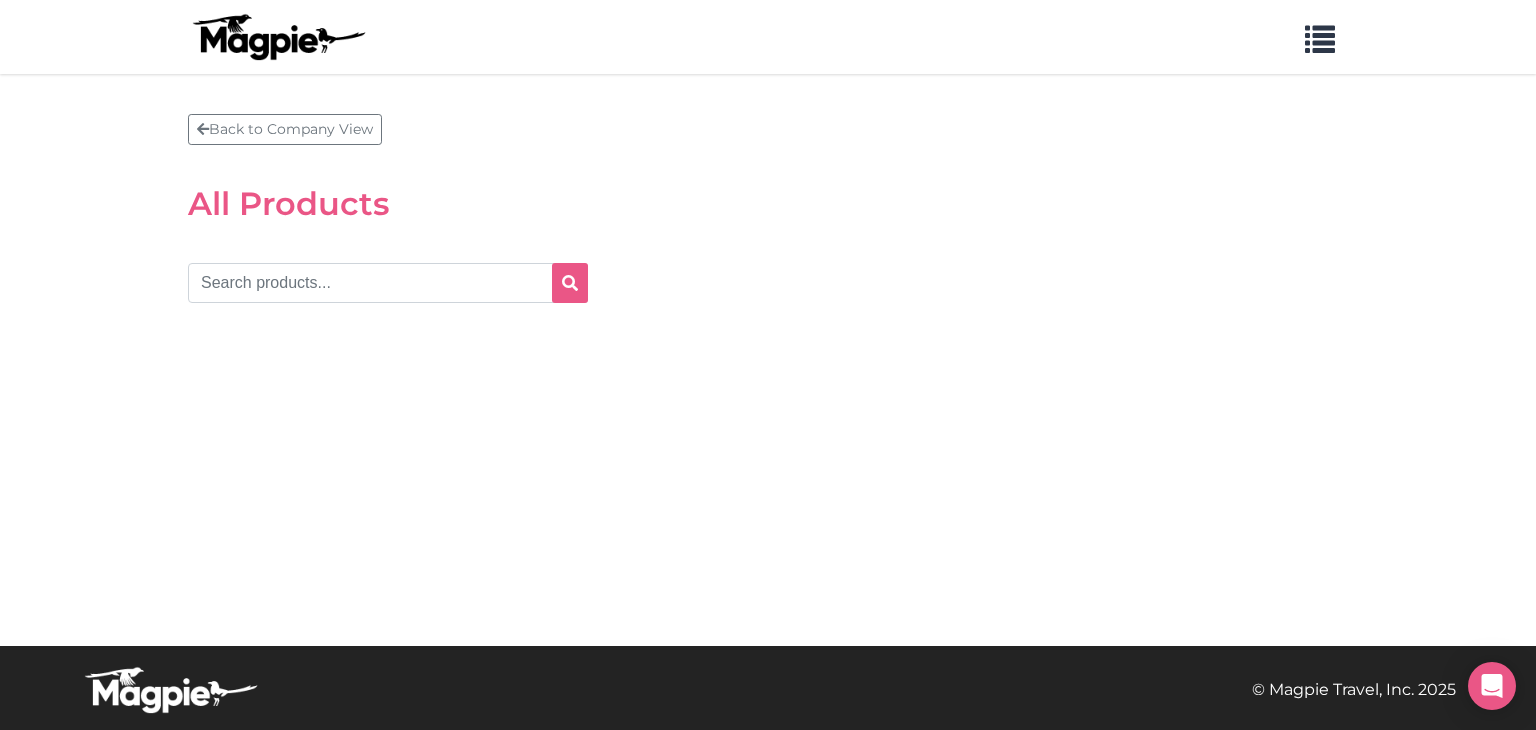 scroll, scrollTop: 0, scrollLeft: 0, axis: both 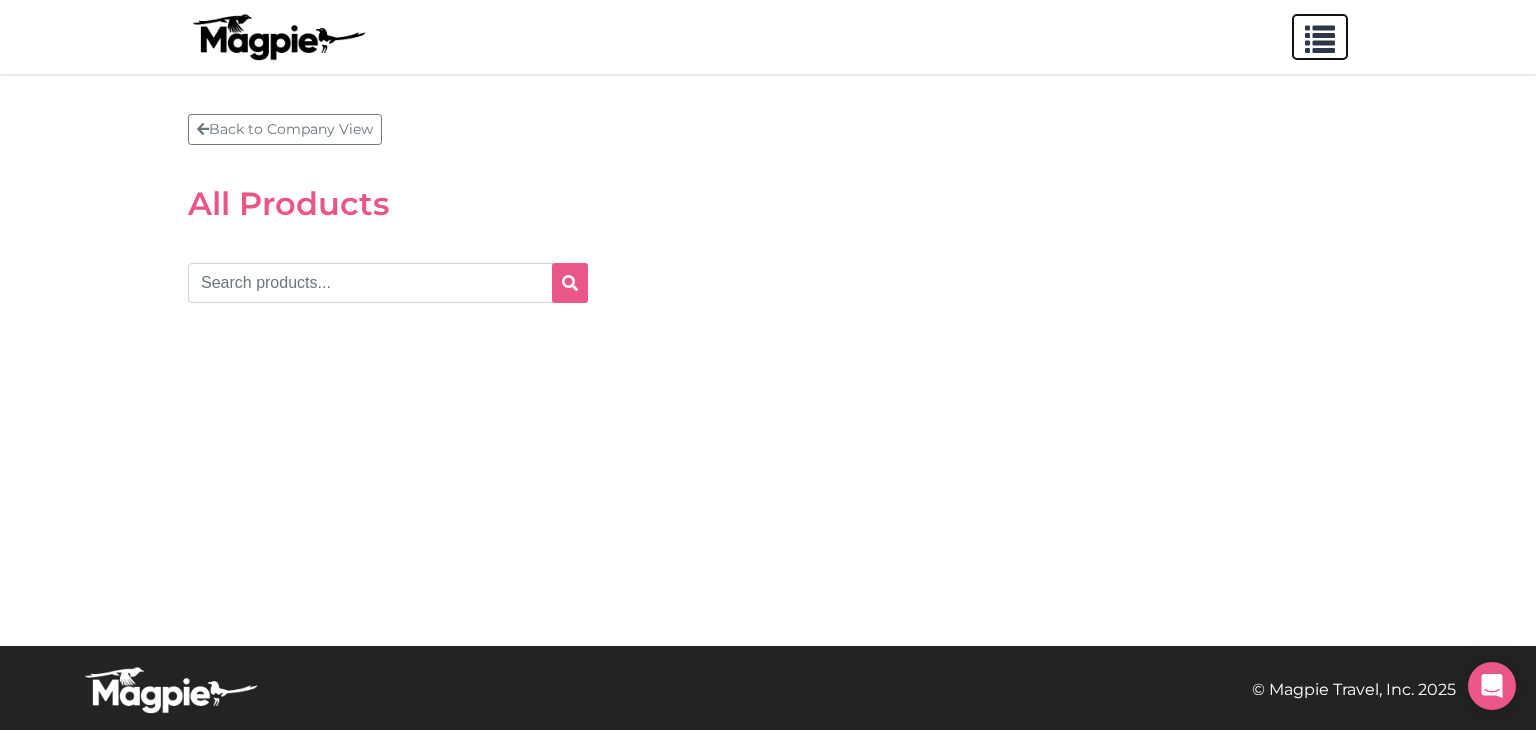 click at bounding box center (1320, 35) 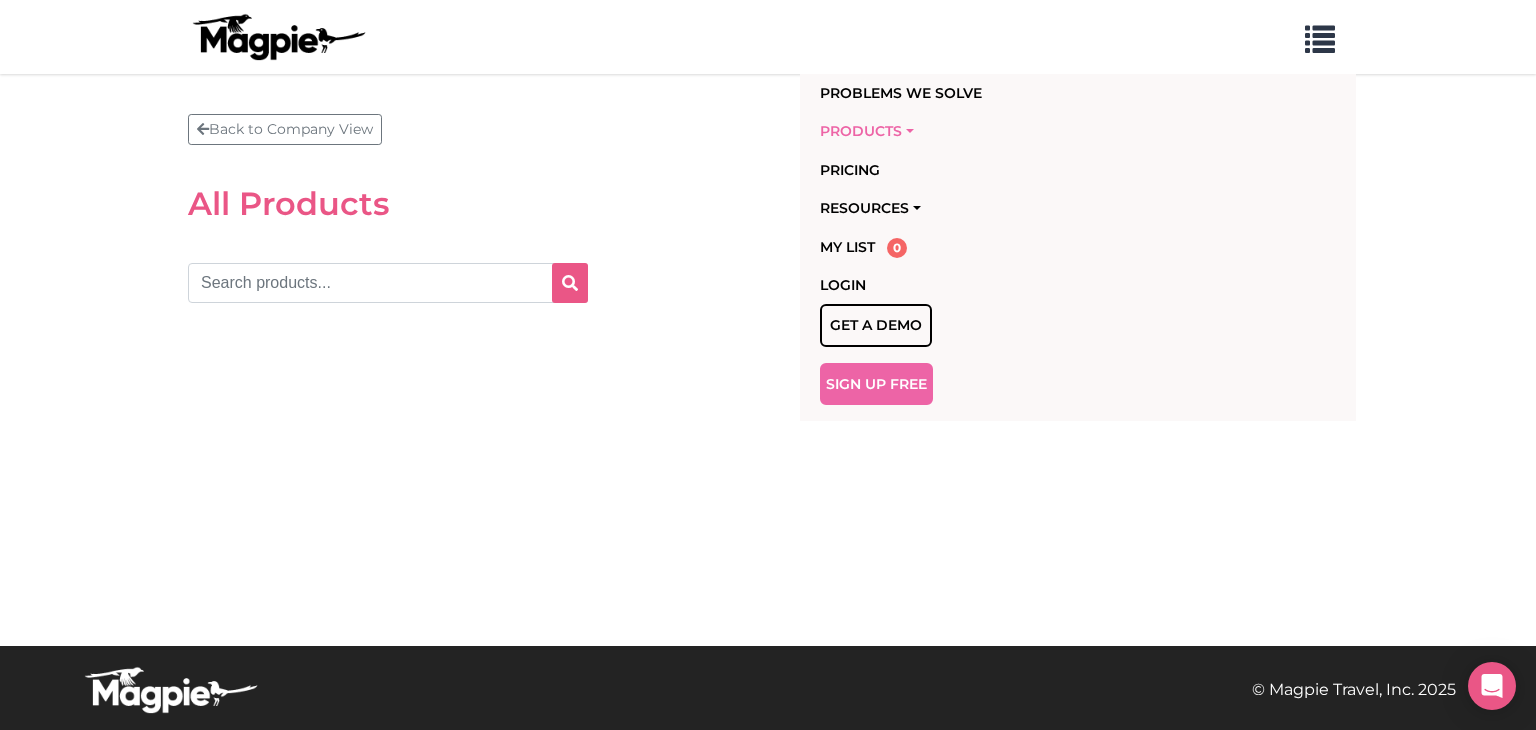 click on "Products" at bounding box center (963, 131) 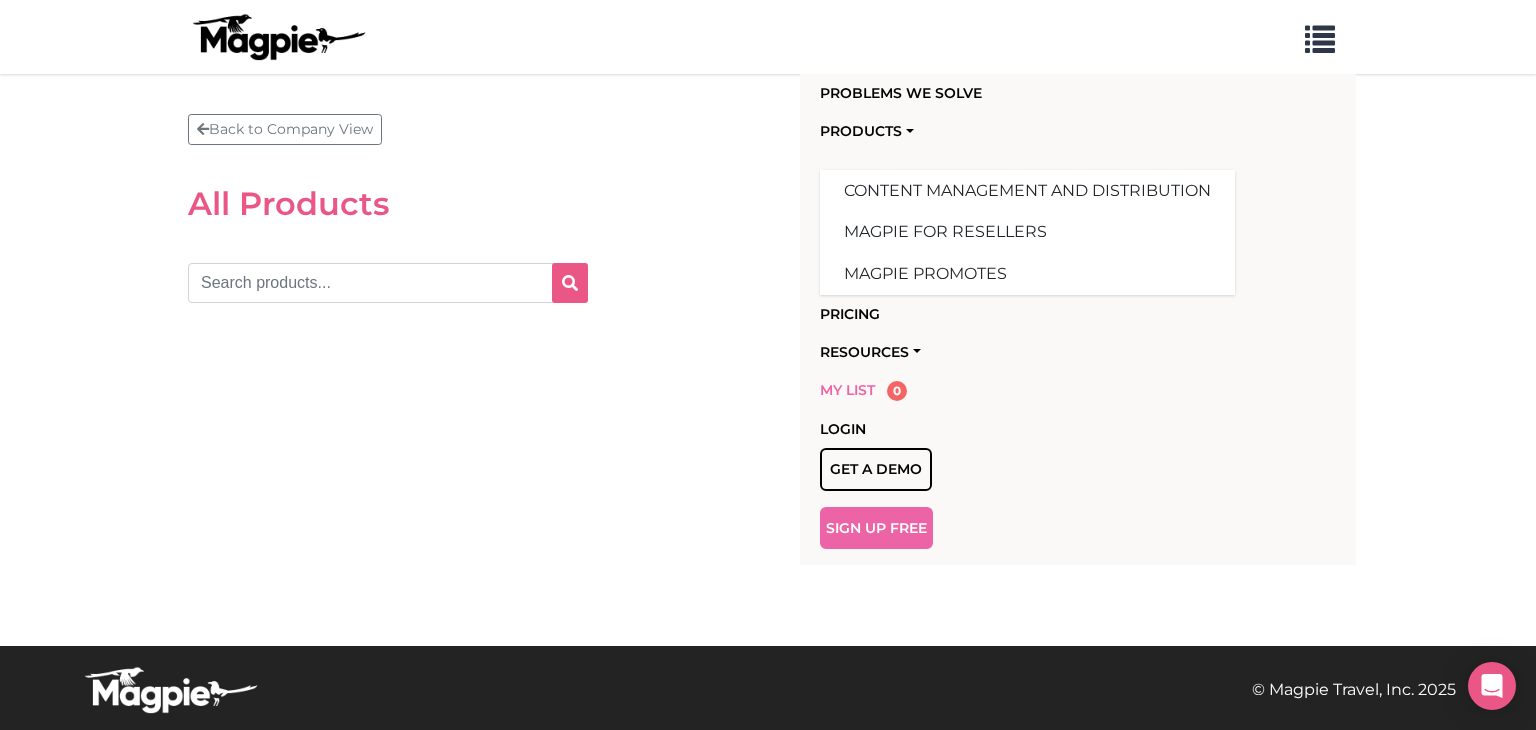click on "My List" at bounding box center (847, 390) 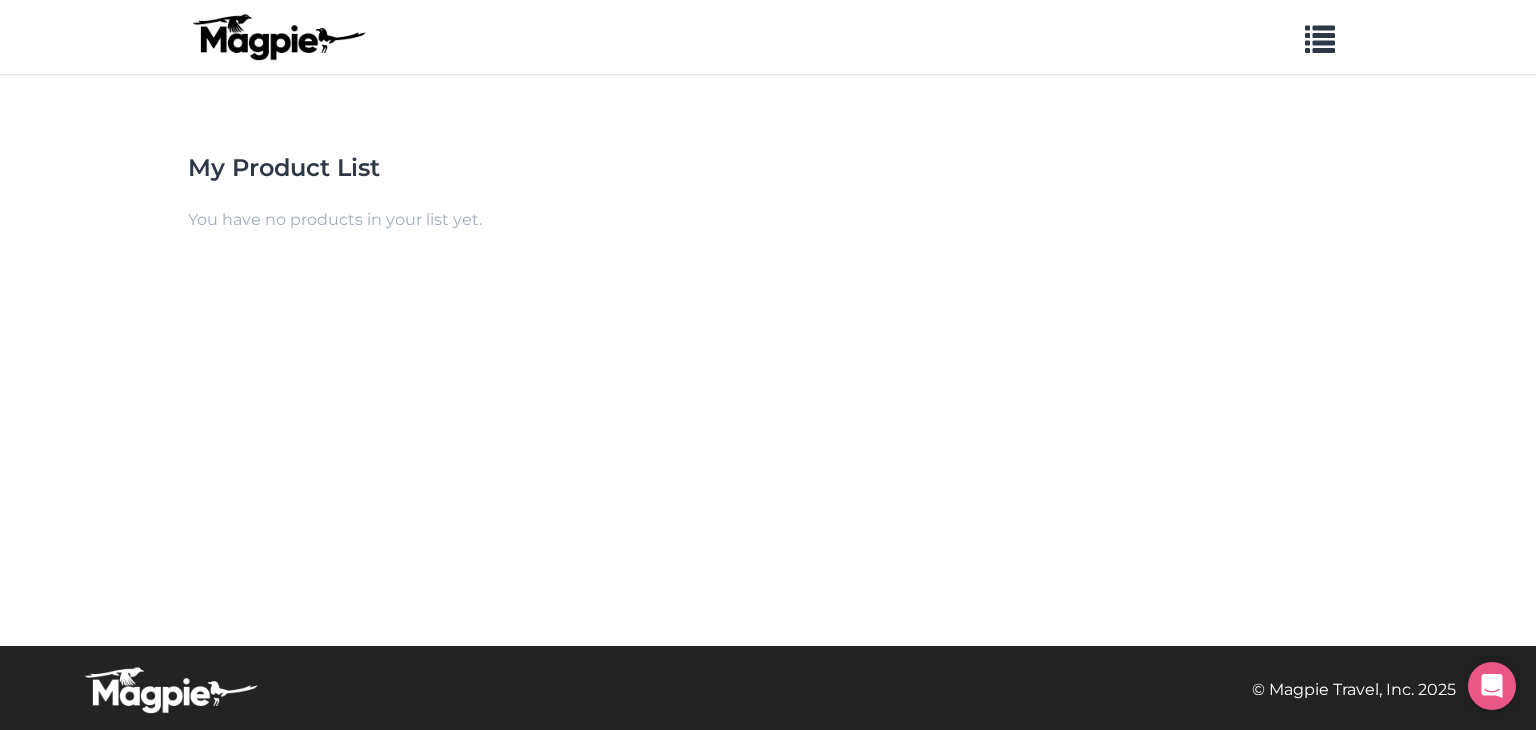 scroll, scrollTop: 0, scrollLeft: 0, axis: both 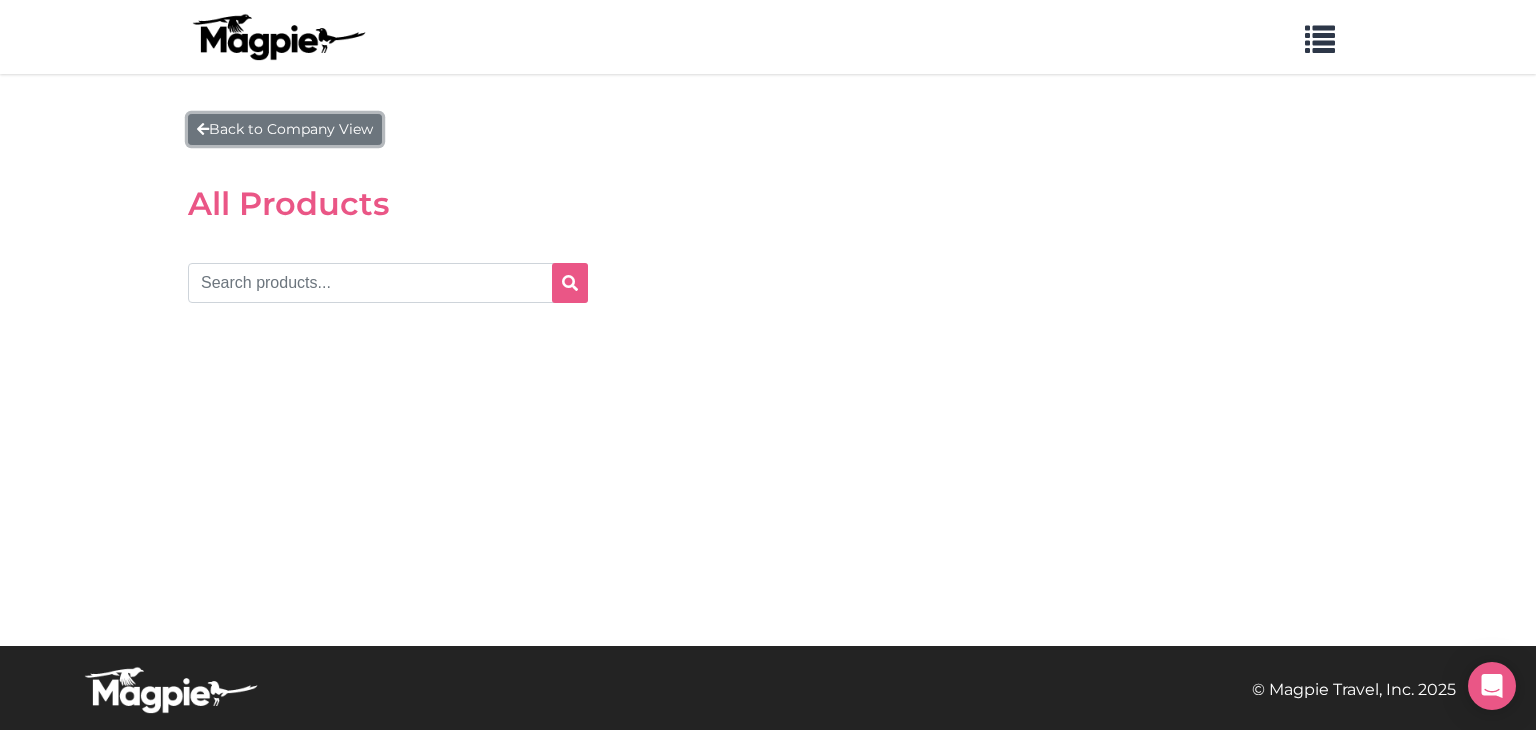 click on "Back to Company View" at bounding box center (285, 129) 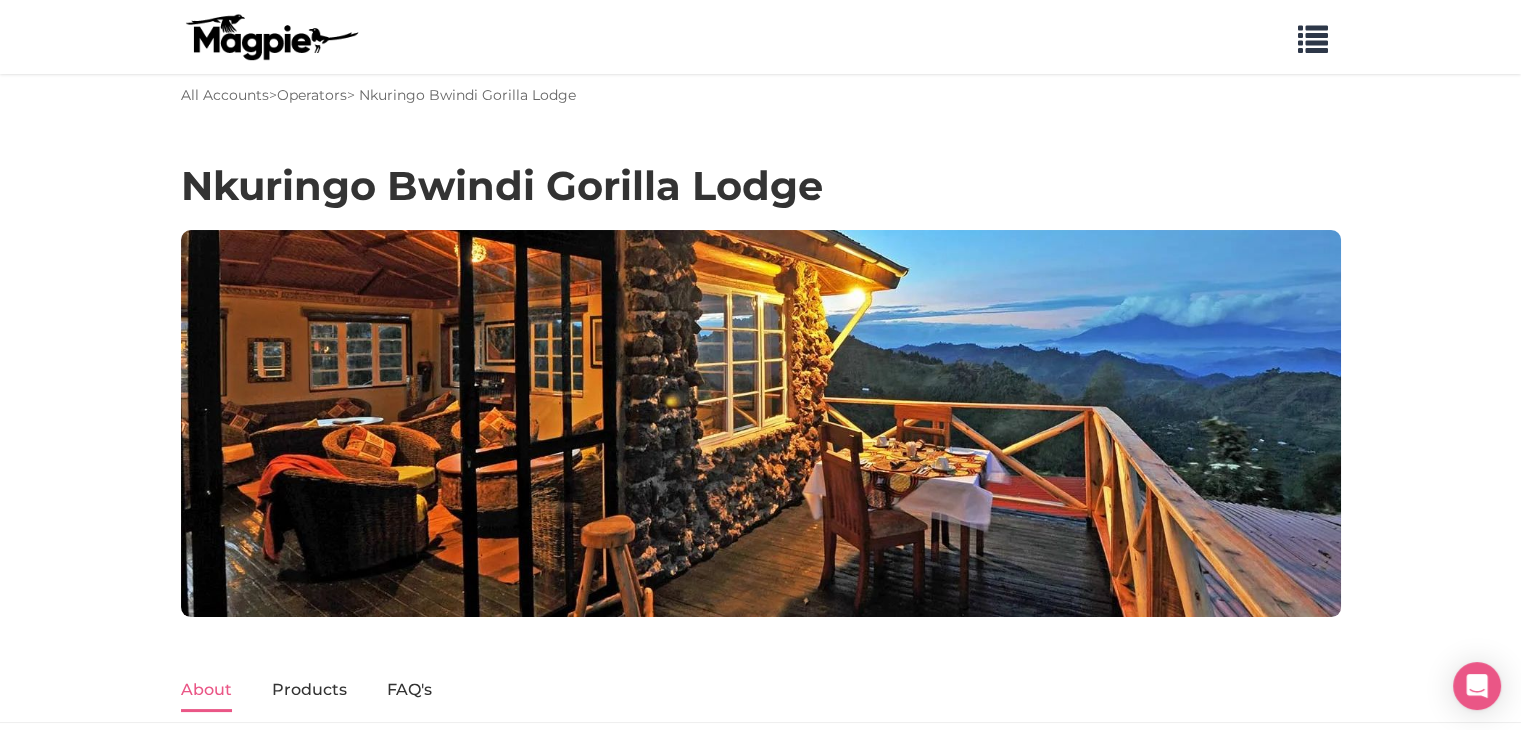 scroll, scrollTop: 0, scrollLeft: 0, axis: both 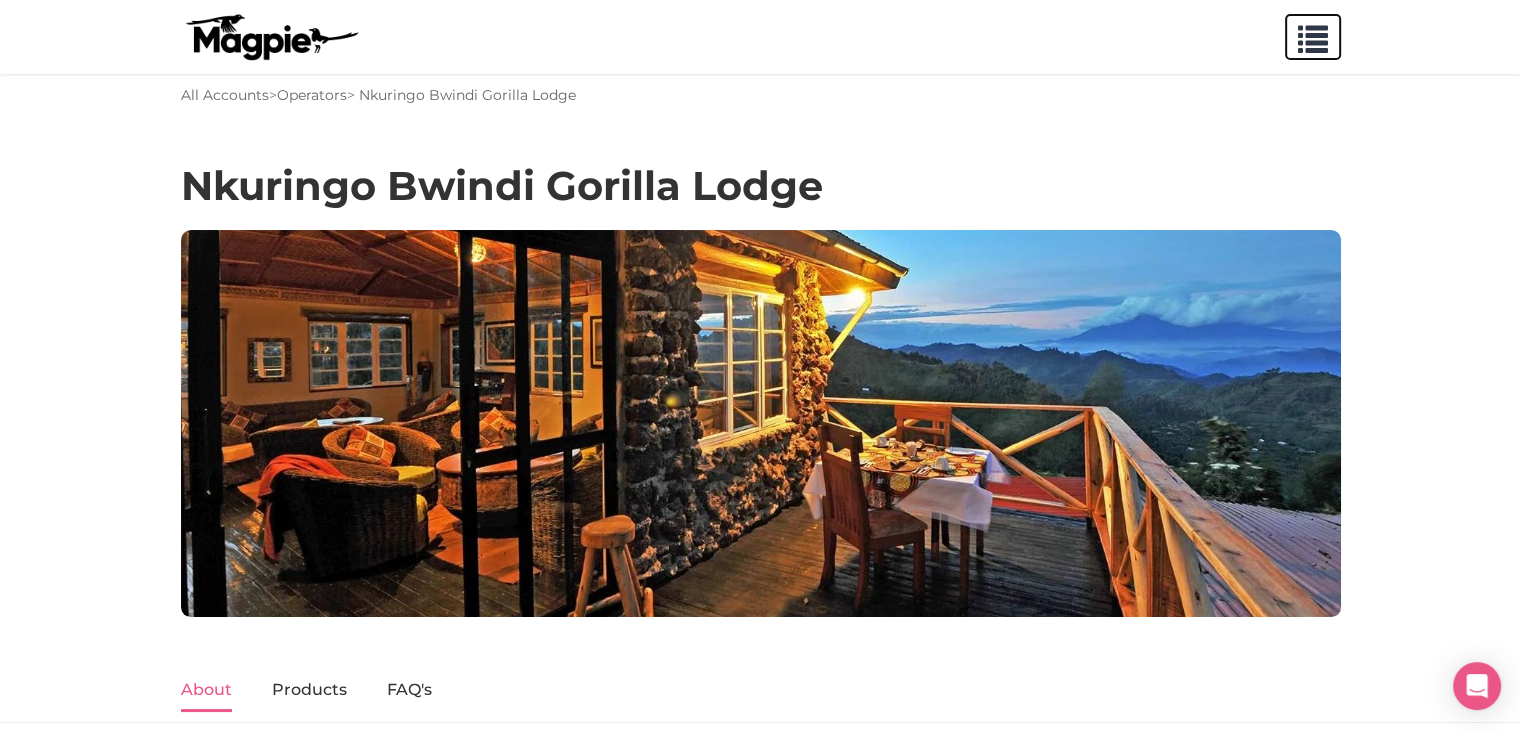 click at bounding box center [1313, 35] 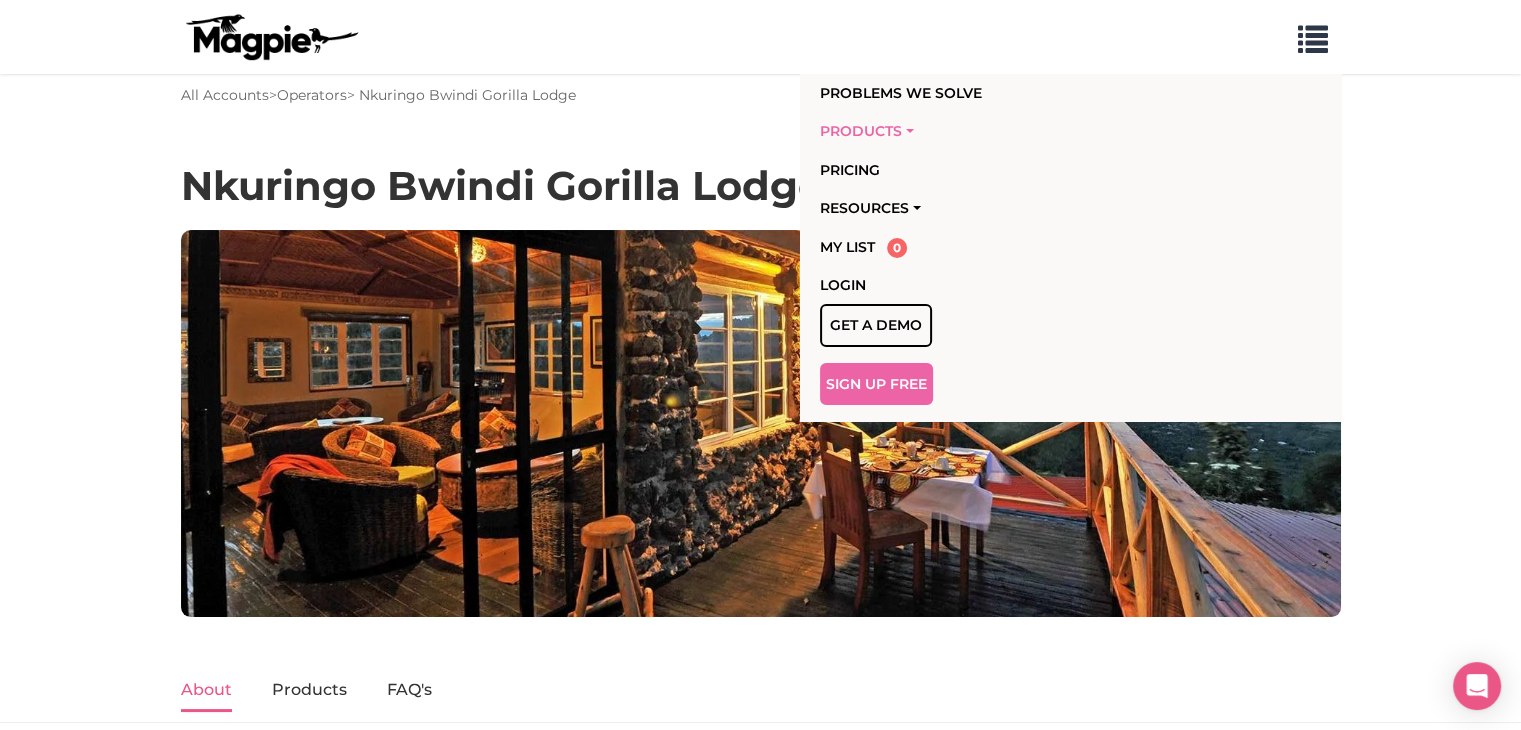 click on "Products" at bounding box center [955, 131] 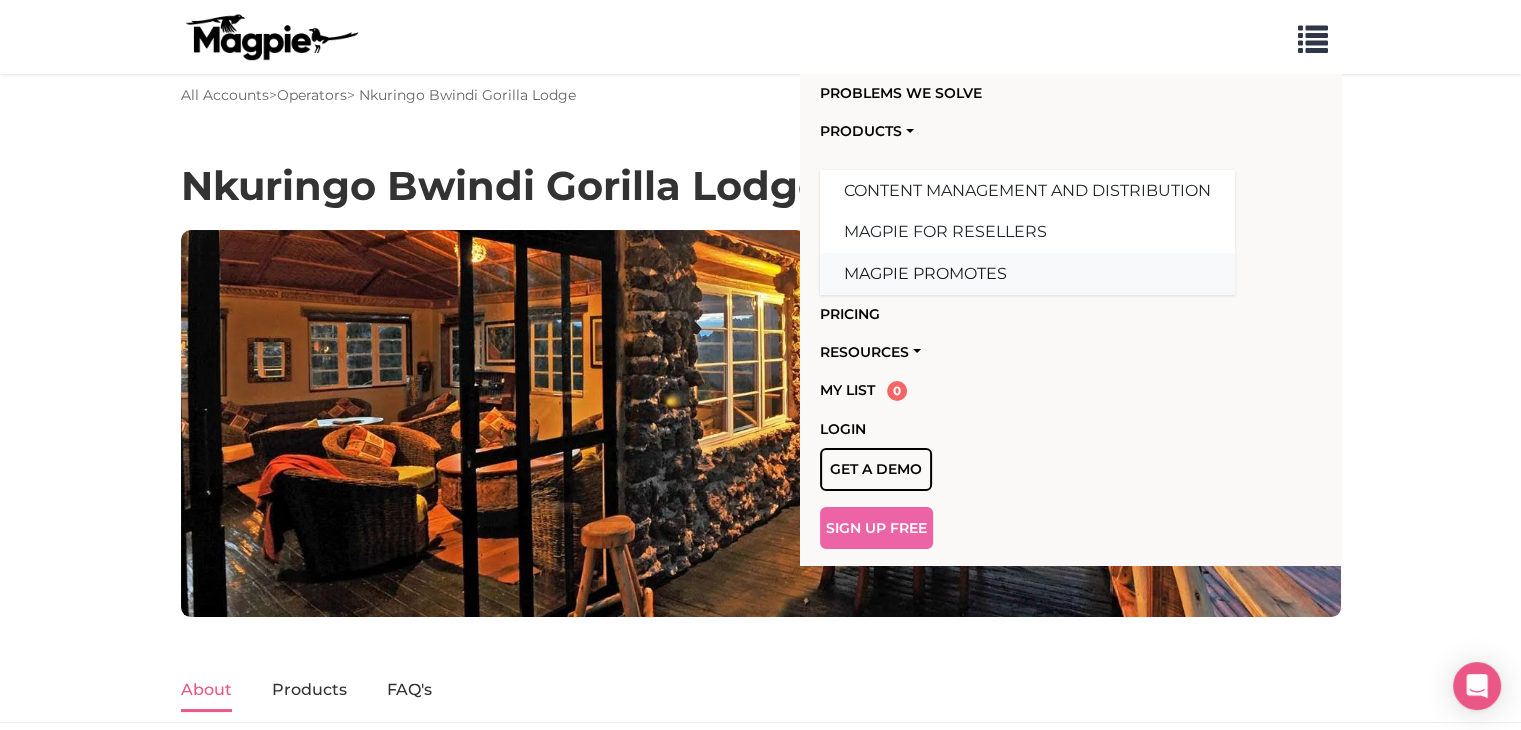 click on "Magpie Promotes" at bounding box center (1027, 274) 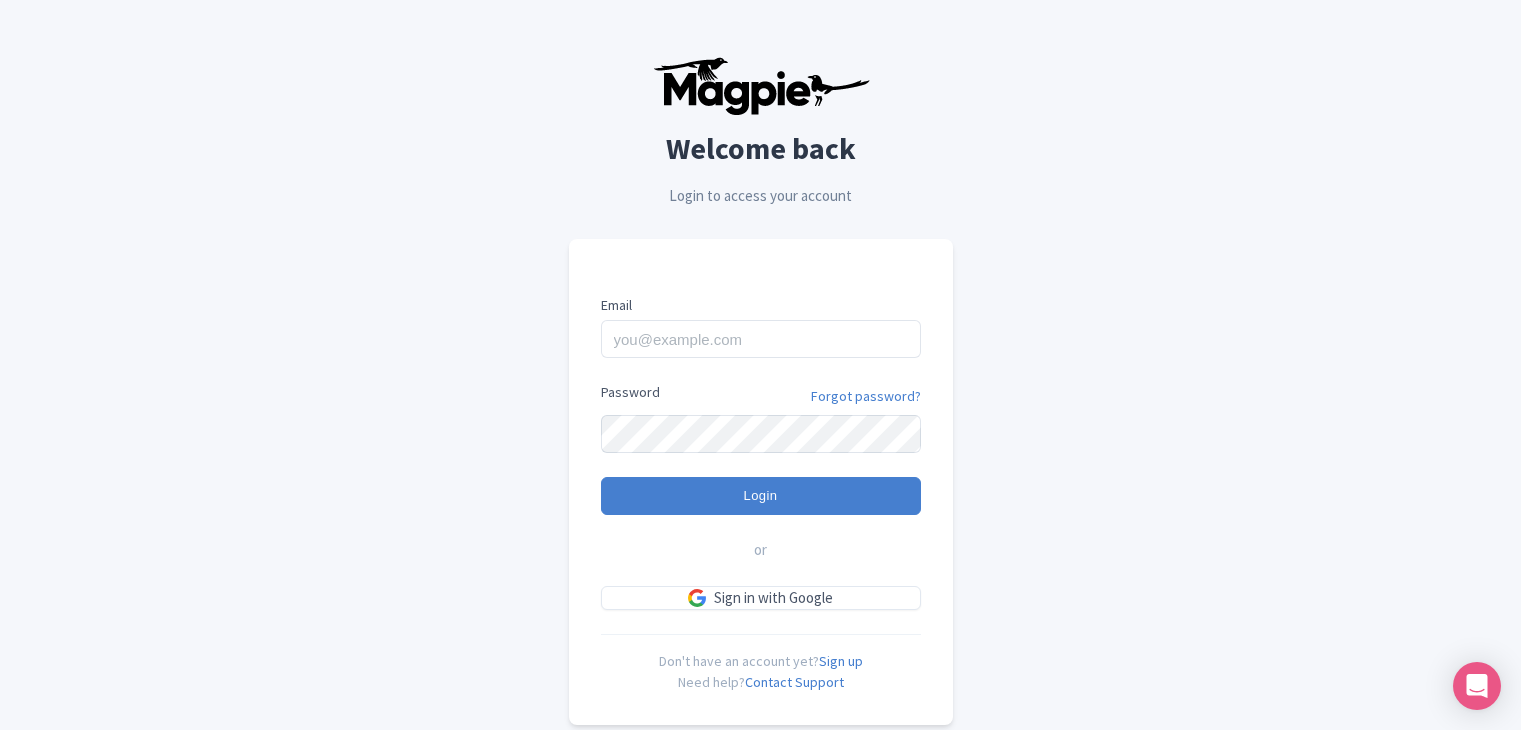 scroll, scrollTop: 0, scrollLeft: 0, axis: both 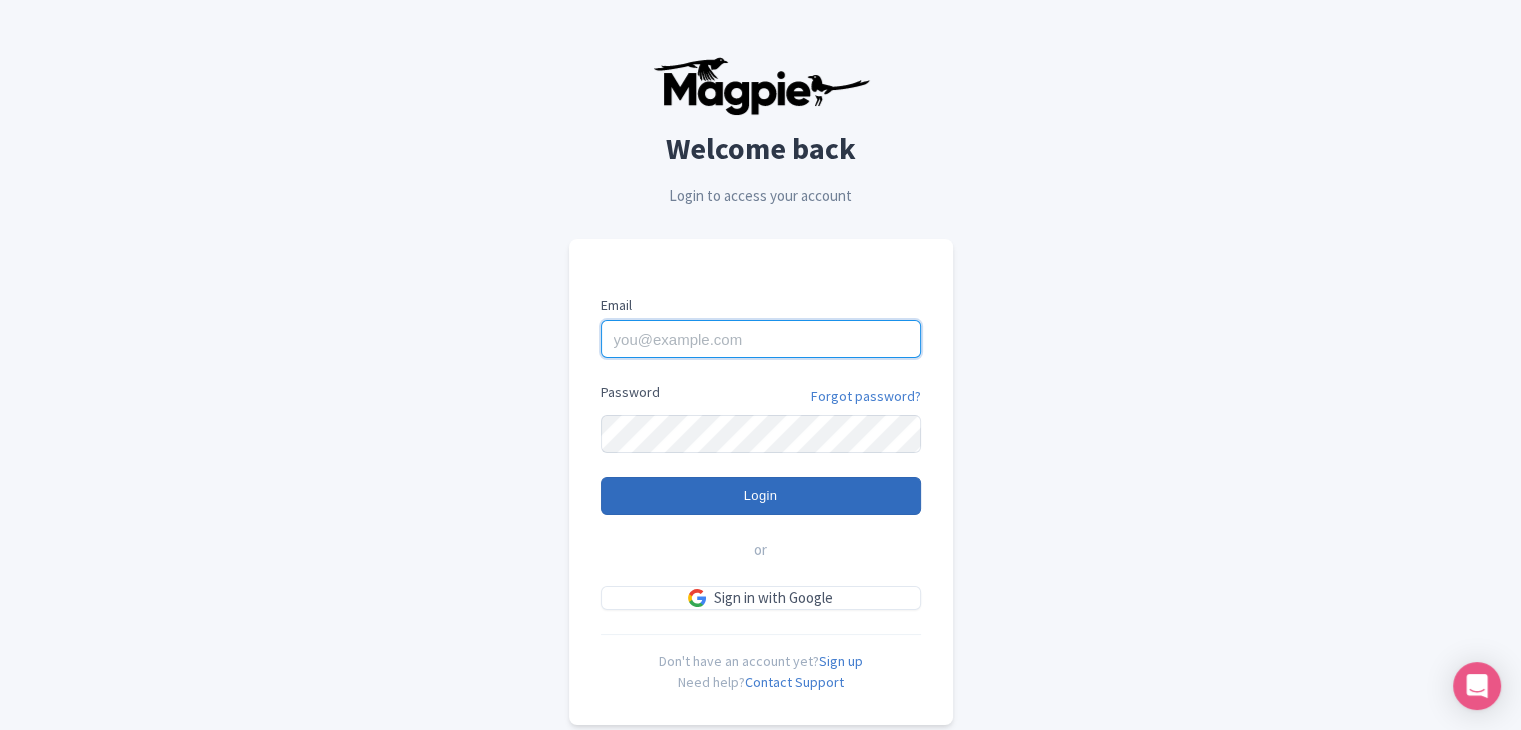 type on "[EMAIL_ADDRESS][DOMAIN_NAME]" 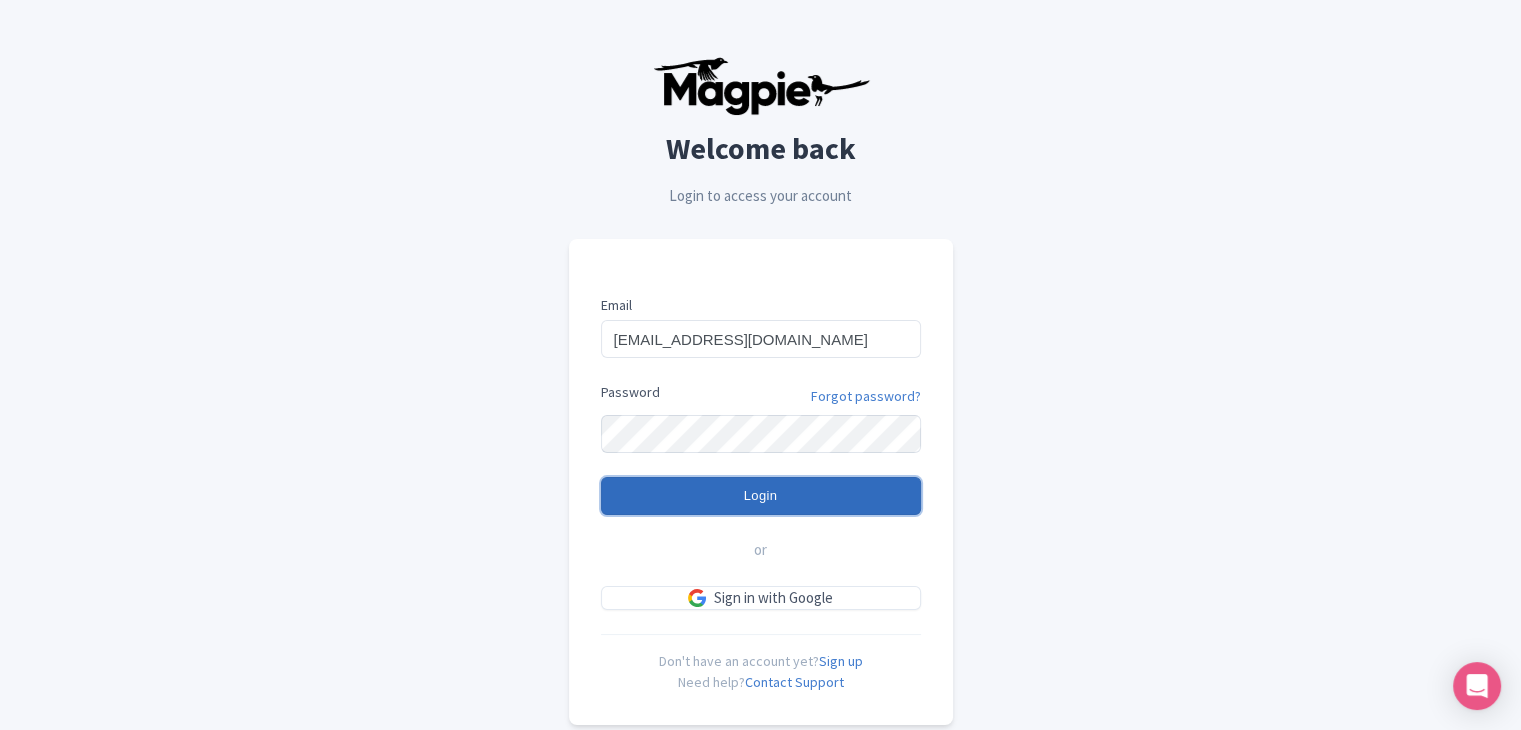 click on "Login" at bounding box center [761, 496] 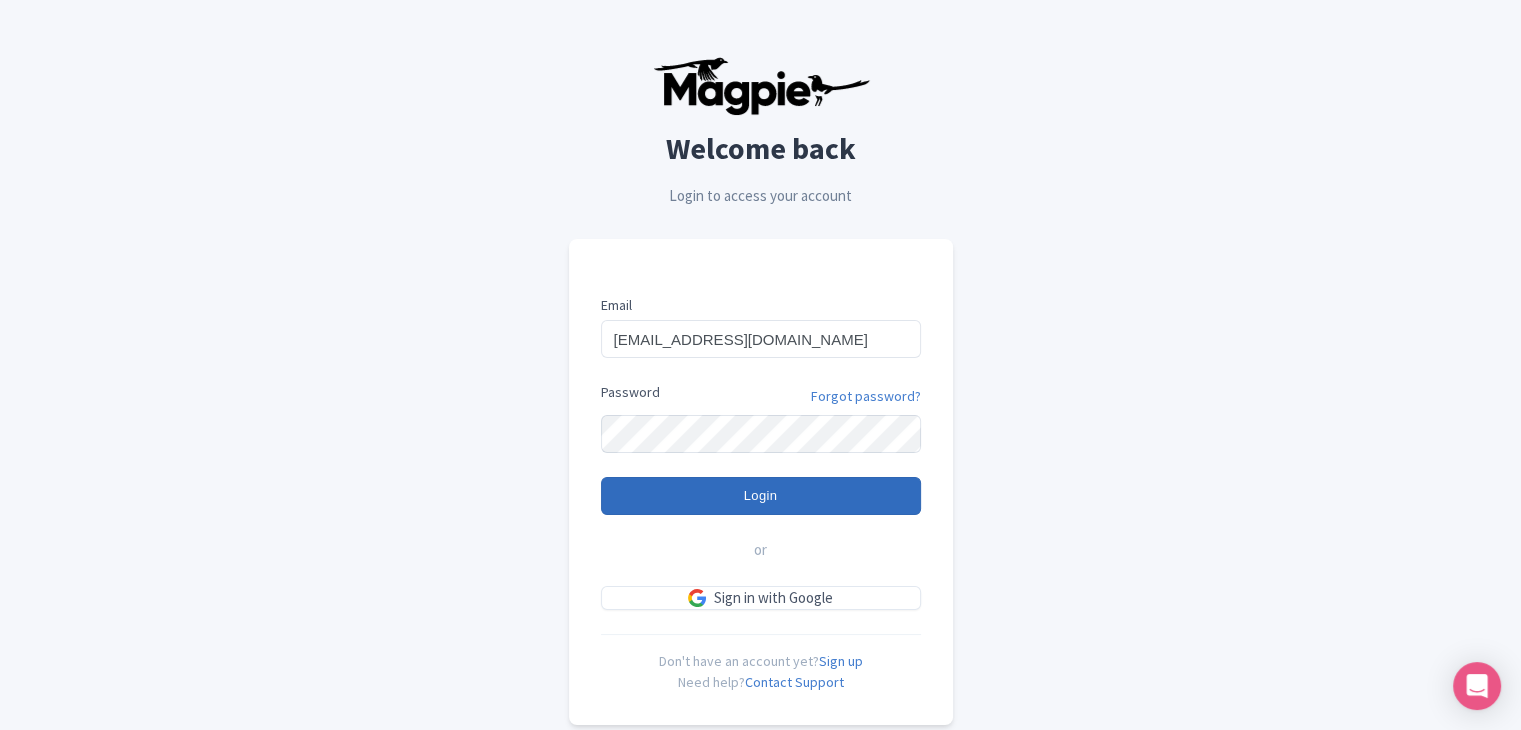 type on "Logging in..." 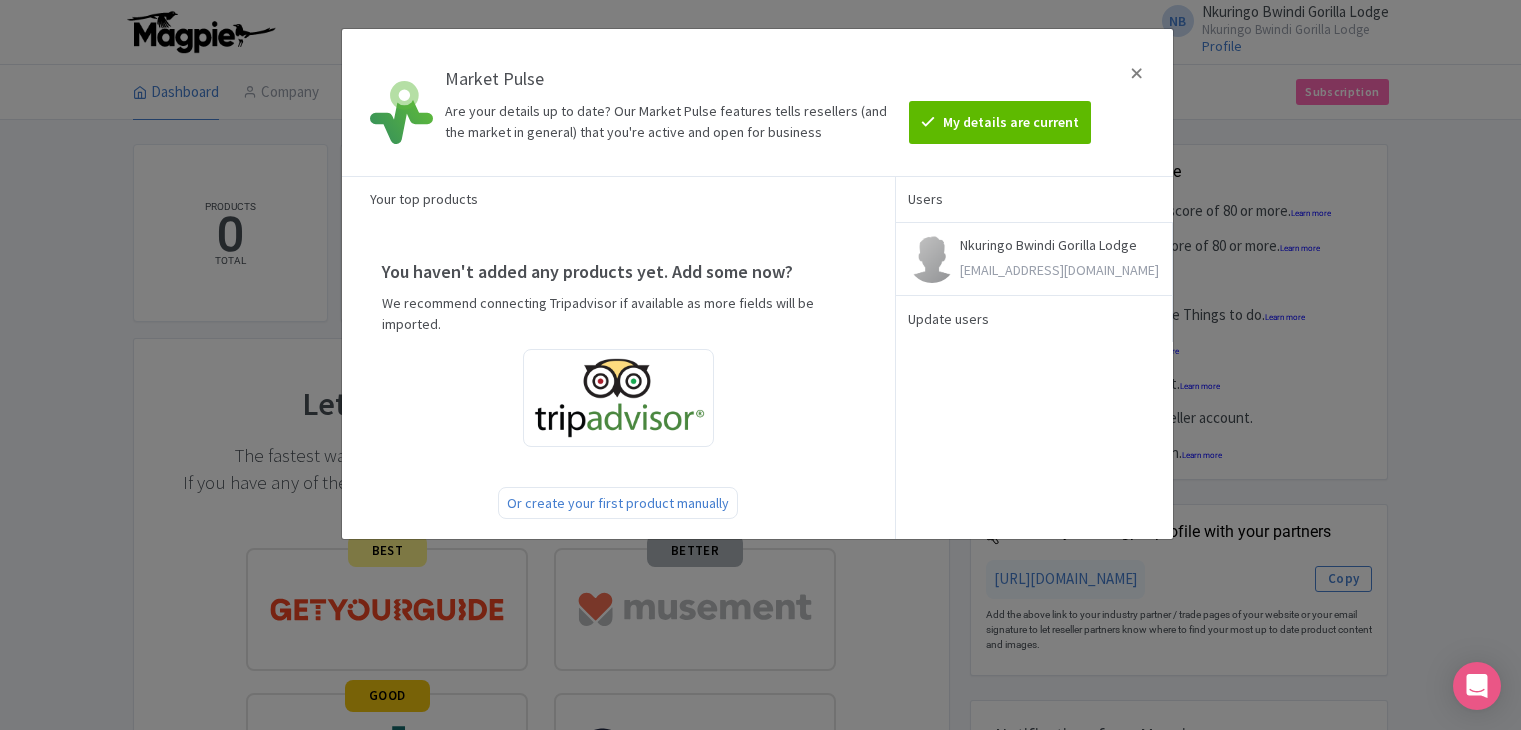 scroll, scrollTop: 0, scrollLeft: 0, axis: both 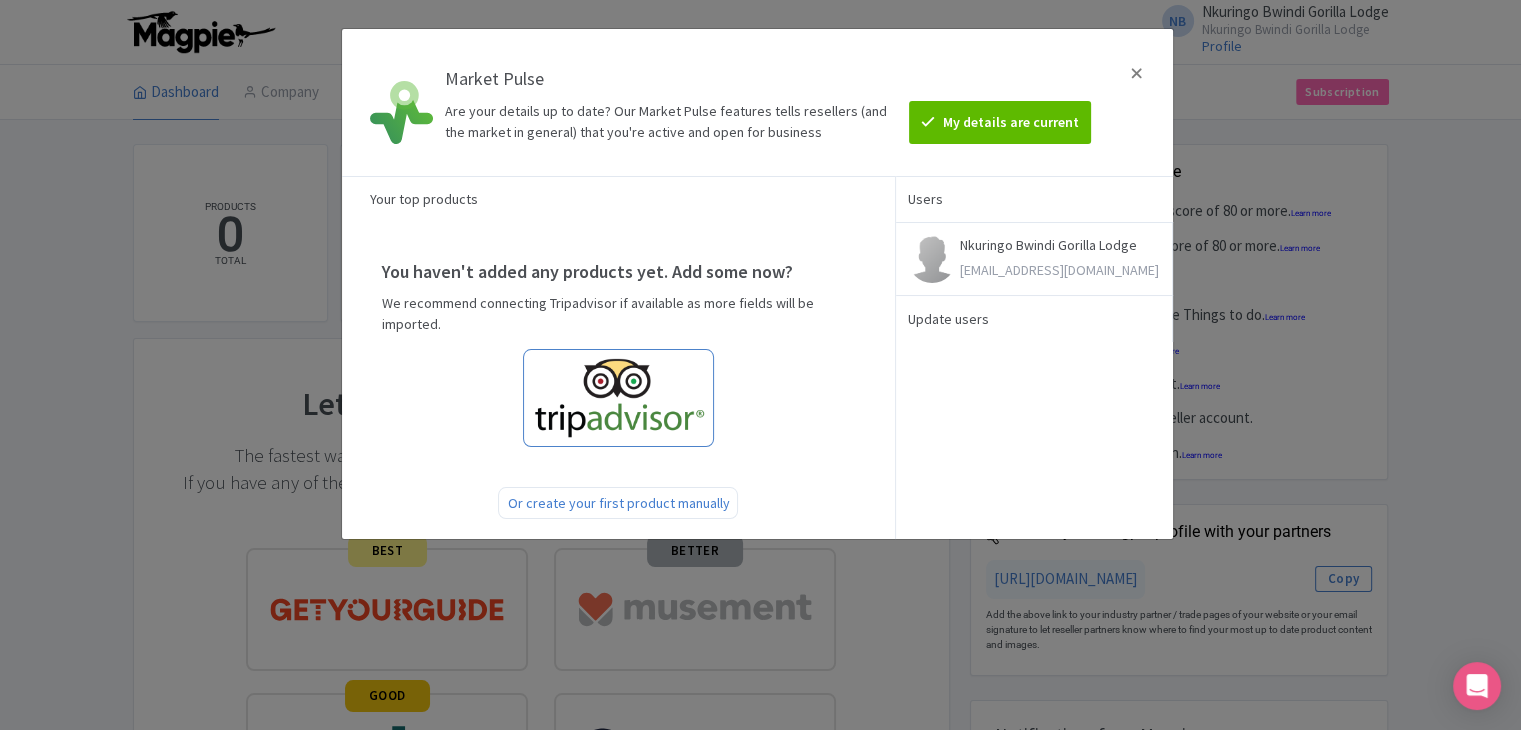 click at bounding box center [618, 398] 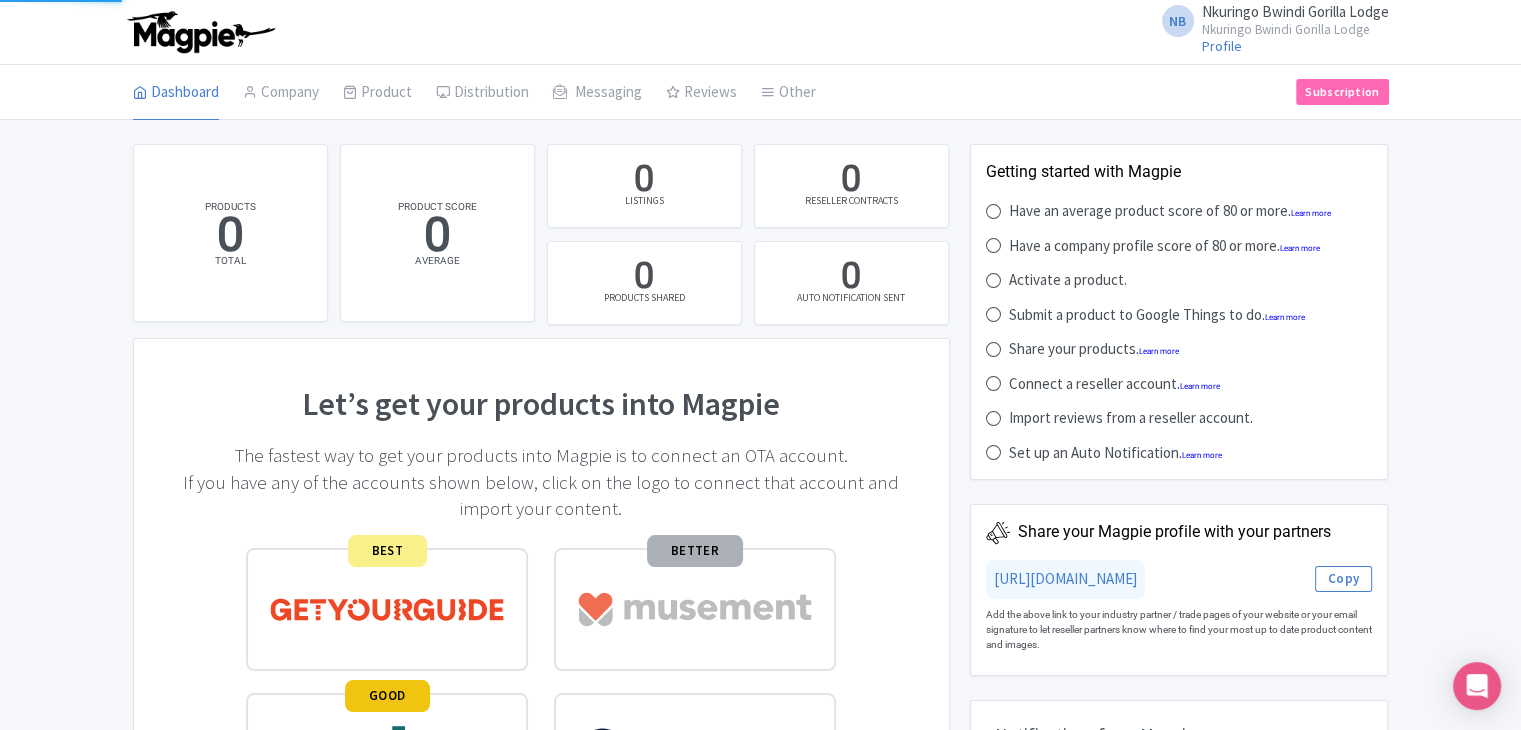 click on "Dashboard
Company
Product
My Products
Image Library
Rate Sheets
Distribution
Manage Resellers
Manage Contacts
Product Listings
Listings Optimizer
Affiliate
Promotions
Messaging
Outbox
New Announcement
Manage Message Templates
Reviews
Review Dashboard
Manage
Analytics
Tools
Other
Help Documents
Connections
View All Magpie Products
Magpie Pricing
Subscription" at bounding box center [761, 92] 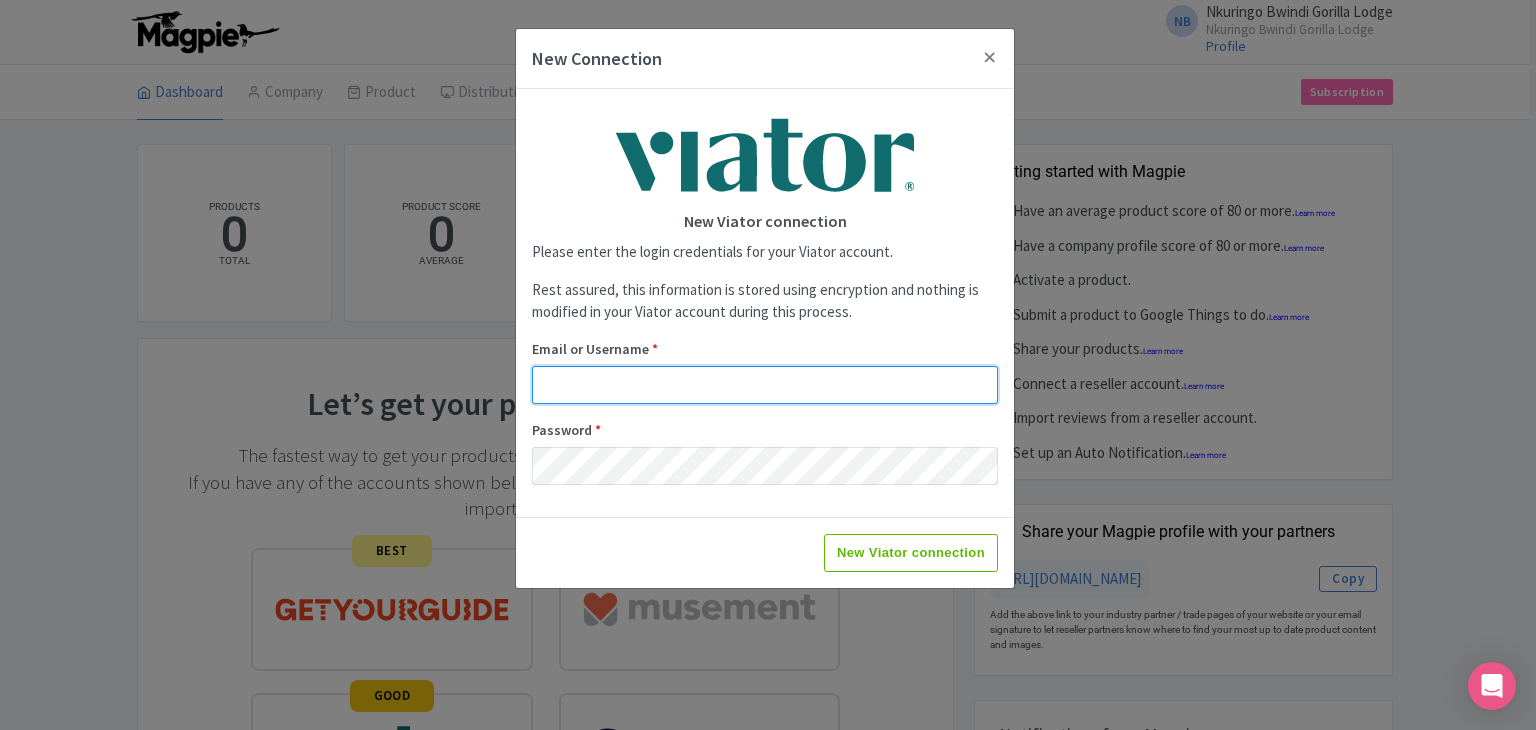 type on "[EMAIL_ADDRESS][DOMAIN_NAME]" 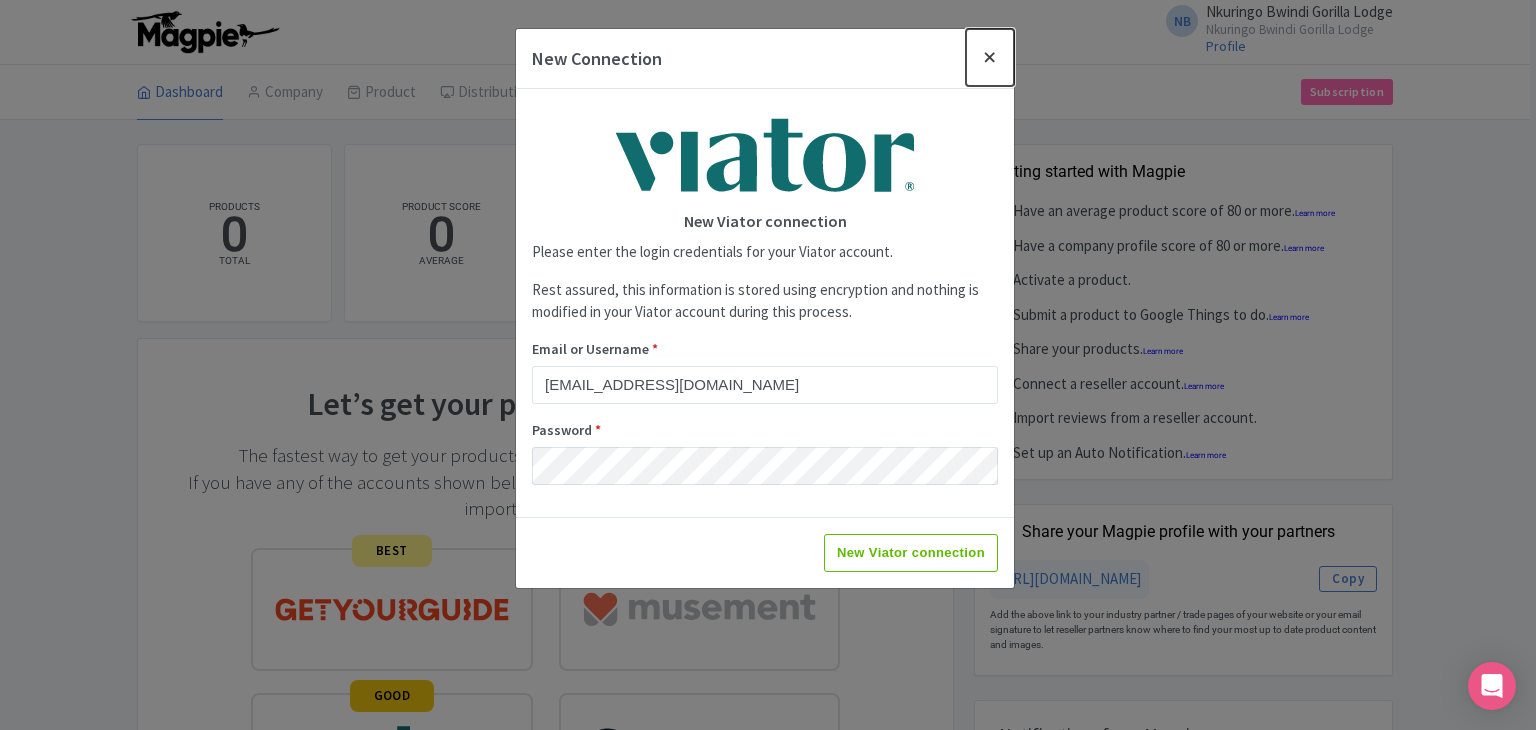 click at bounding box center (990, 57) 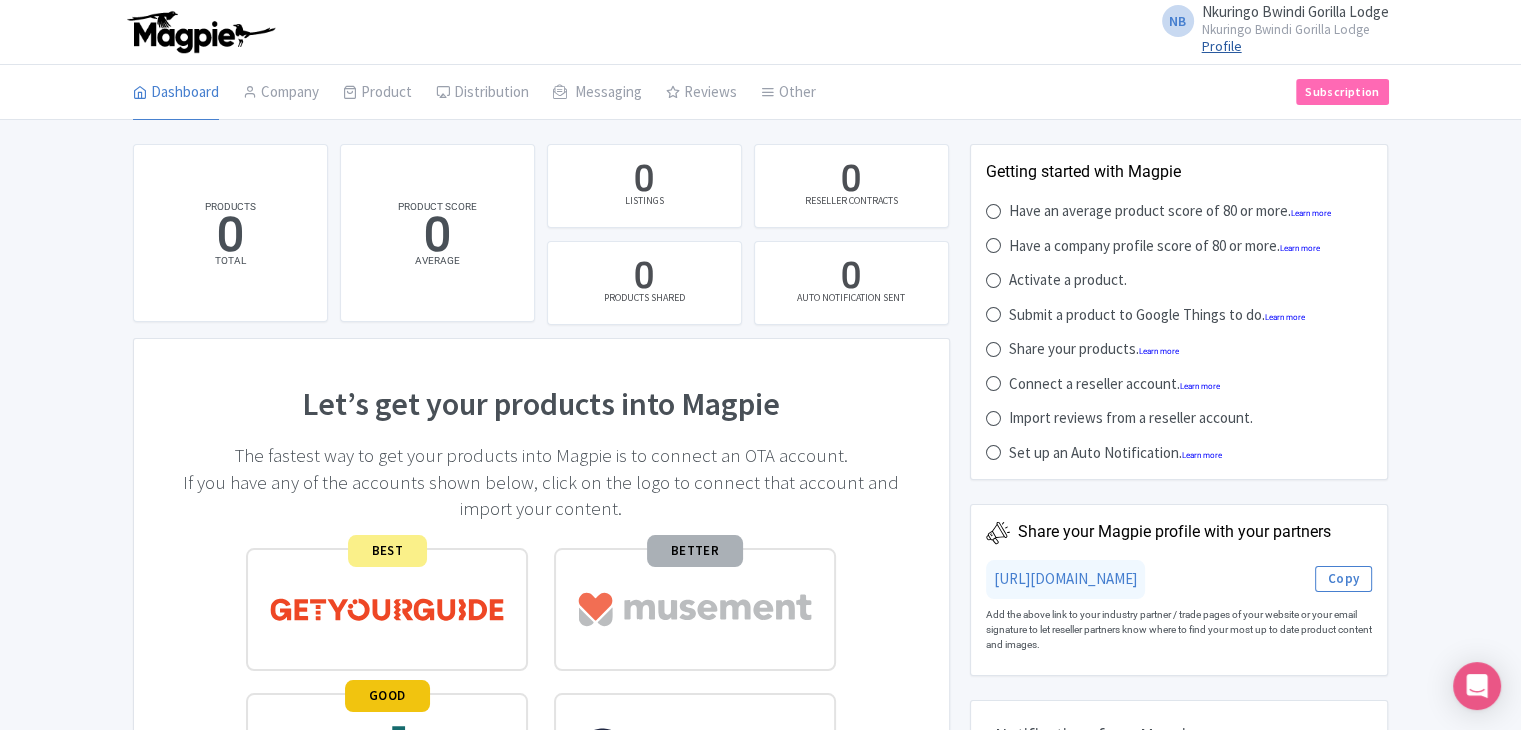 click on "Profile" at bounding box center [1222, 46] 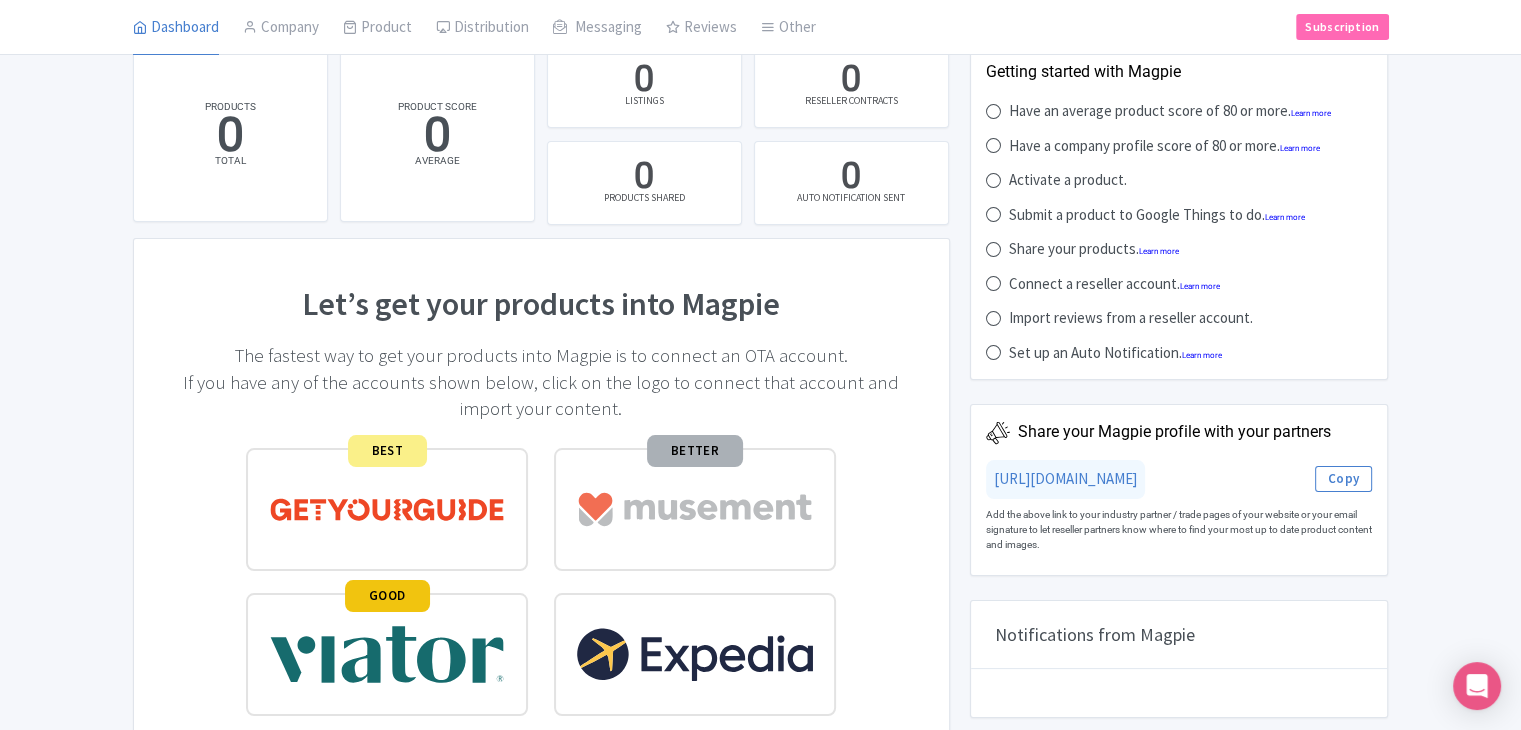 scroll, scrollTop: 0, scrollLeft: 0, axis: both 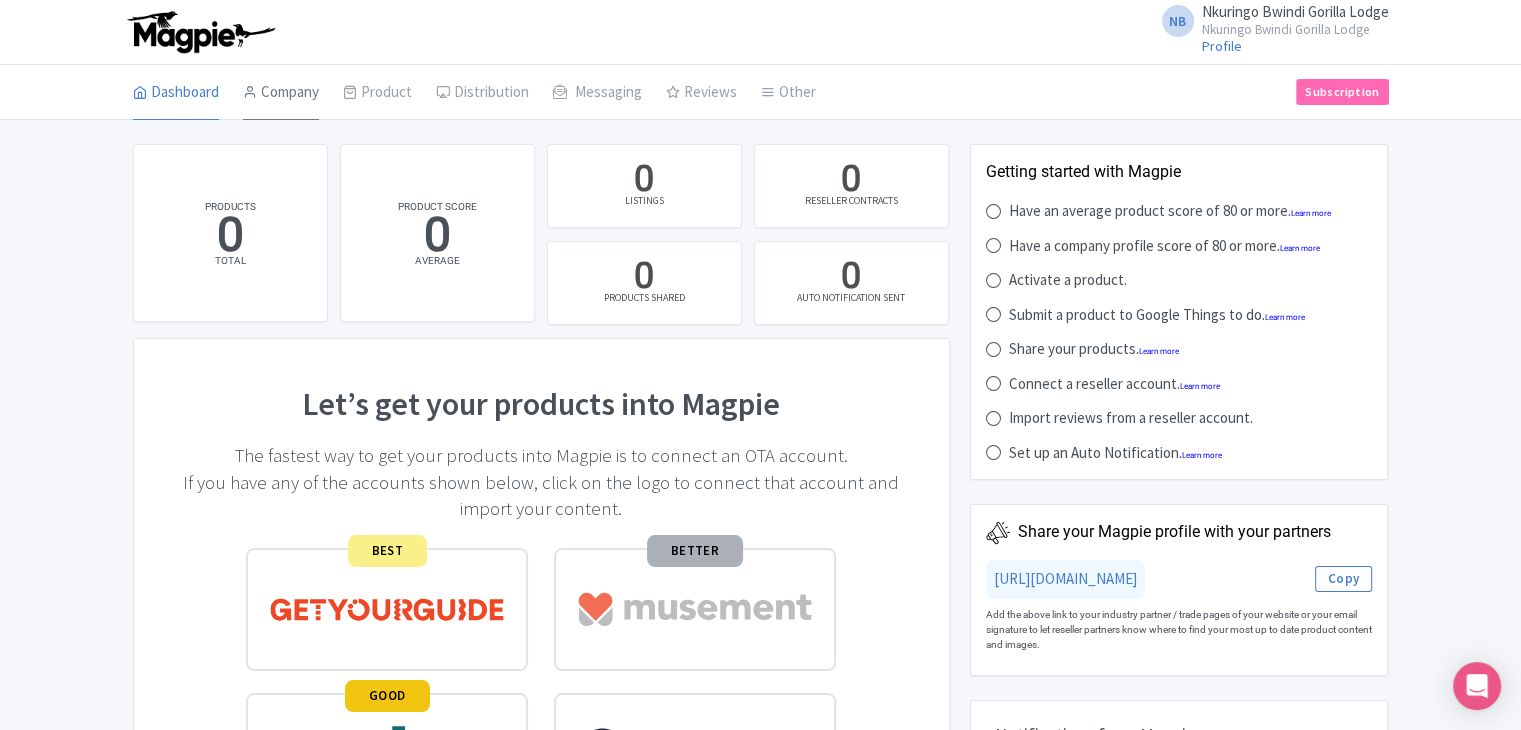 click on "Company" at bounding box center [281, 93] 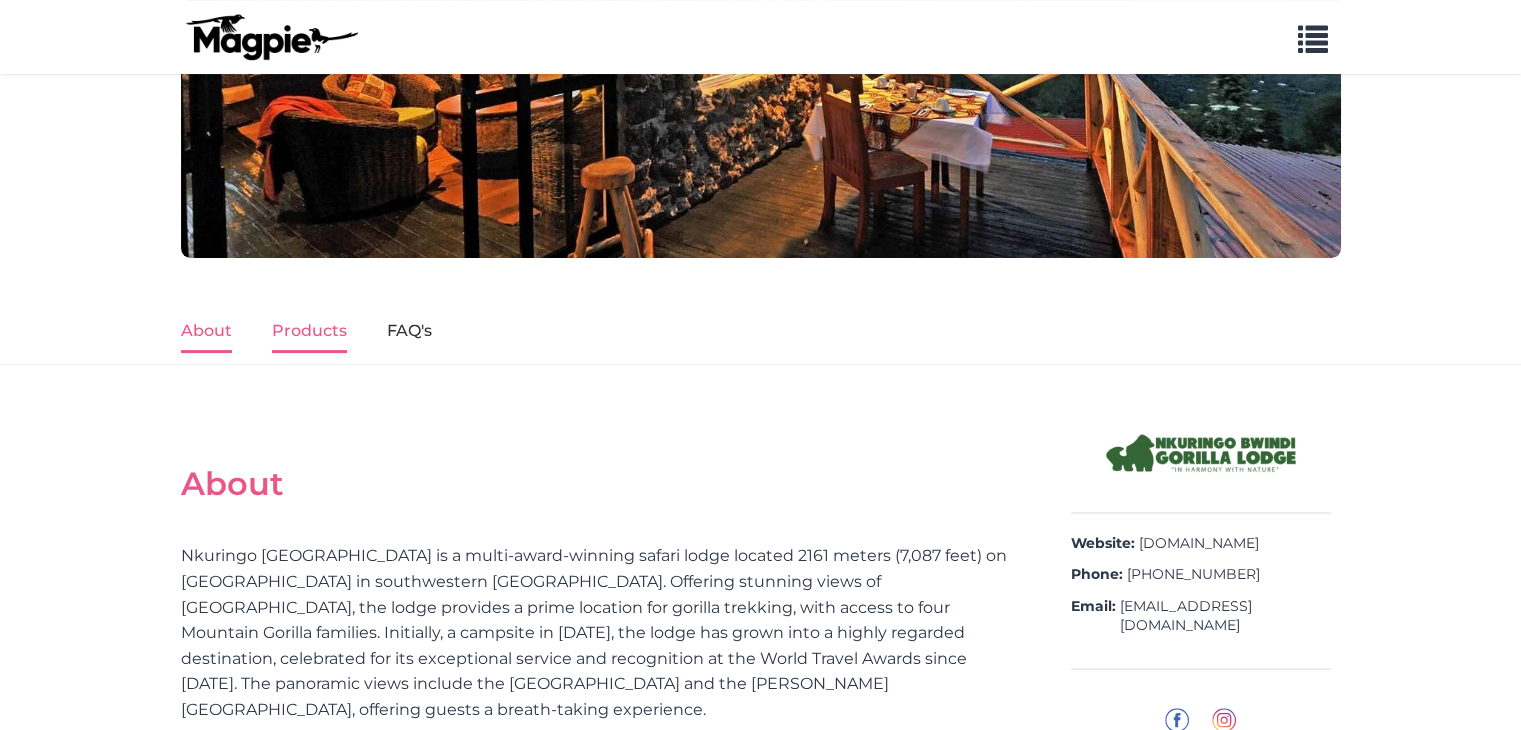 click on "Products" at bounding box center (309, 332) 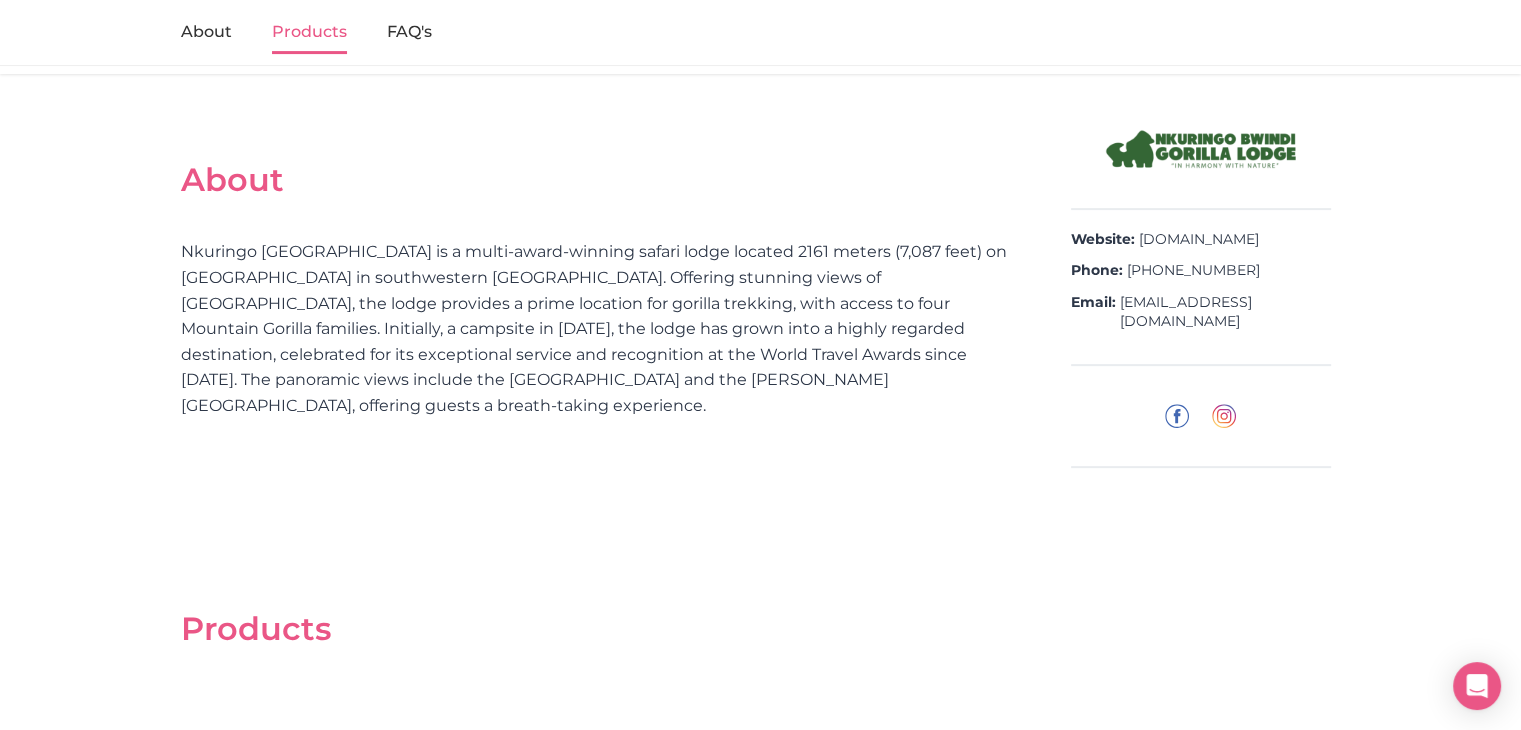 scroll, scrollTop: 518, scrollLeft: 0, axis: vertical 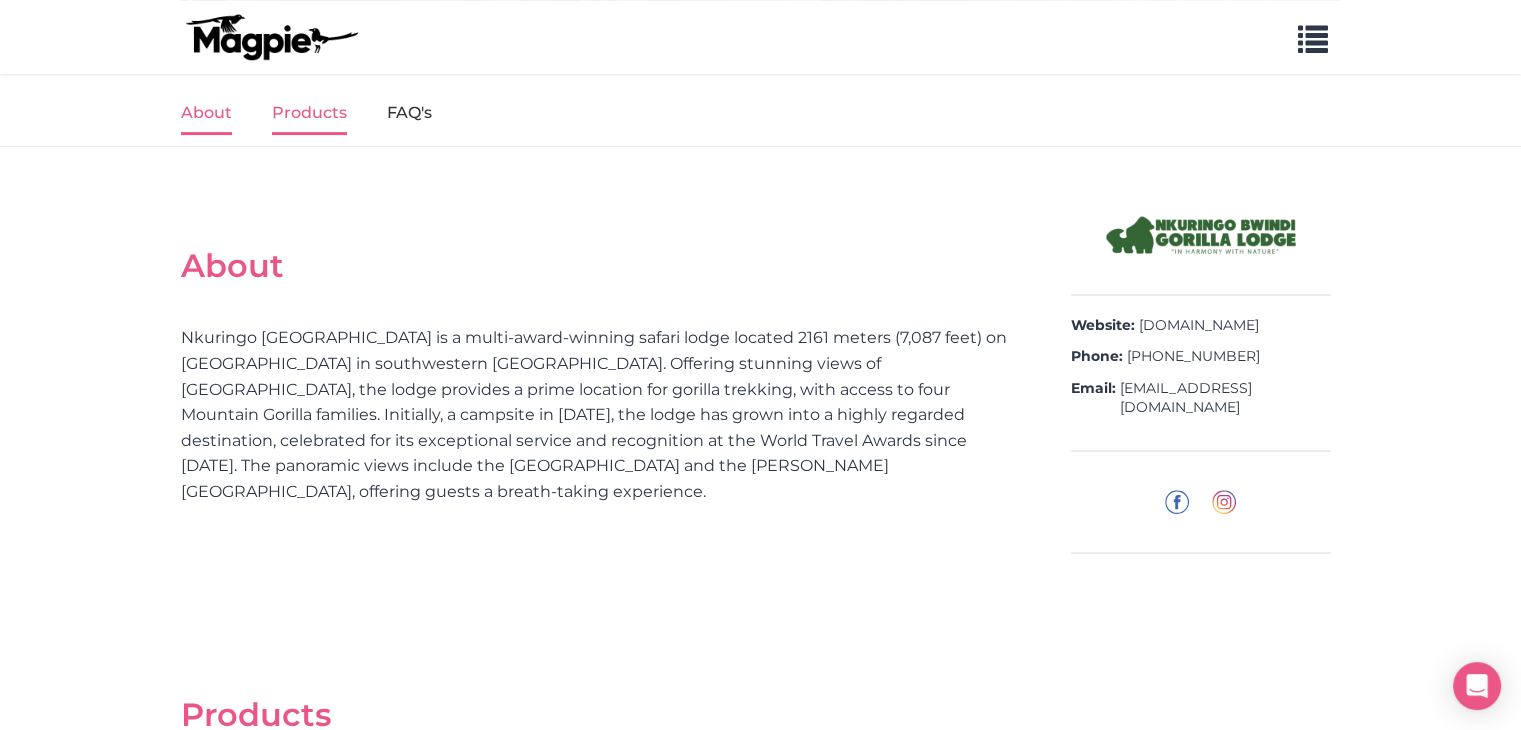 click on "About" at bounding box center [206, 114] 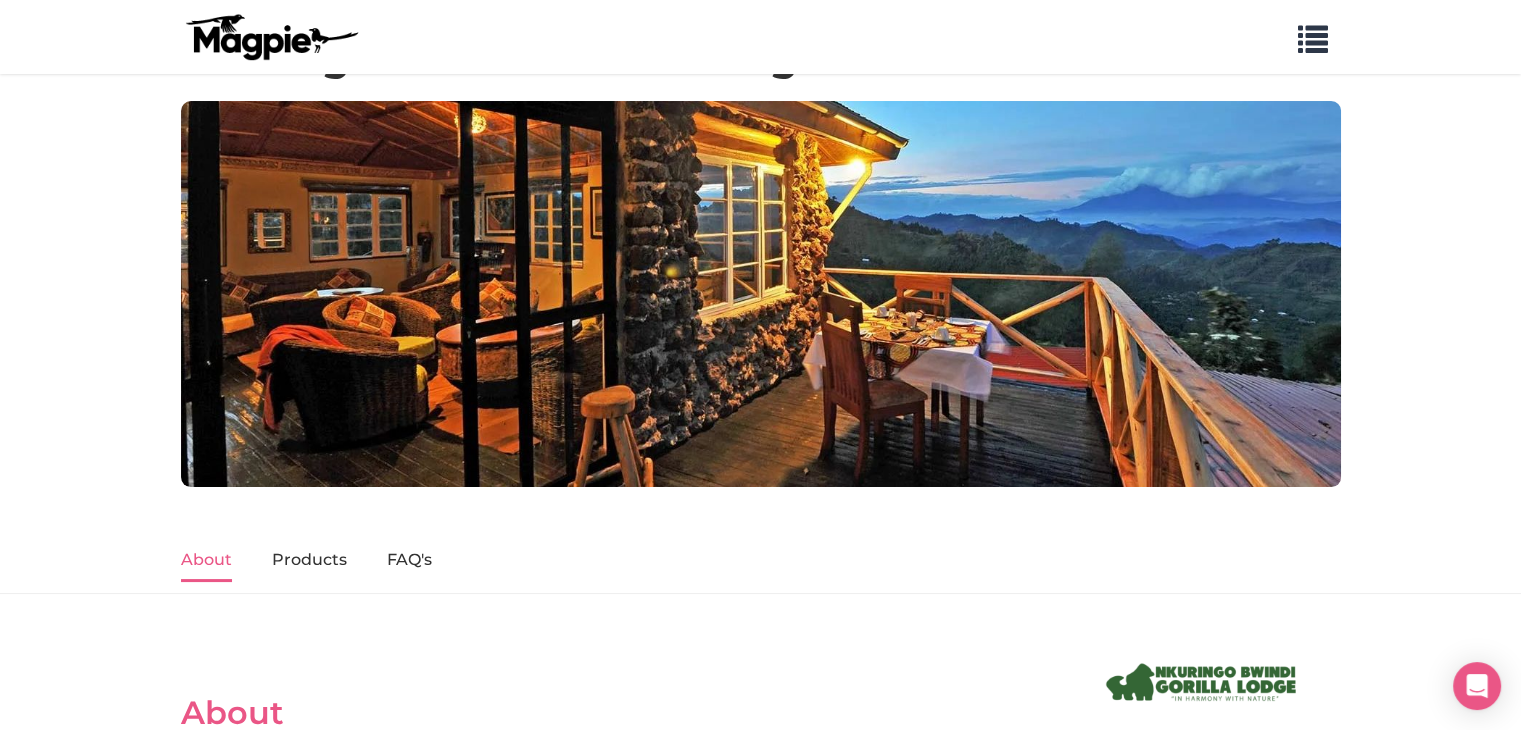 scroll, scrollTop: 0, scrollLeft: 0, axis: both 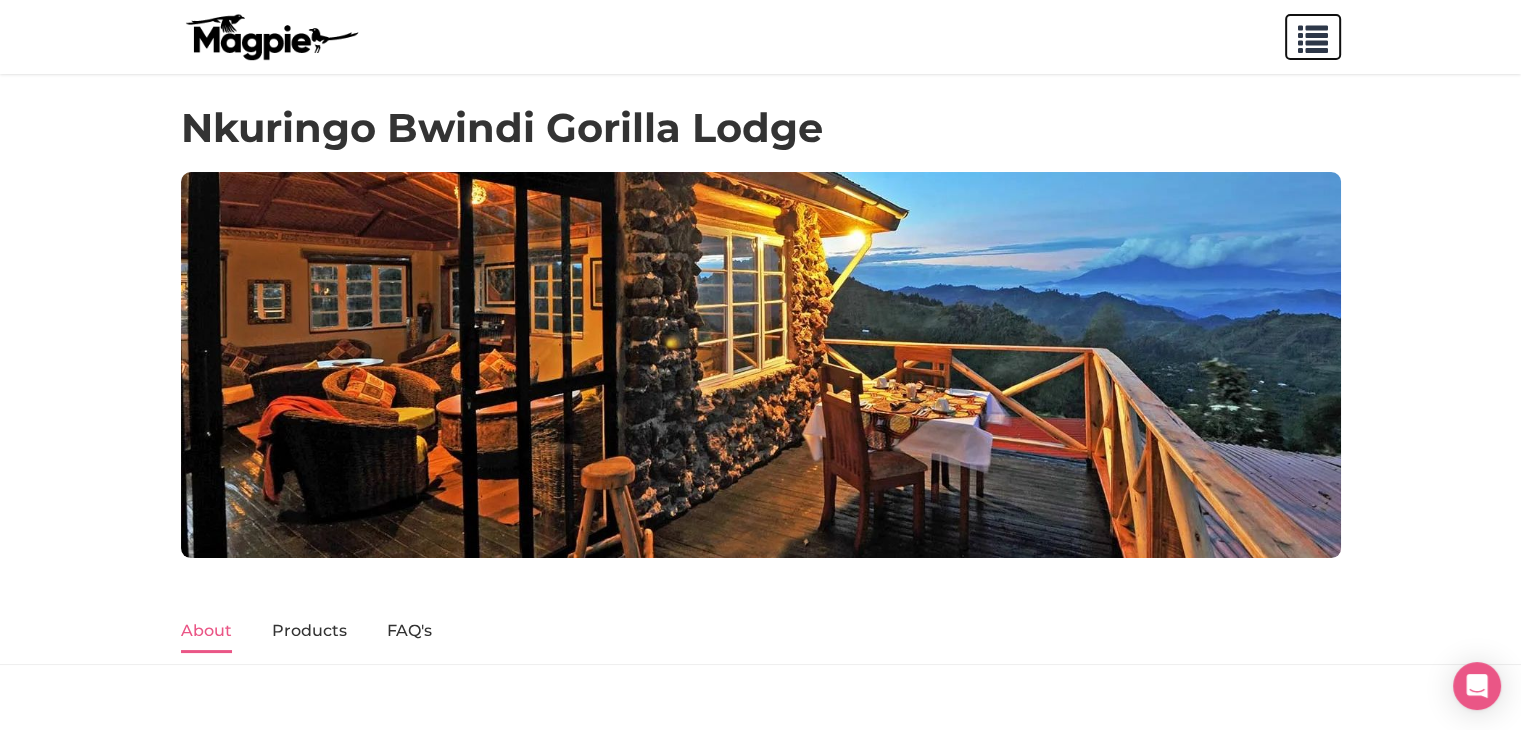 click at bounding box center (1313, 35) 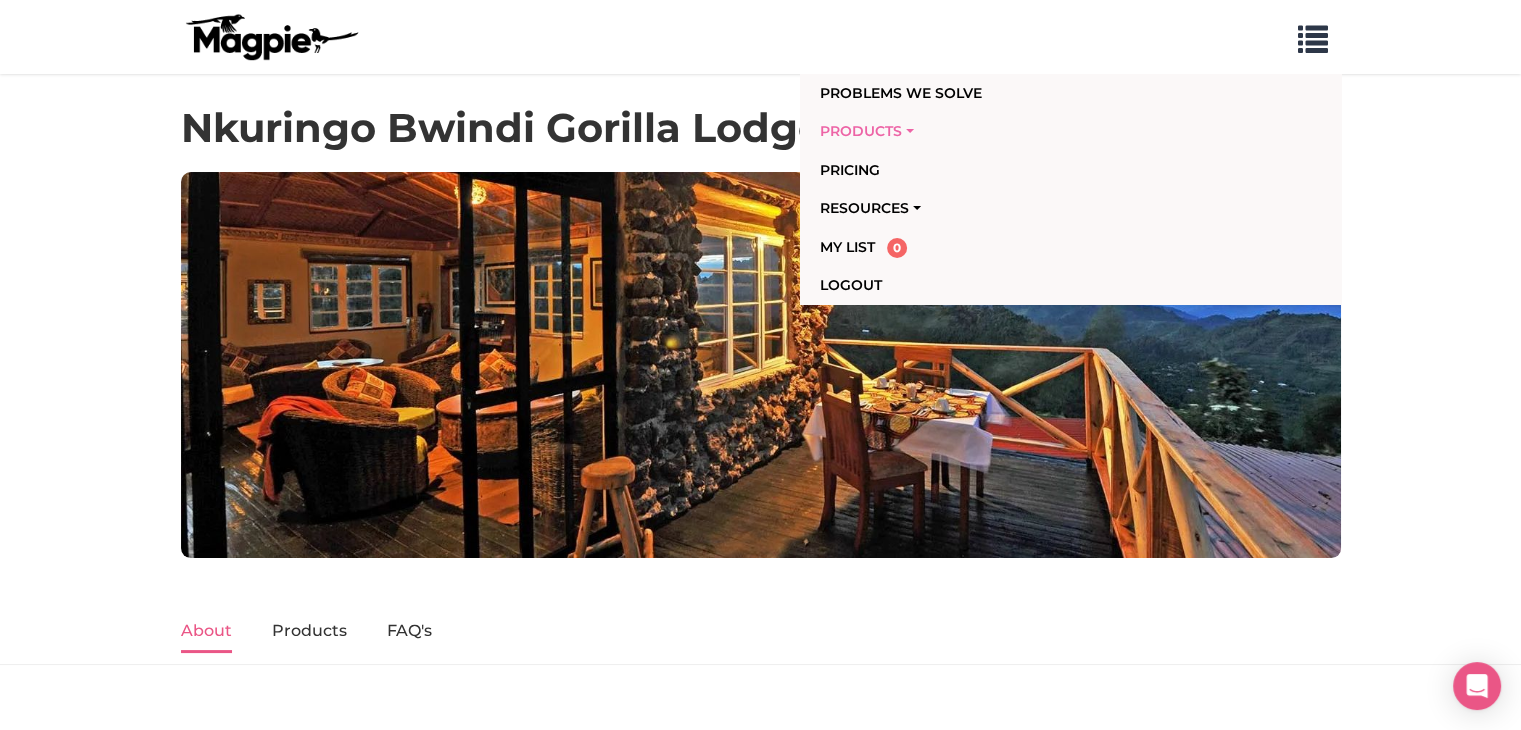 click on "Products" at bounding box center [955, 131] 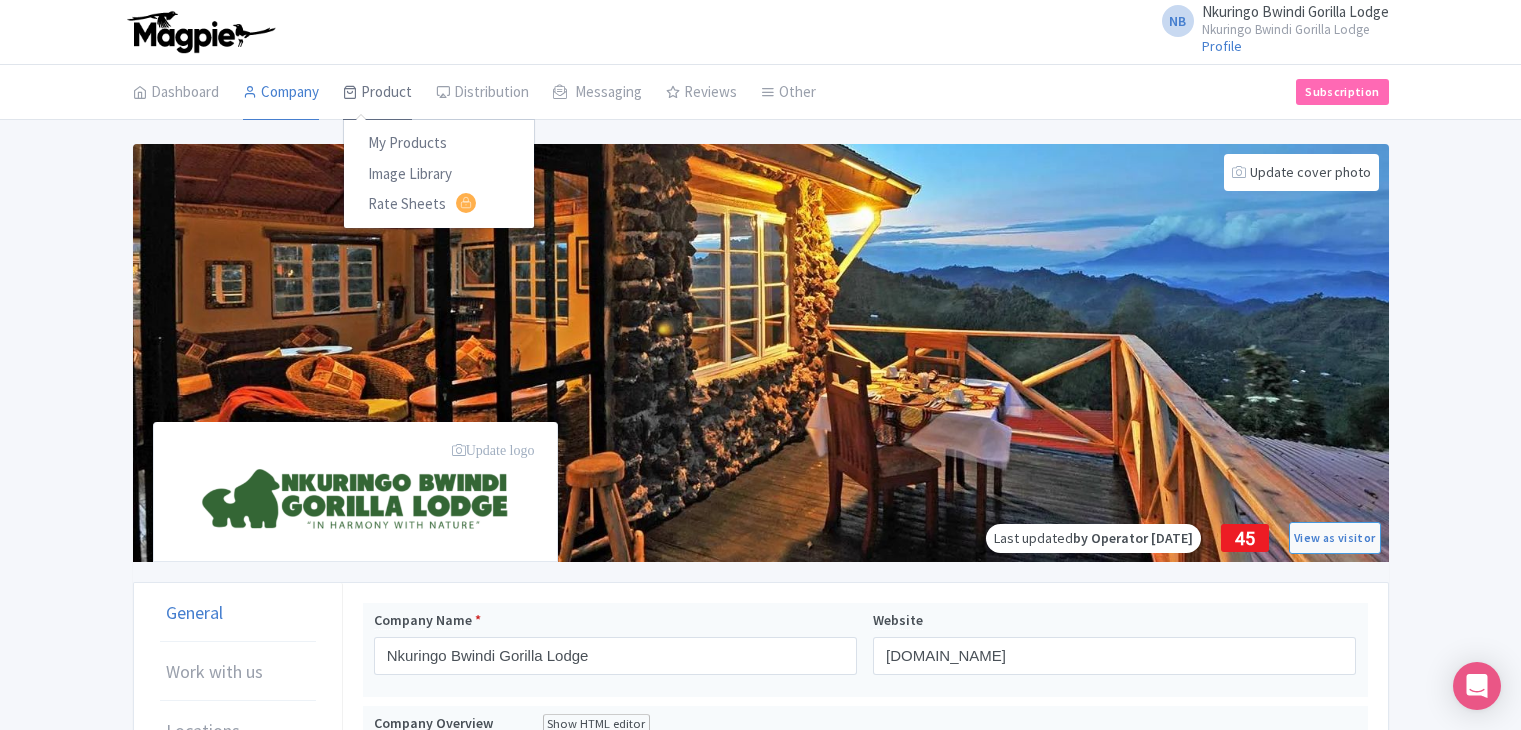 scroll, scrollTop: 0, scrollLeft: 0, axis: both 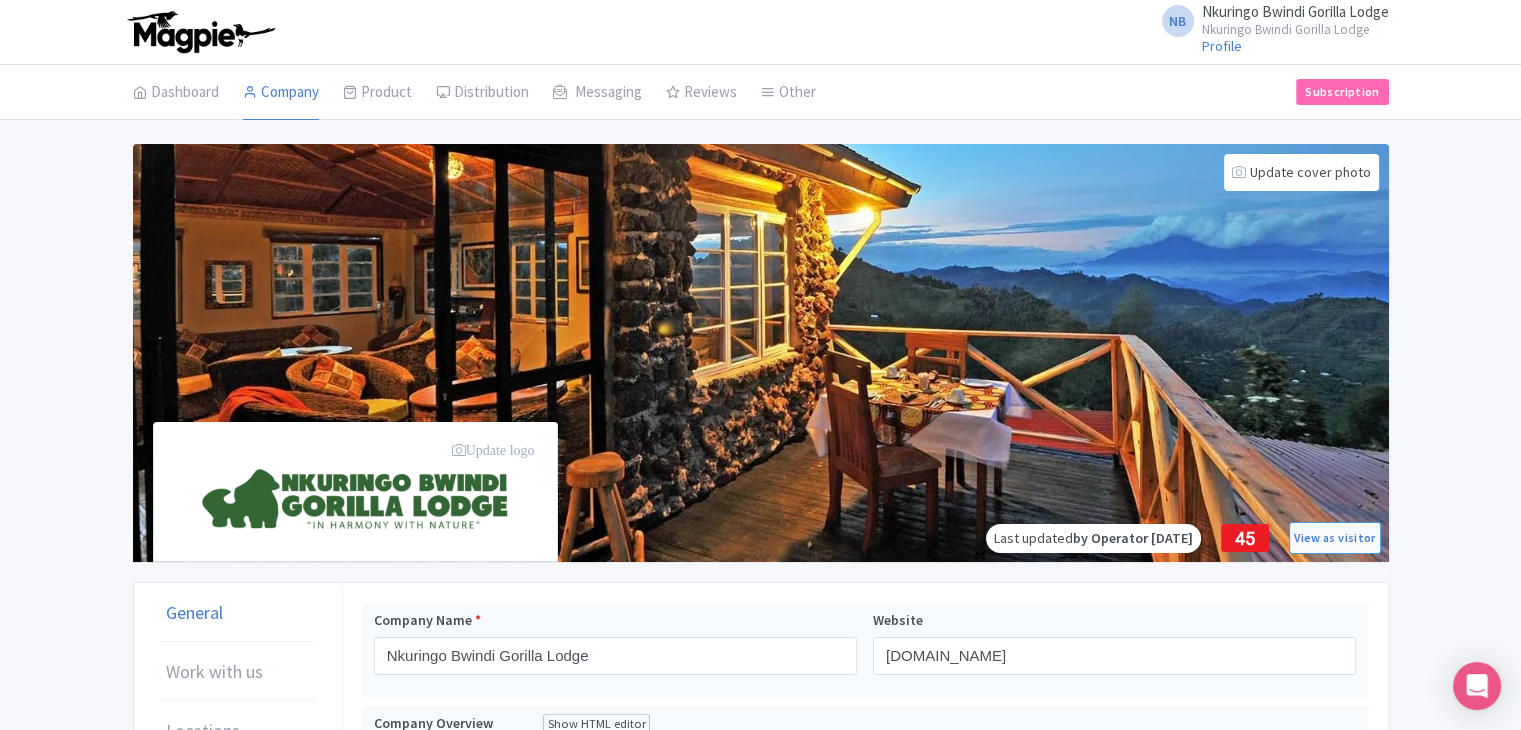 click on "NB" at bounding box center [1178, 21] 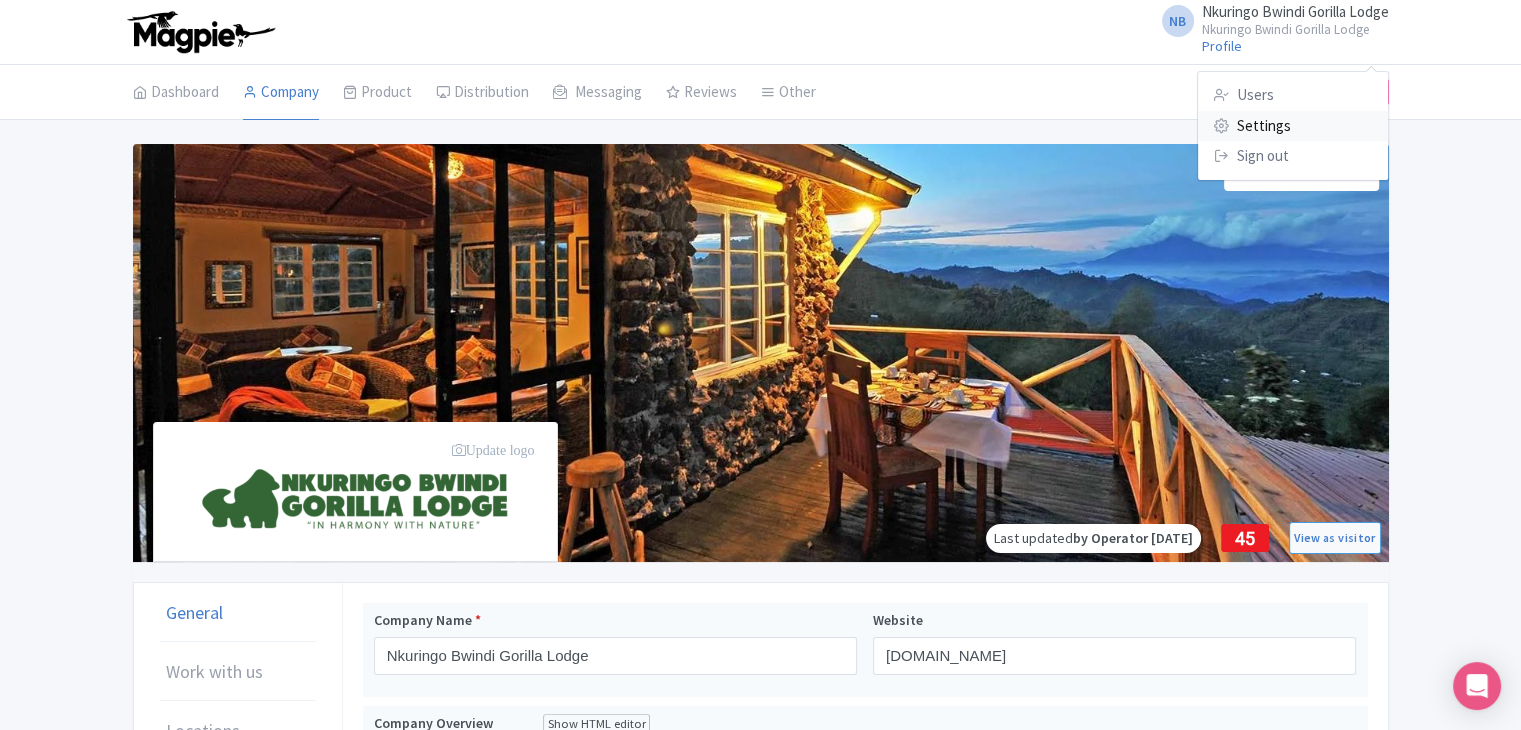 click on "Settings" at bounding box center [1293, 126] 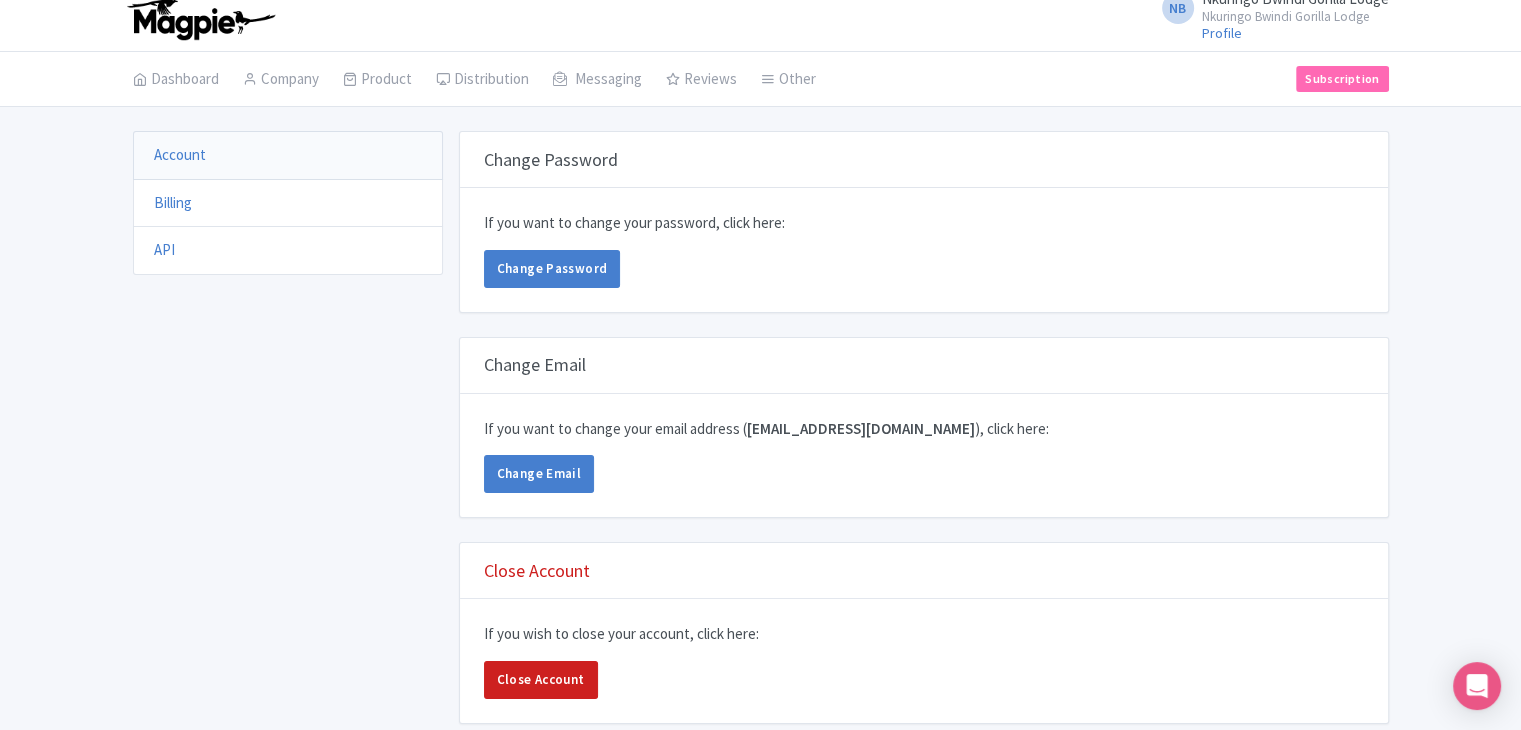 scroll, scrollTop: 0, scrollLeft: 0, axis: both 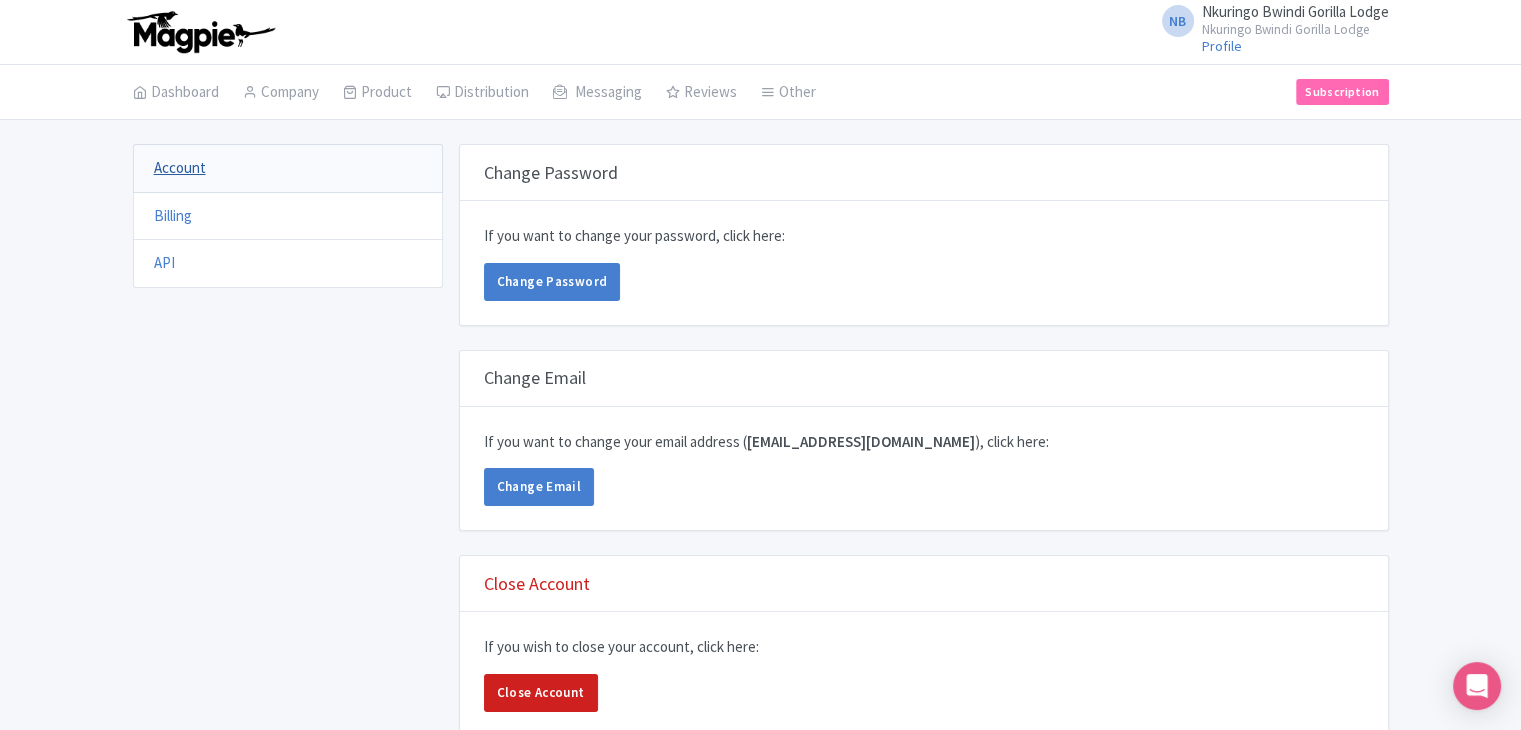 click on "Account" at bounding box center (180, 167) 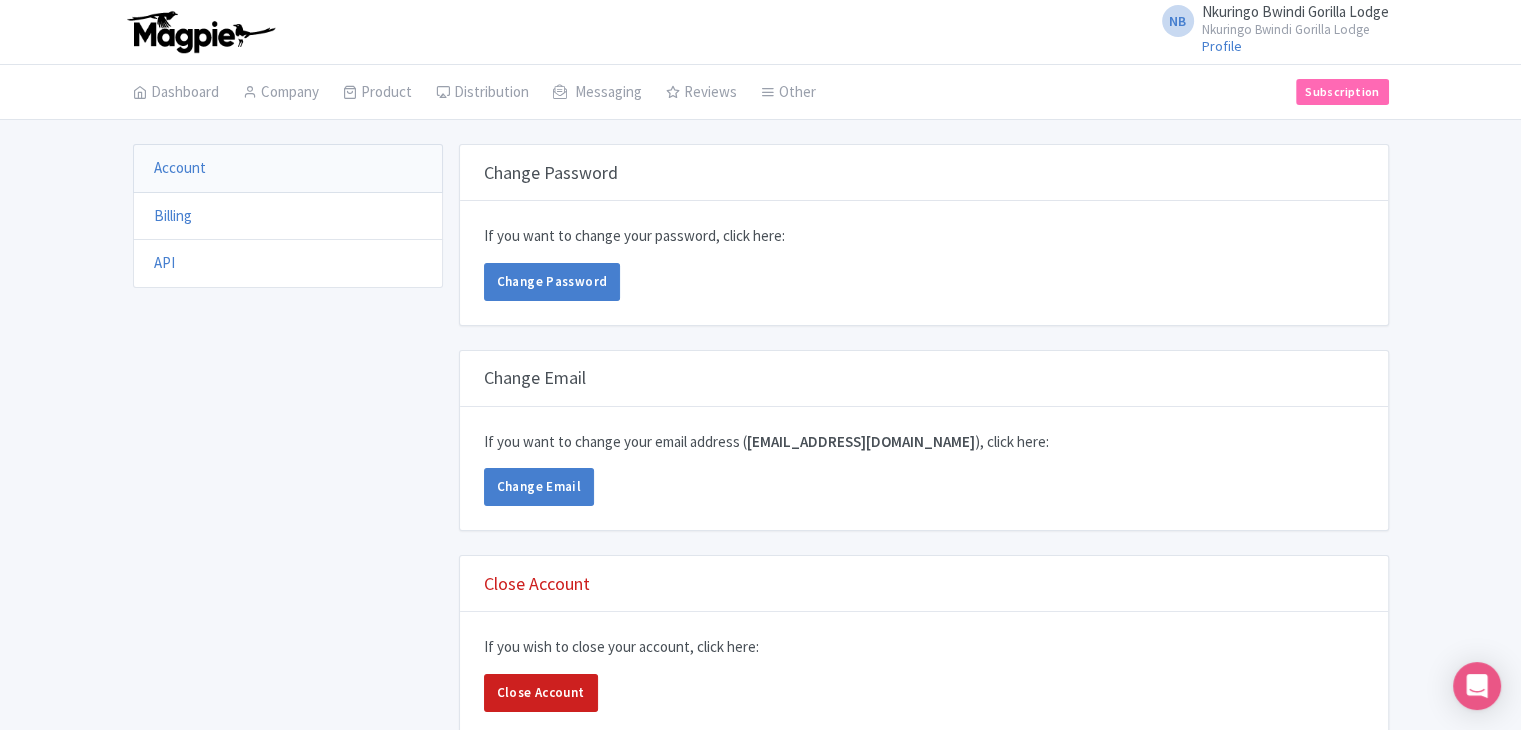 scroll, scrollTop: 0, scrollLeft: 0, axis: both 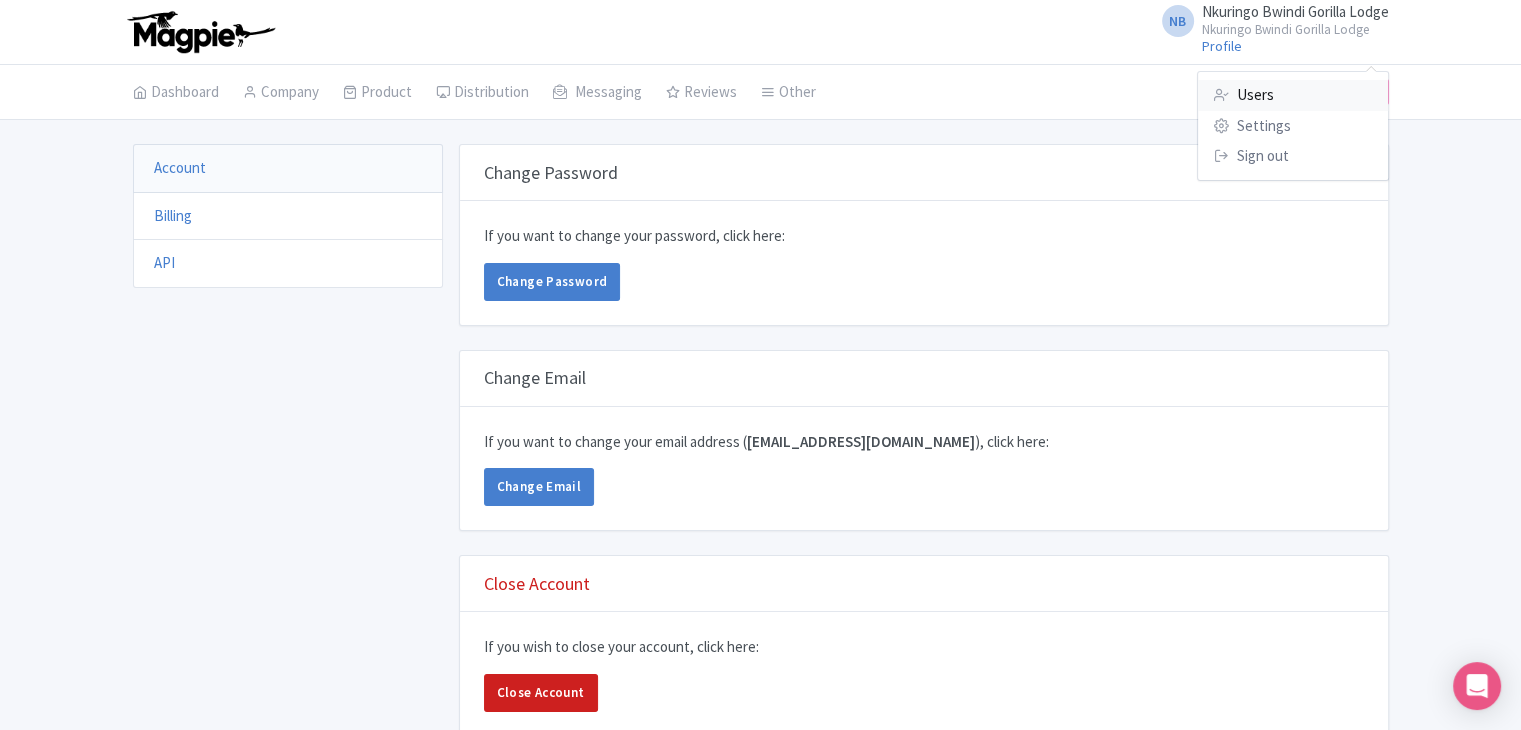 click on "Users" at bounding box center [1293, 95] 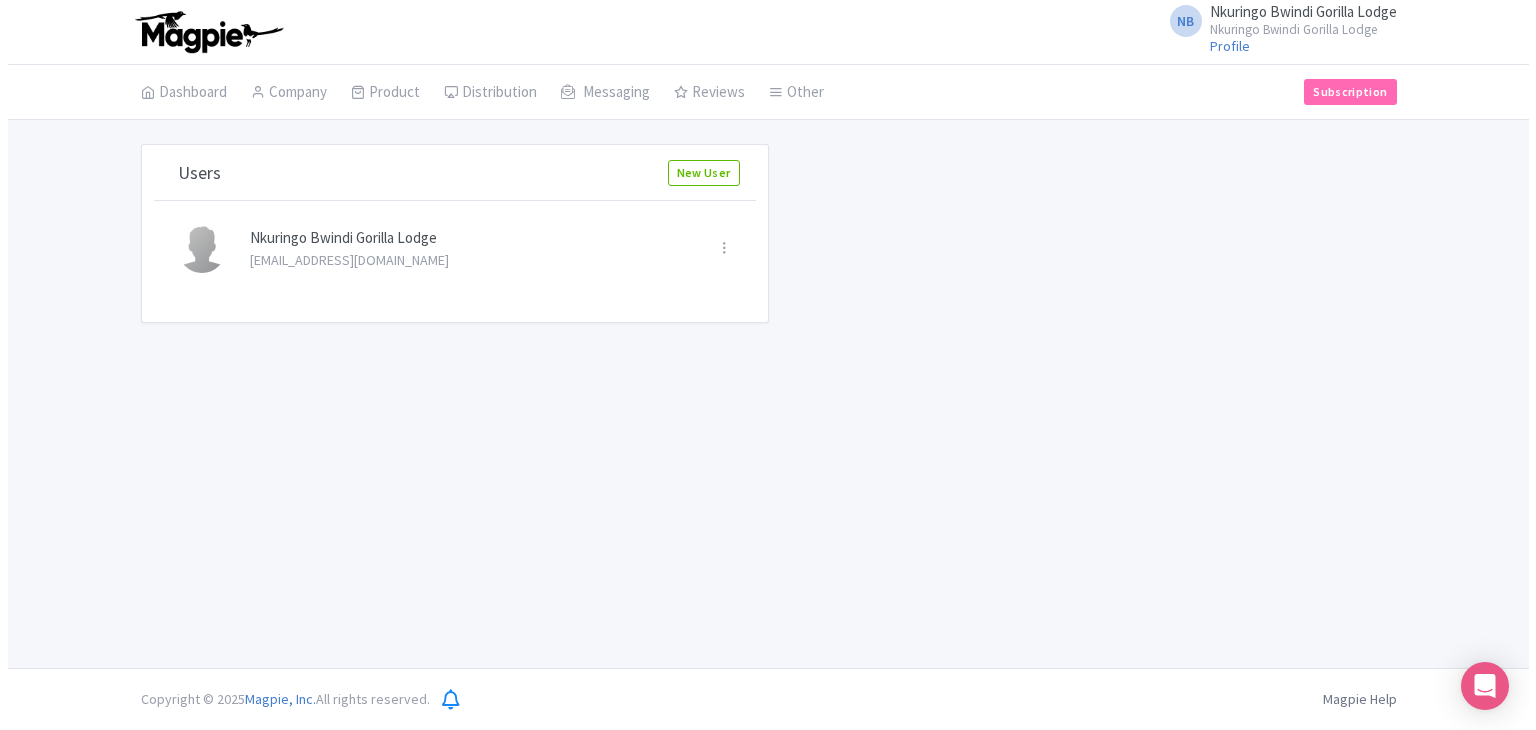 scroll, scrollTop: 0, scrollLeft: 0, axis: both 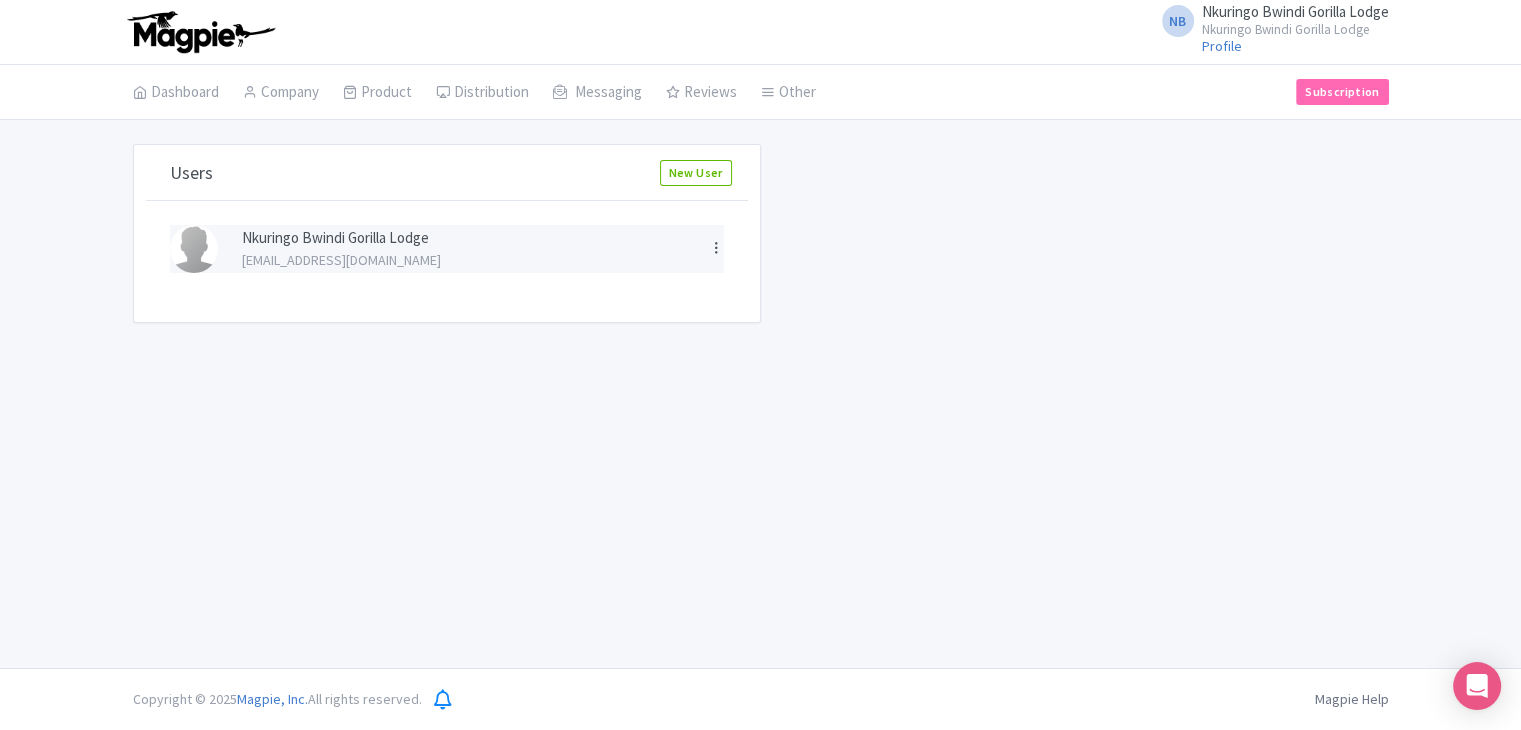 click at bounding box center [716, 247] 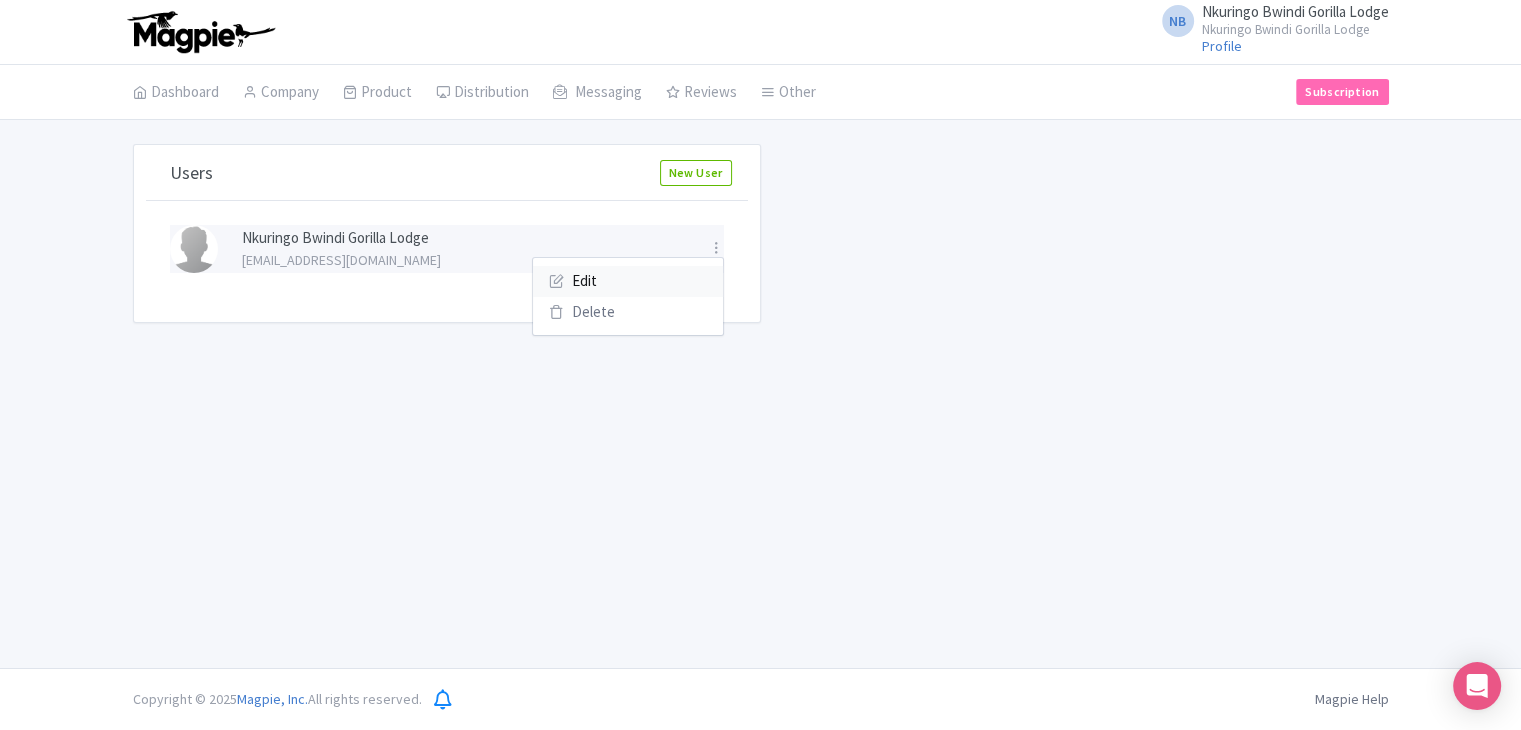 click on "Edit" at bounding box center (628, 281) 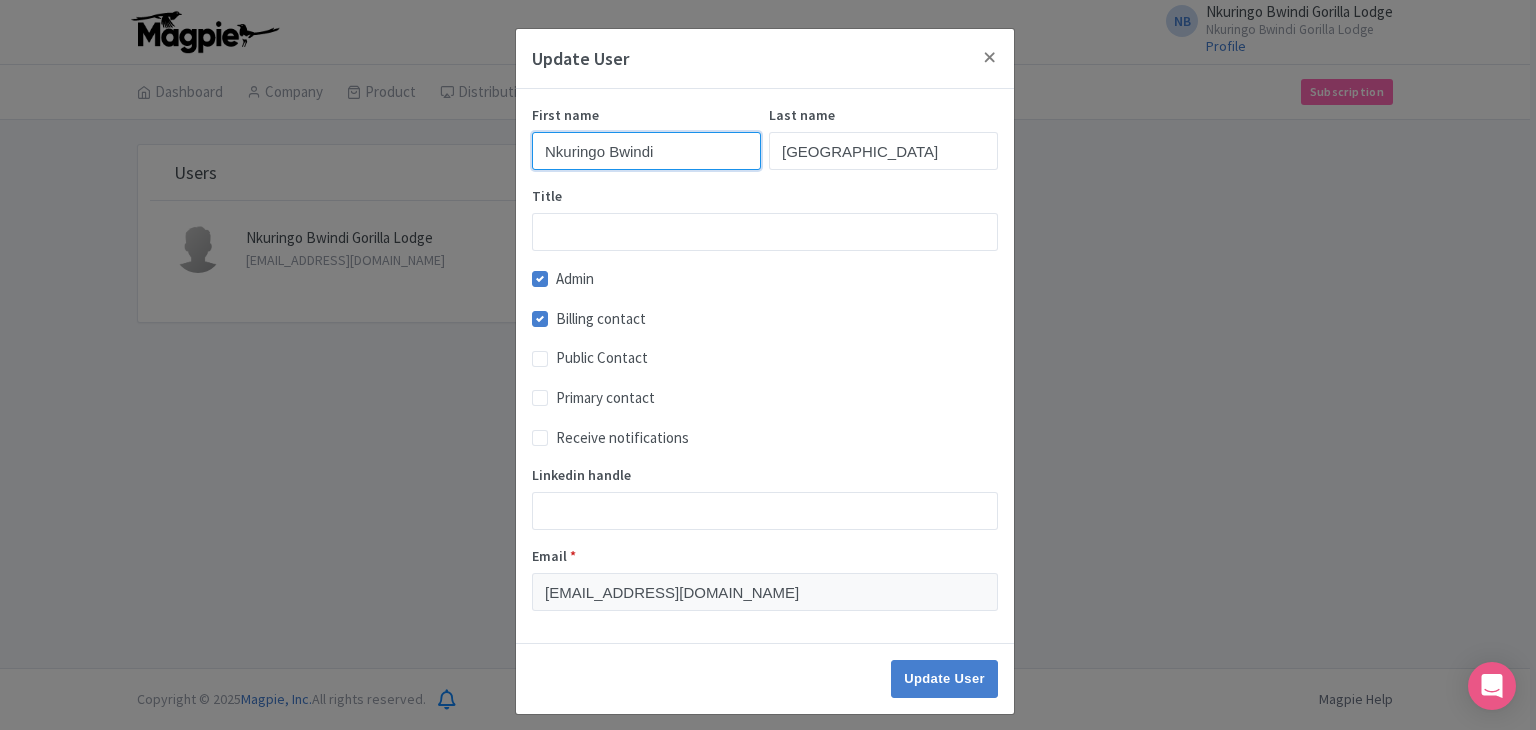drag, startPoint x: 610, startPoint y: 145, endPoint x: 682, endPoint y: 157, distance: 72.99315 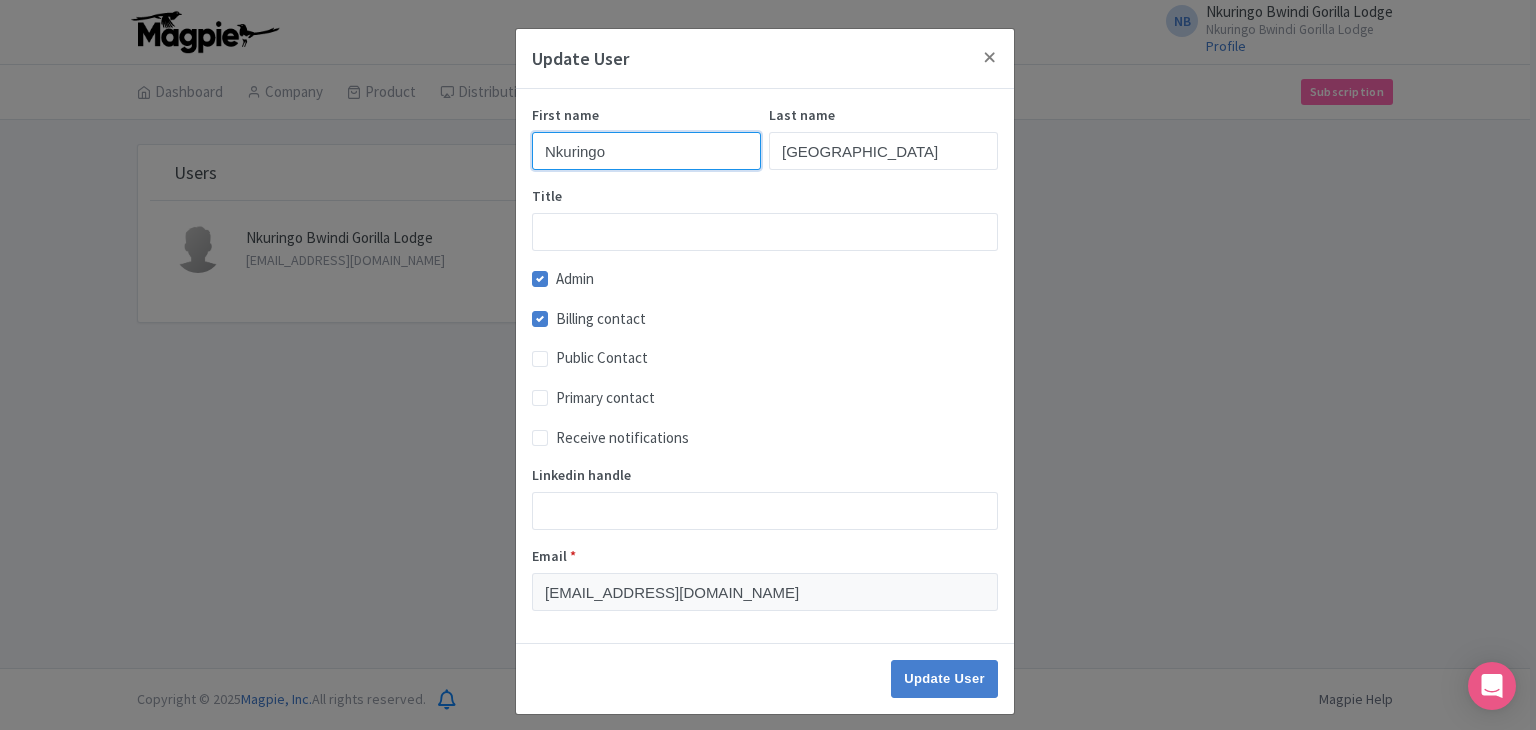 drag, startPoint x: 636, startPoint y: 144, endPoint x: 509, endPoint y: 144, distance: 127 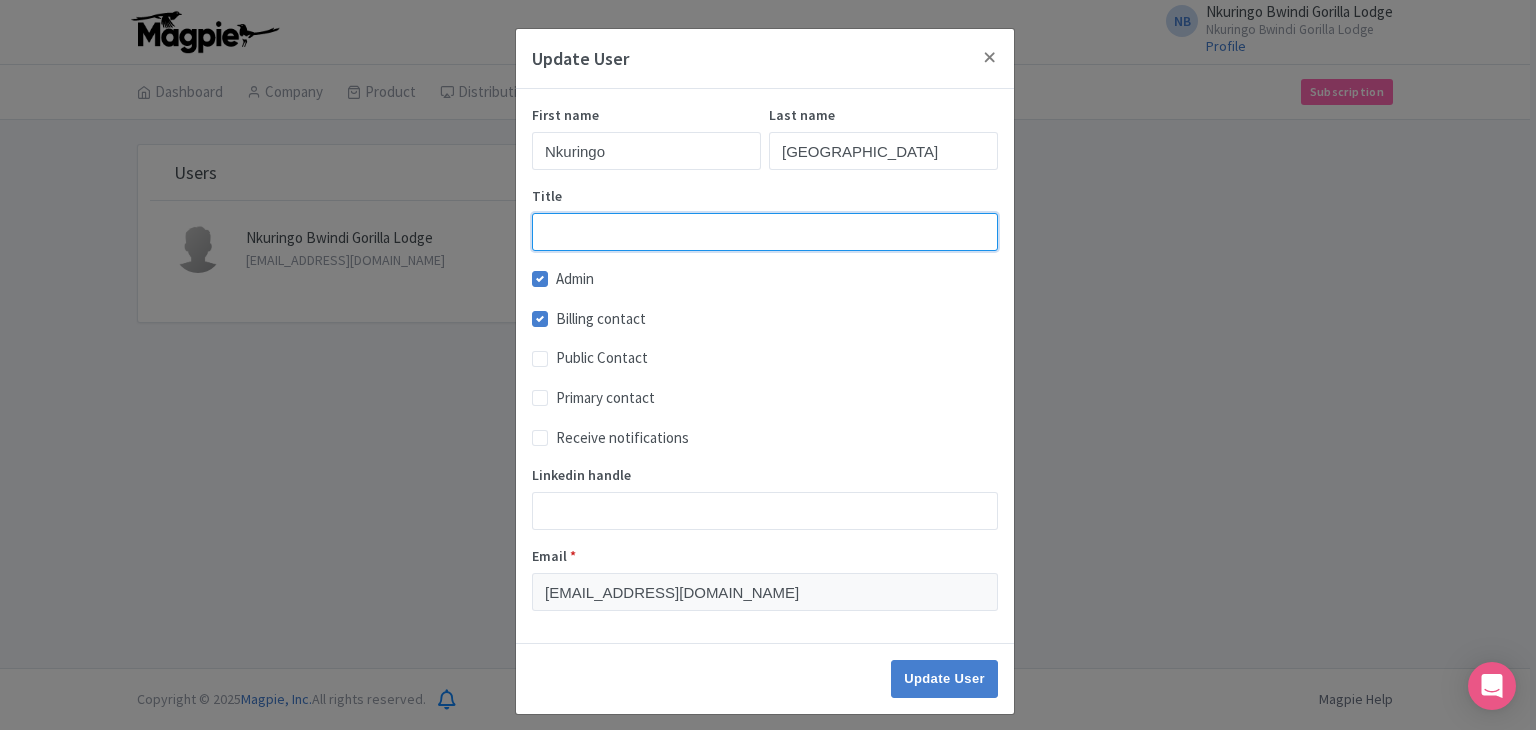 click on "Title" at bounding box center (765, 232) 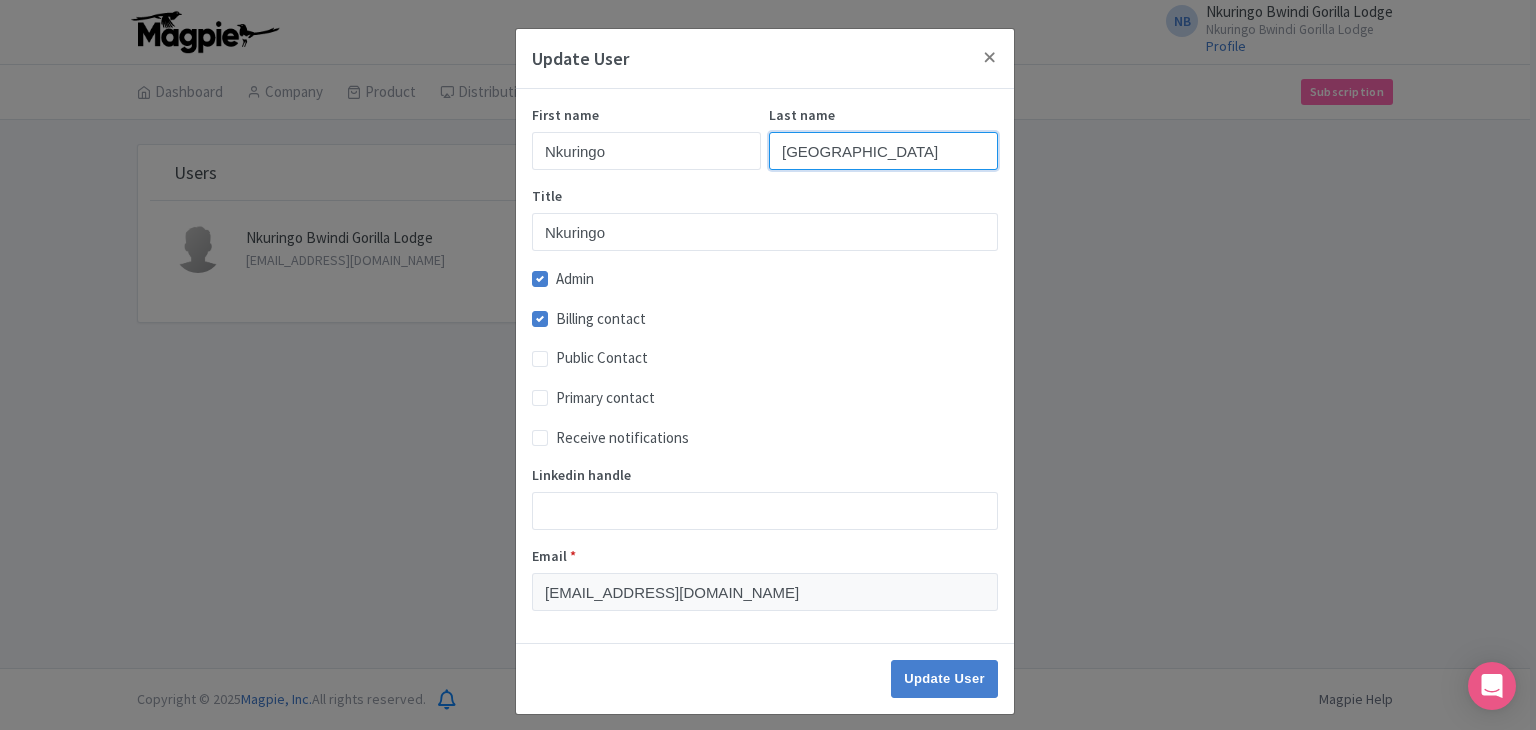 drag, startPoint x: 875, startPoint y: 155, endPoint x: 748, endPoint y: 153, distance: 127.01575 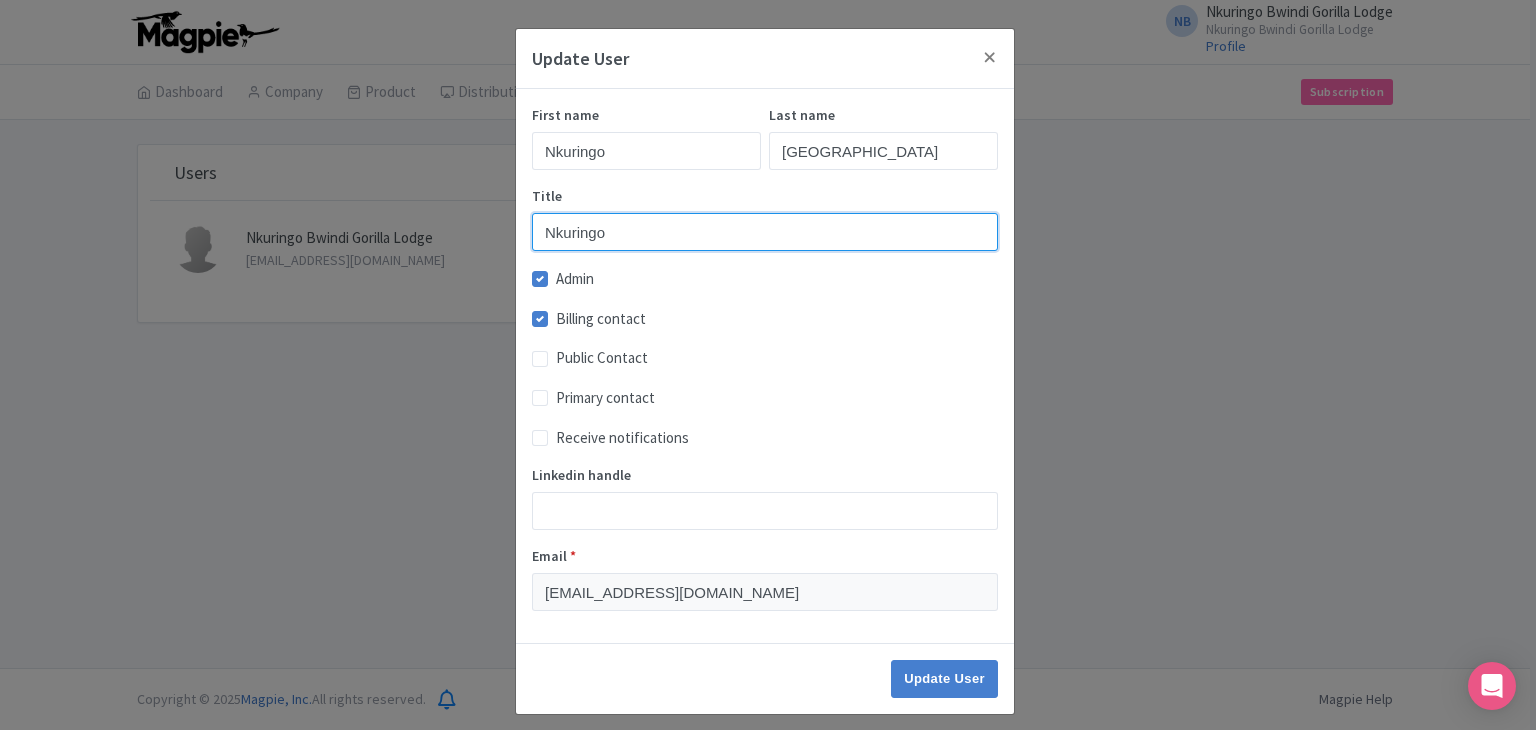 click on "Nkuringo" at bounding box center [765, 232] 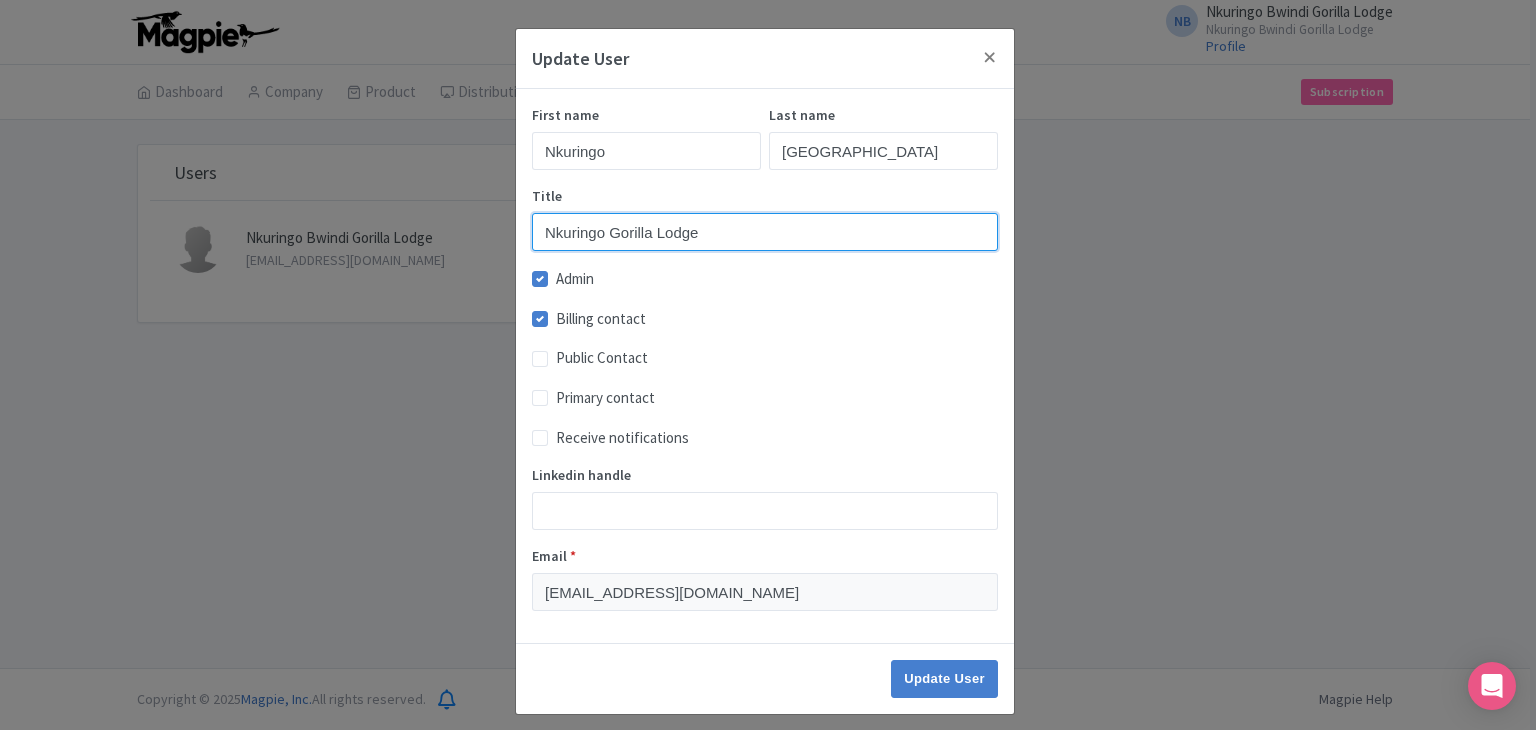 type on "Nkuringo Gorilla Lodge" 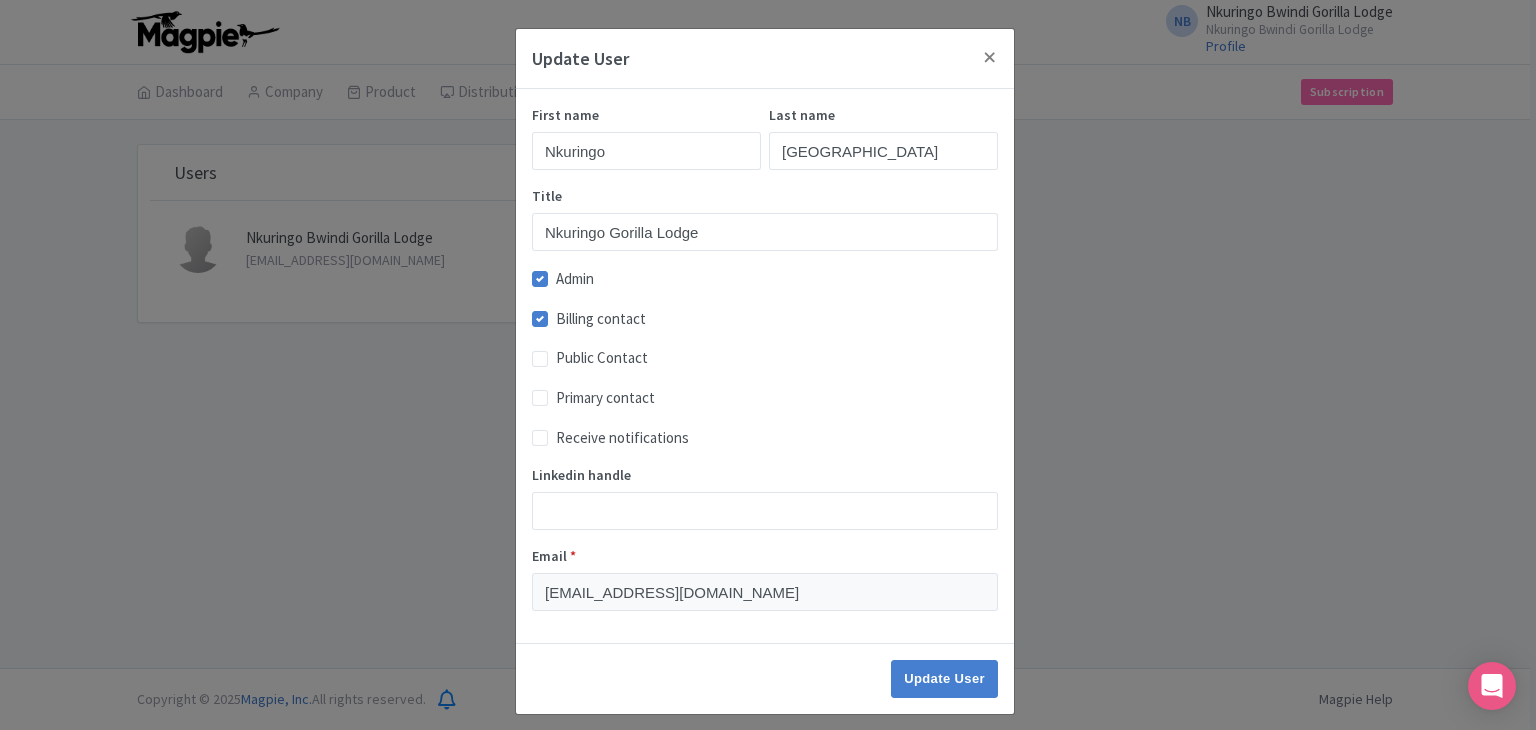 click on "Public Contact" at bounding box center (602, 358) 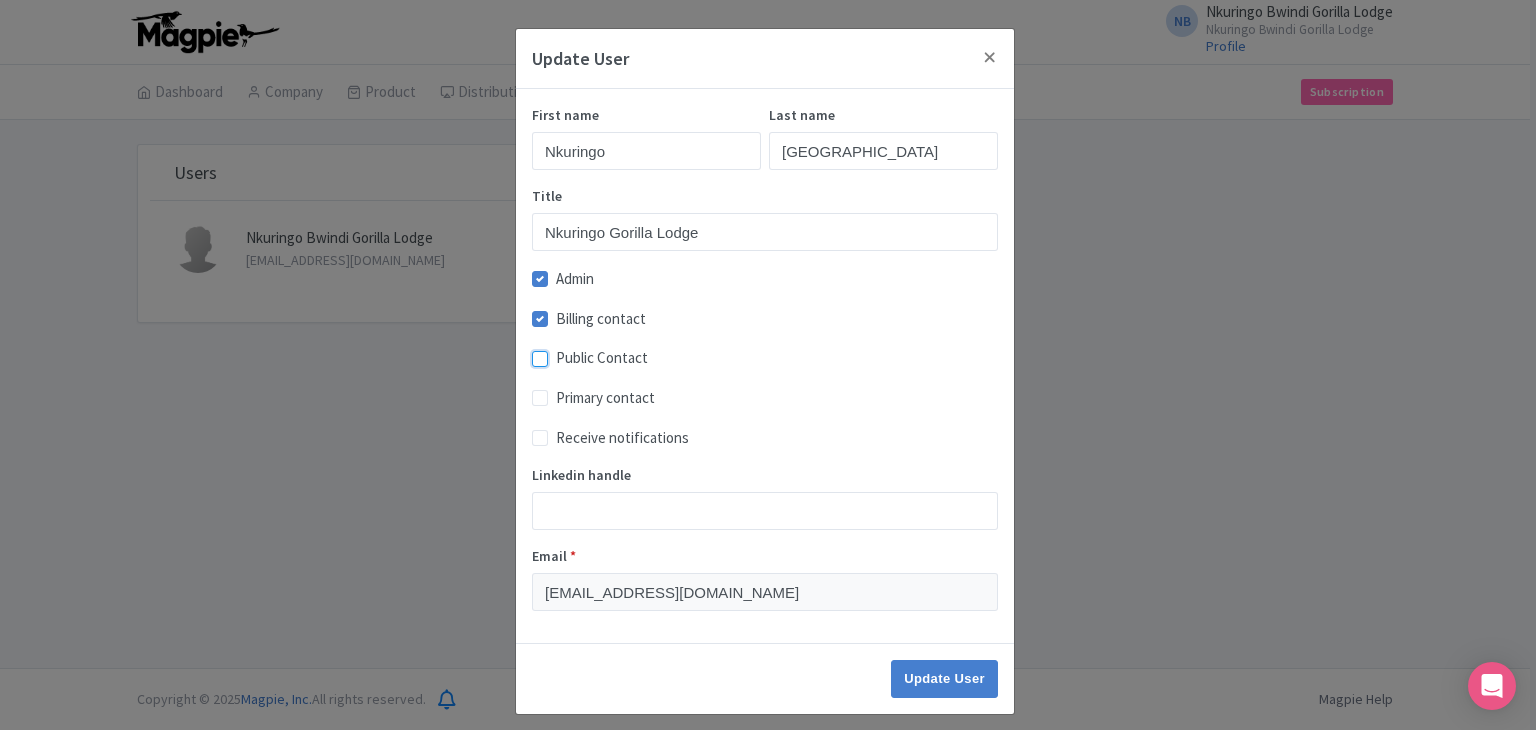checkbox on "true" 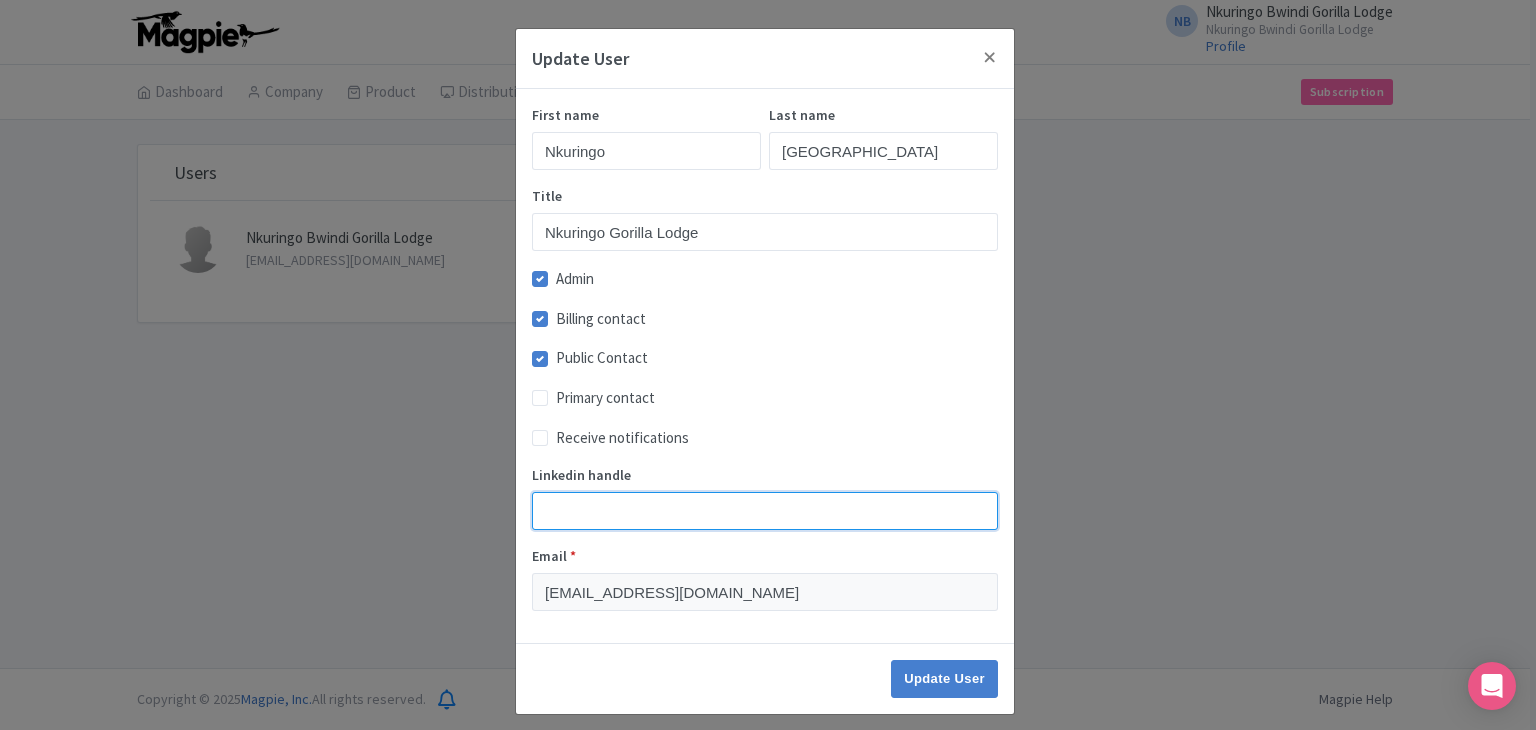 click on "Linkedin handle" at bounding box center (765, 511) 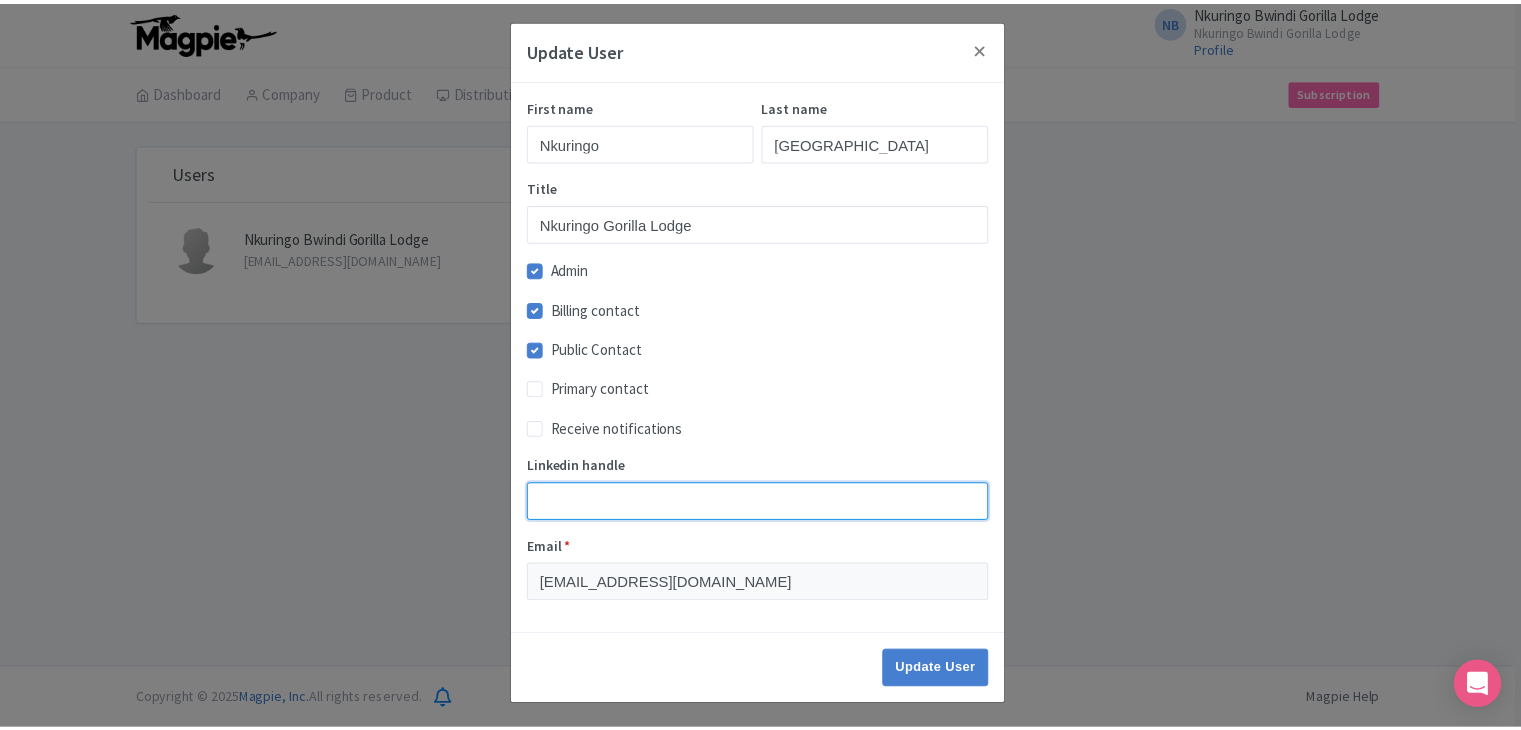 scroll, scrollTop: 12, scrollLeft: 0, axis: vertical 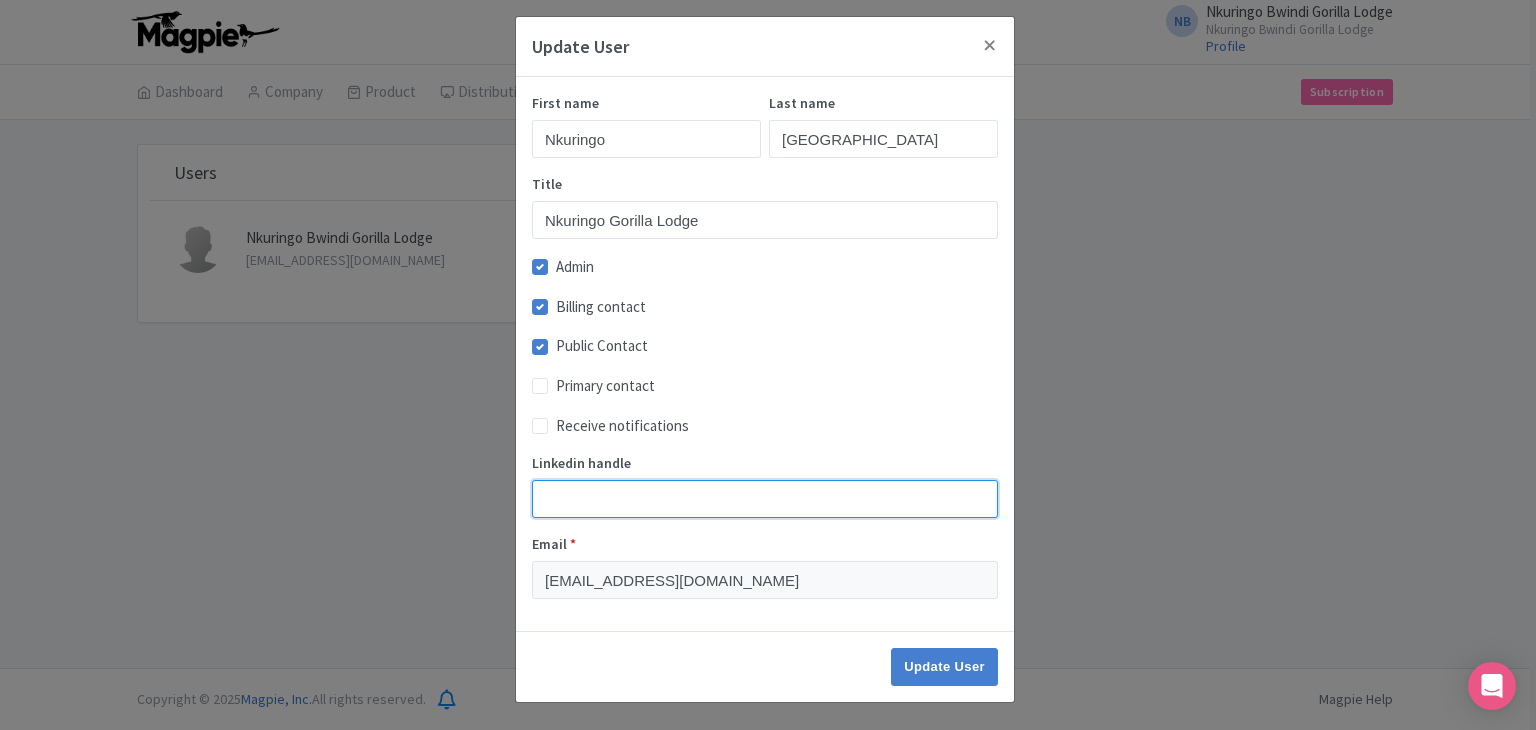 paste on "[URL][DOMAIN_NAME]" 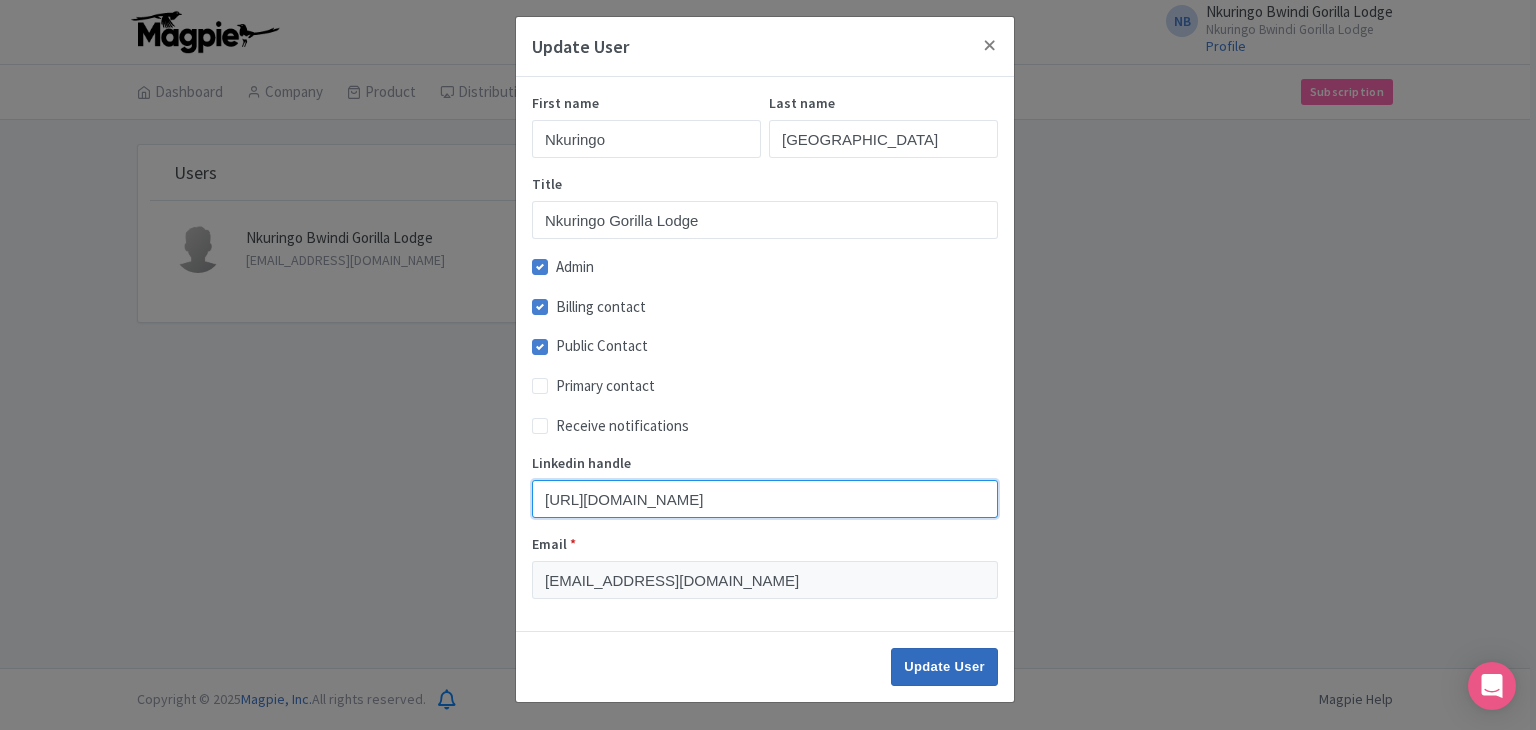 type on "[URL][DOMAIN_NAME]" 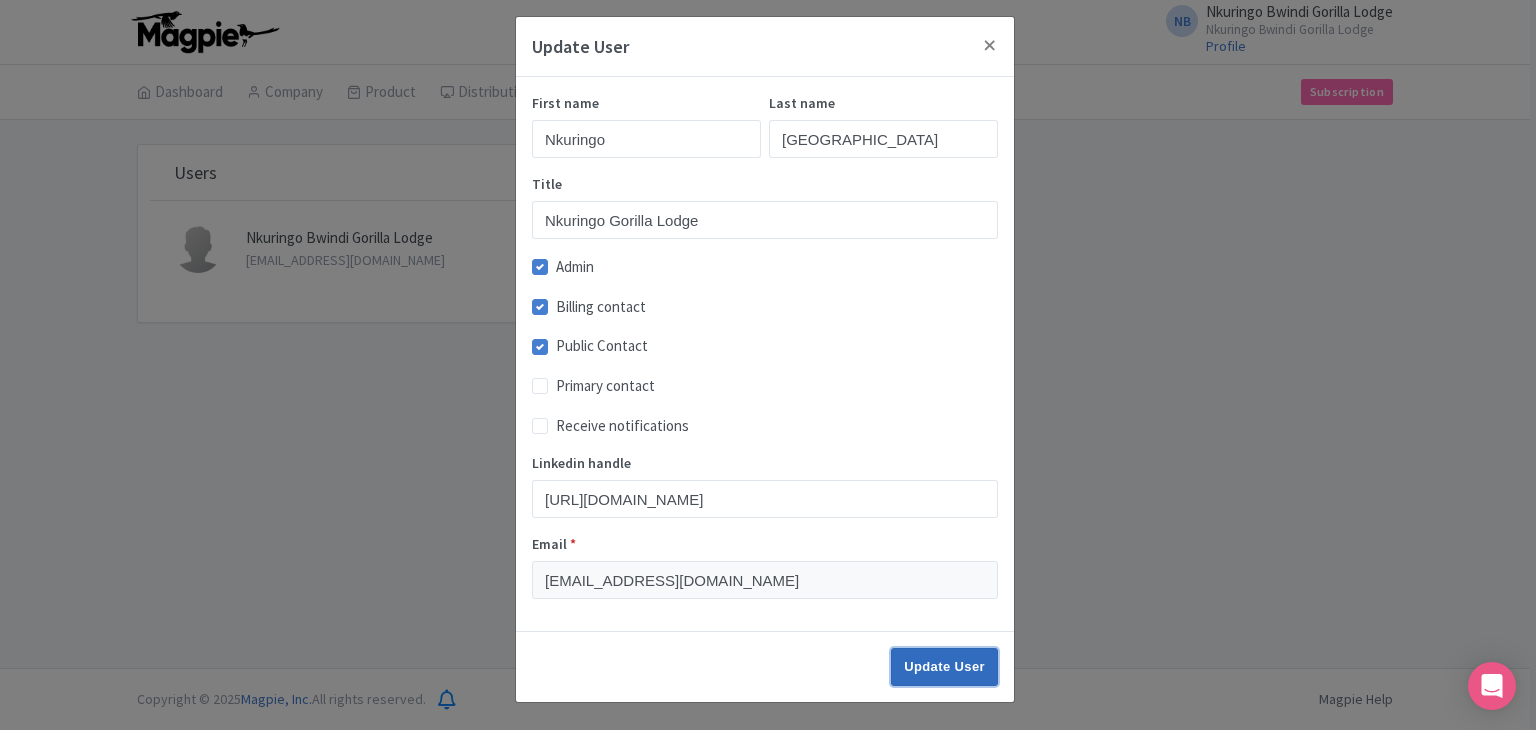 click on "Update User" at bounding box center [944, 667] 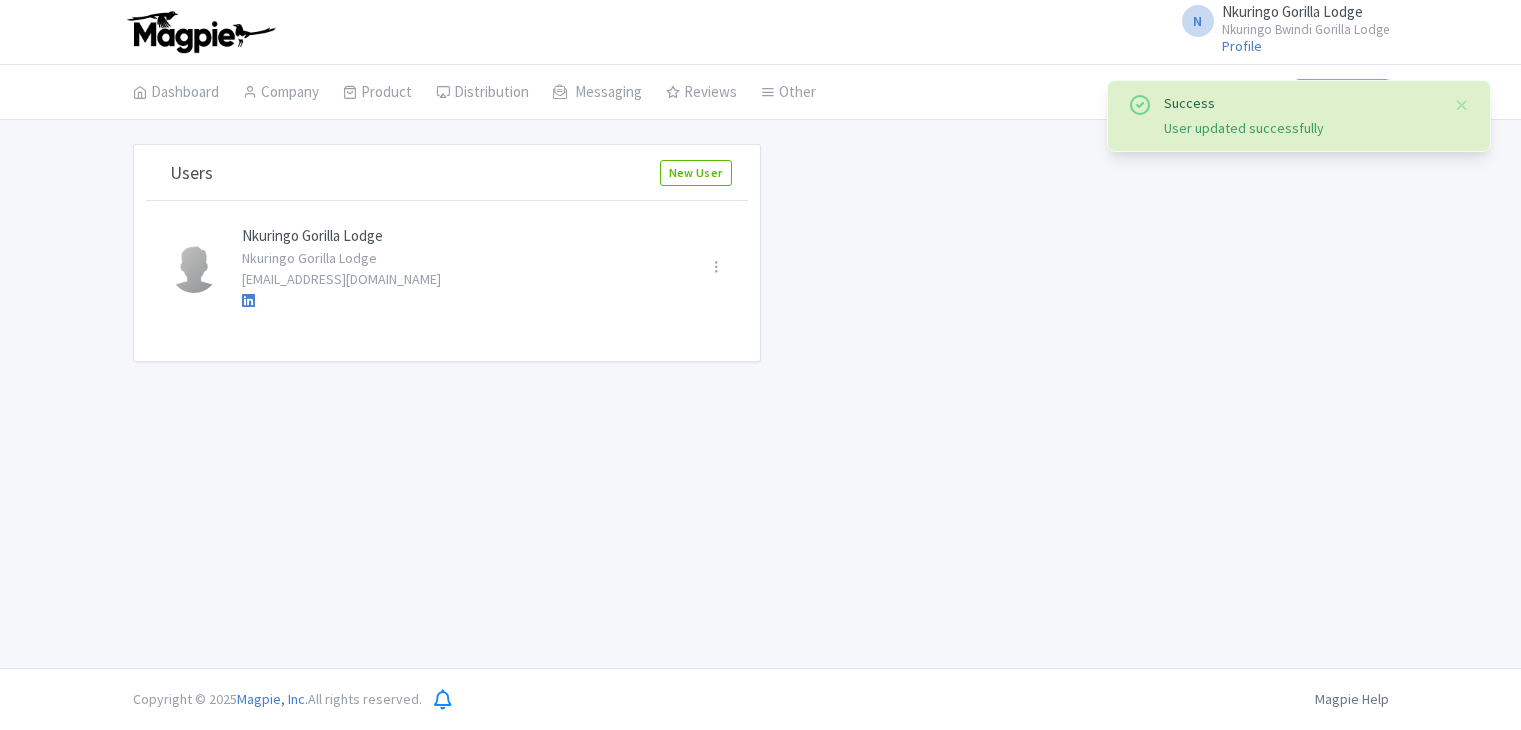 scroll, scrollTop: 0, scrollLeft: 0, axis: both 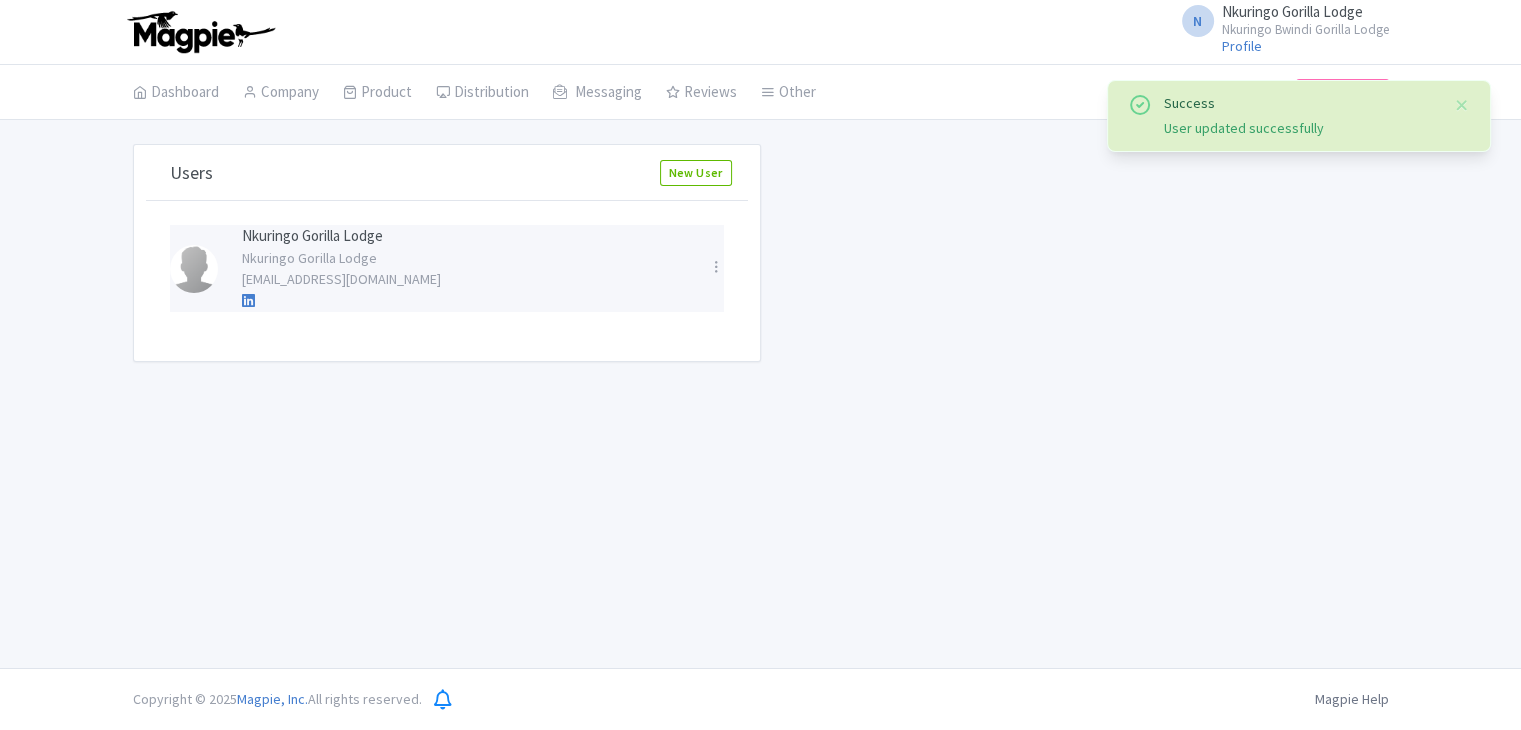 click at bounding box center (194, 269) 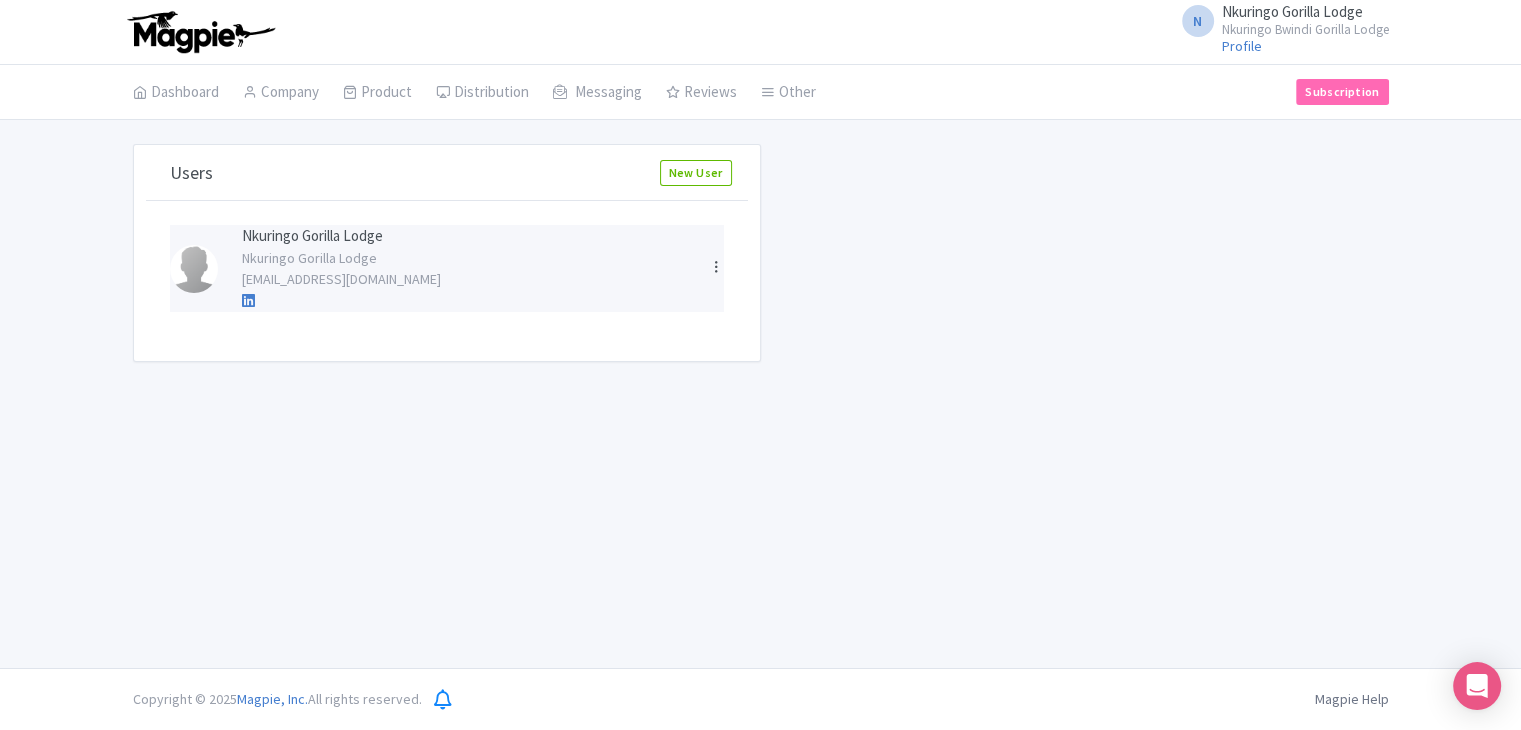 click at bounding box center [716, 266] 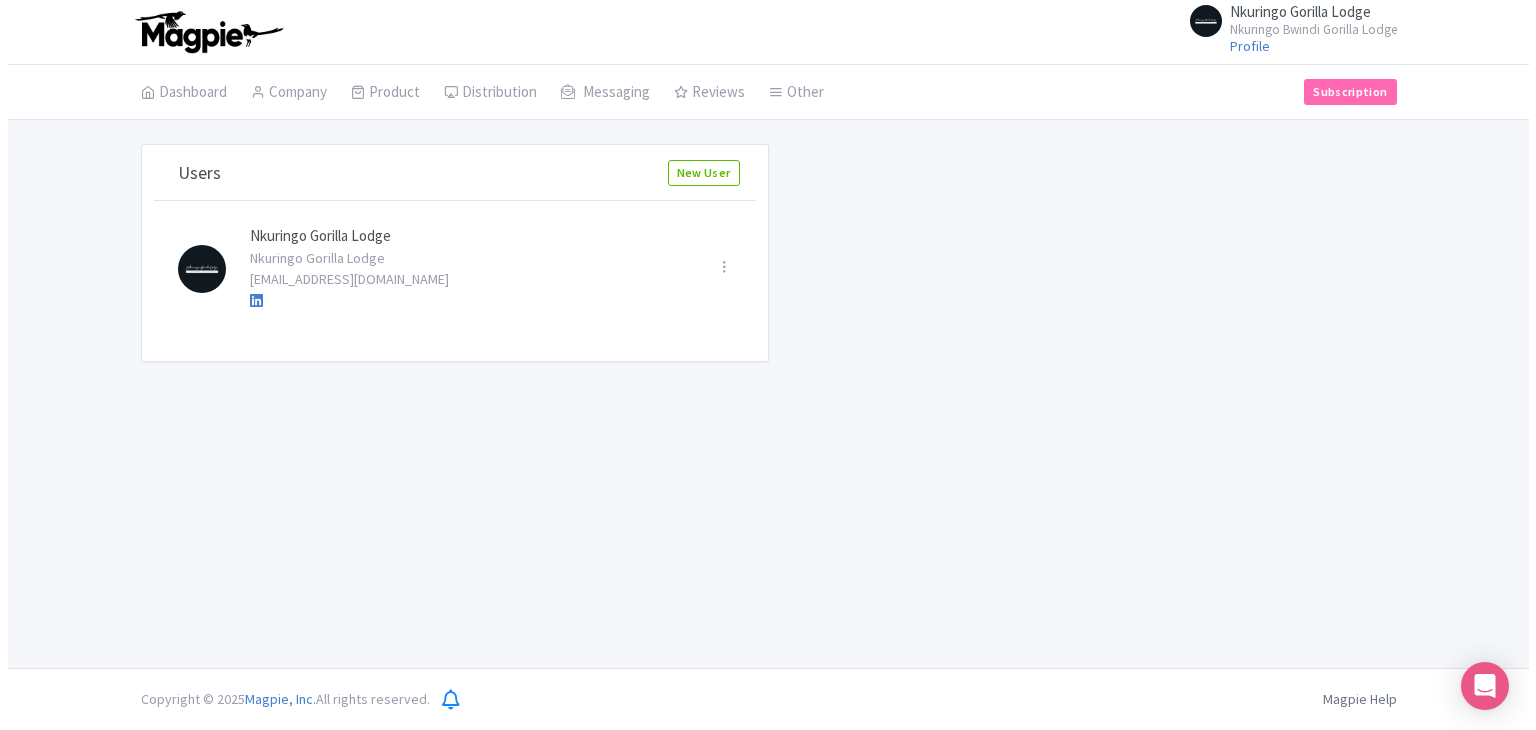 scroll, scrollTop: 0, scrollLeft: 0, axis: both 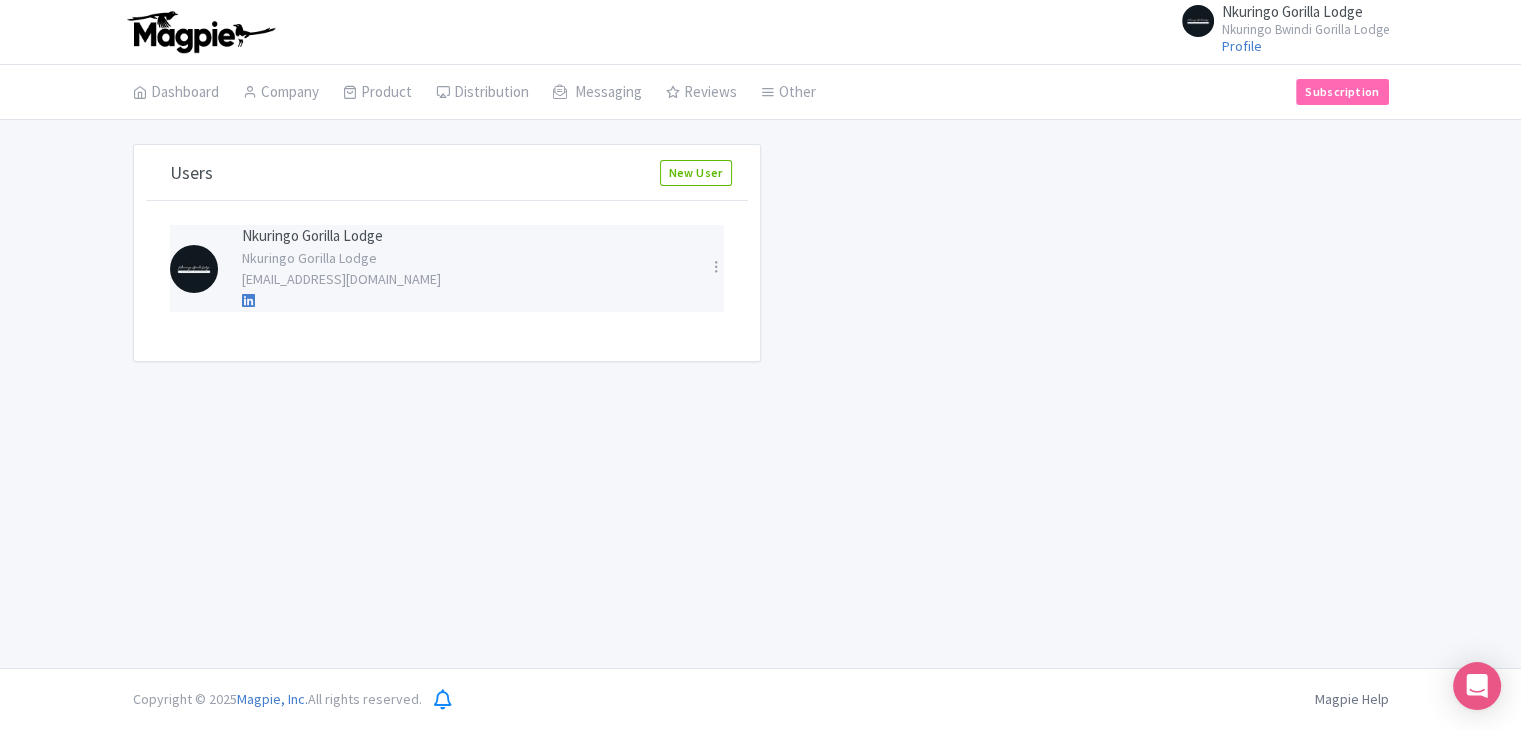 click on "Edit
Delete" at bounding box center [716, 268] 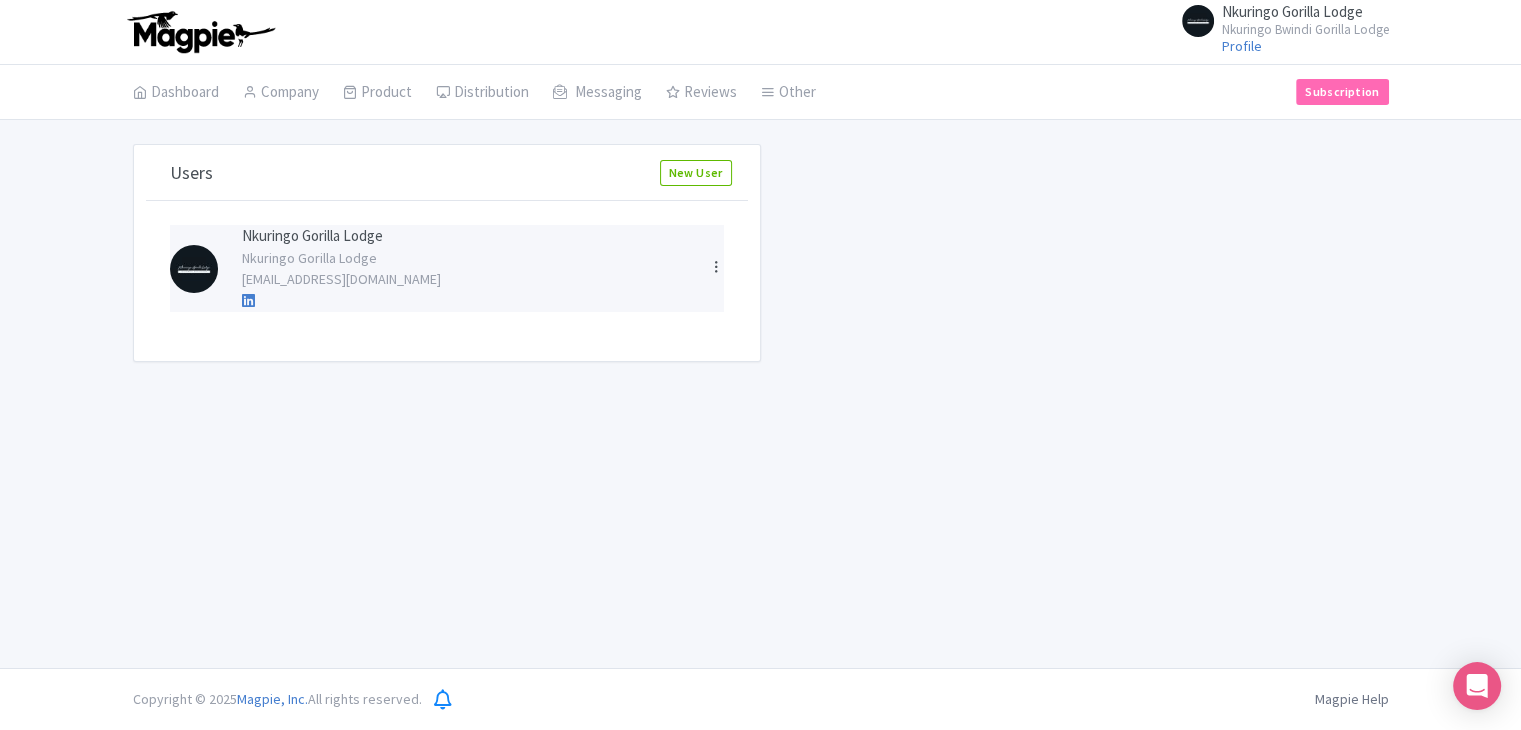 click at bounding box center (716, 266) 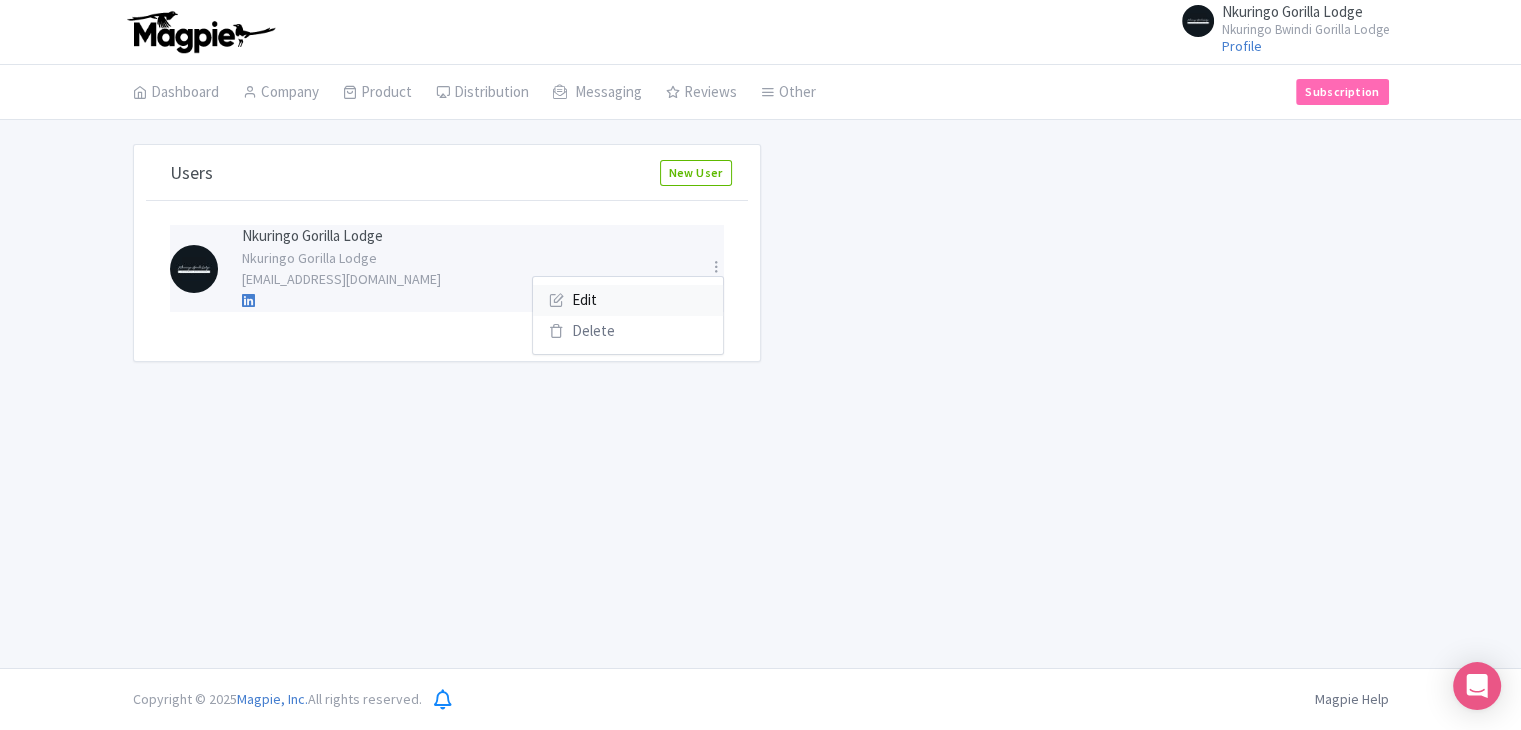 click on "Edit" at bounding box center [628, 300] 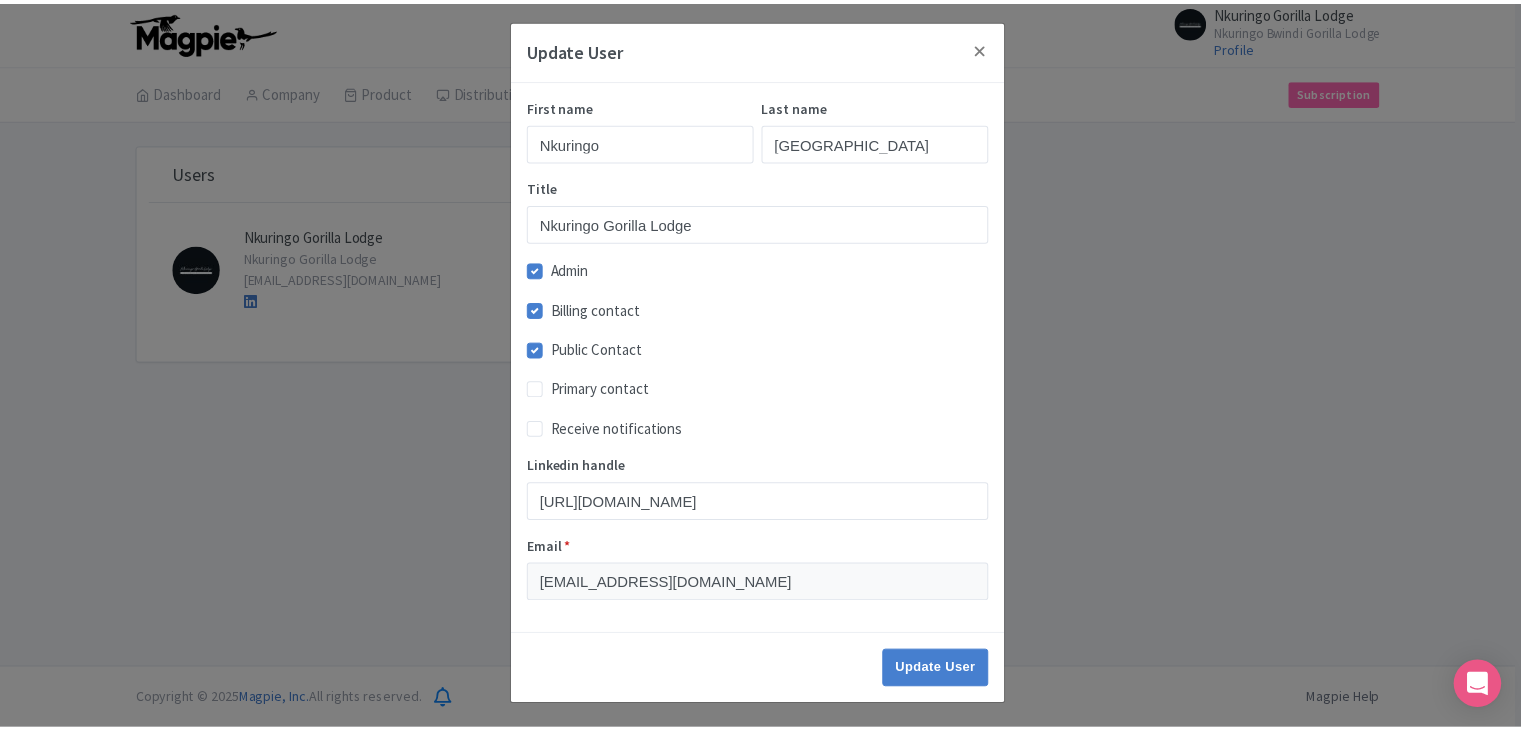 scroll, scrollTop: 12, scrollLeft: 0, axis: vertical 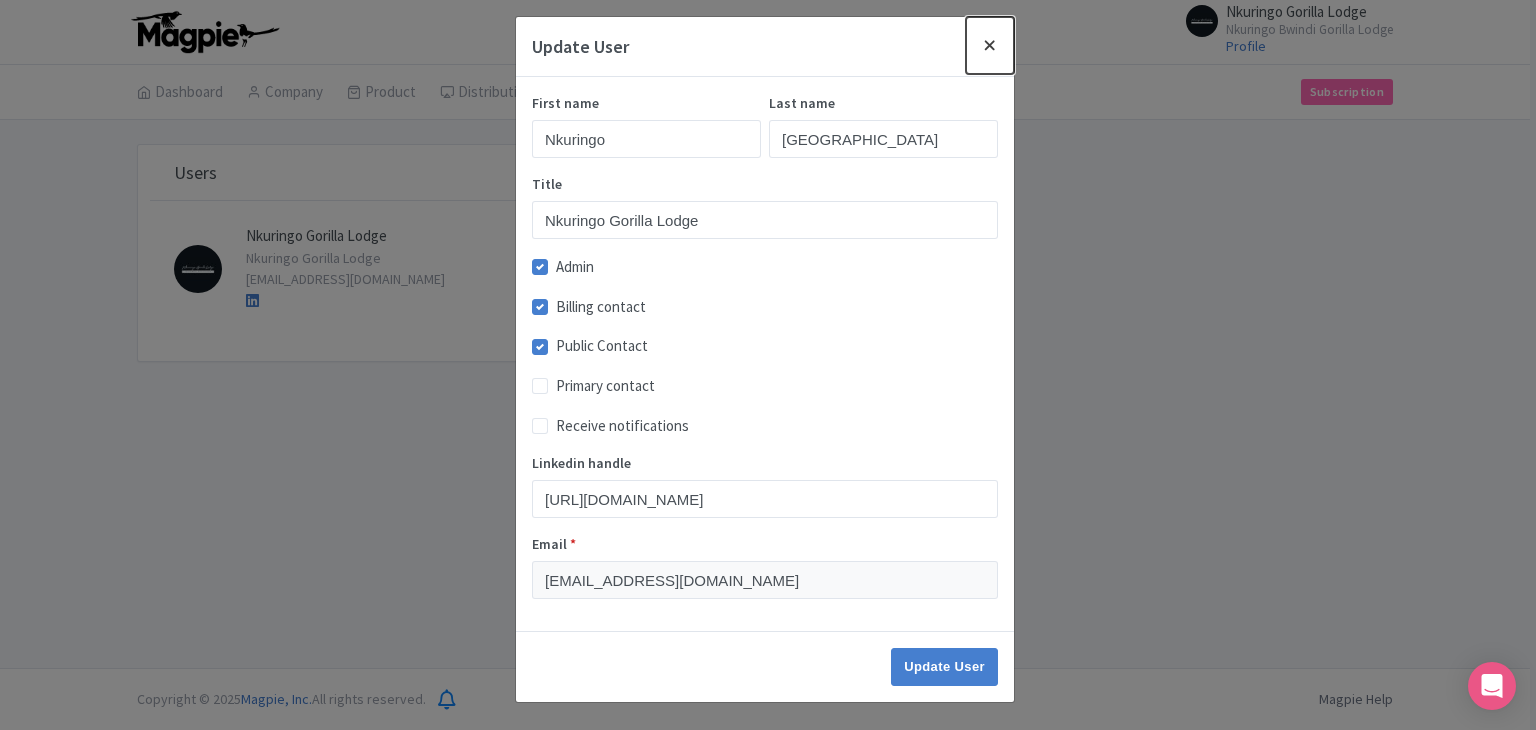 click at bounding box center [990, 45] 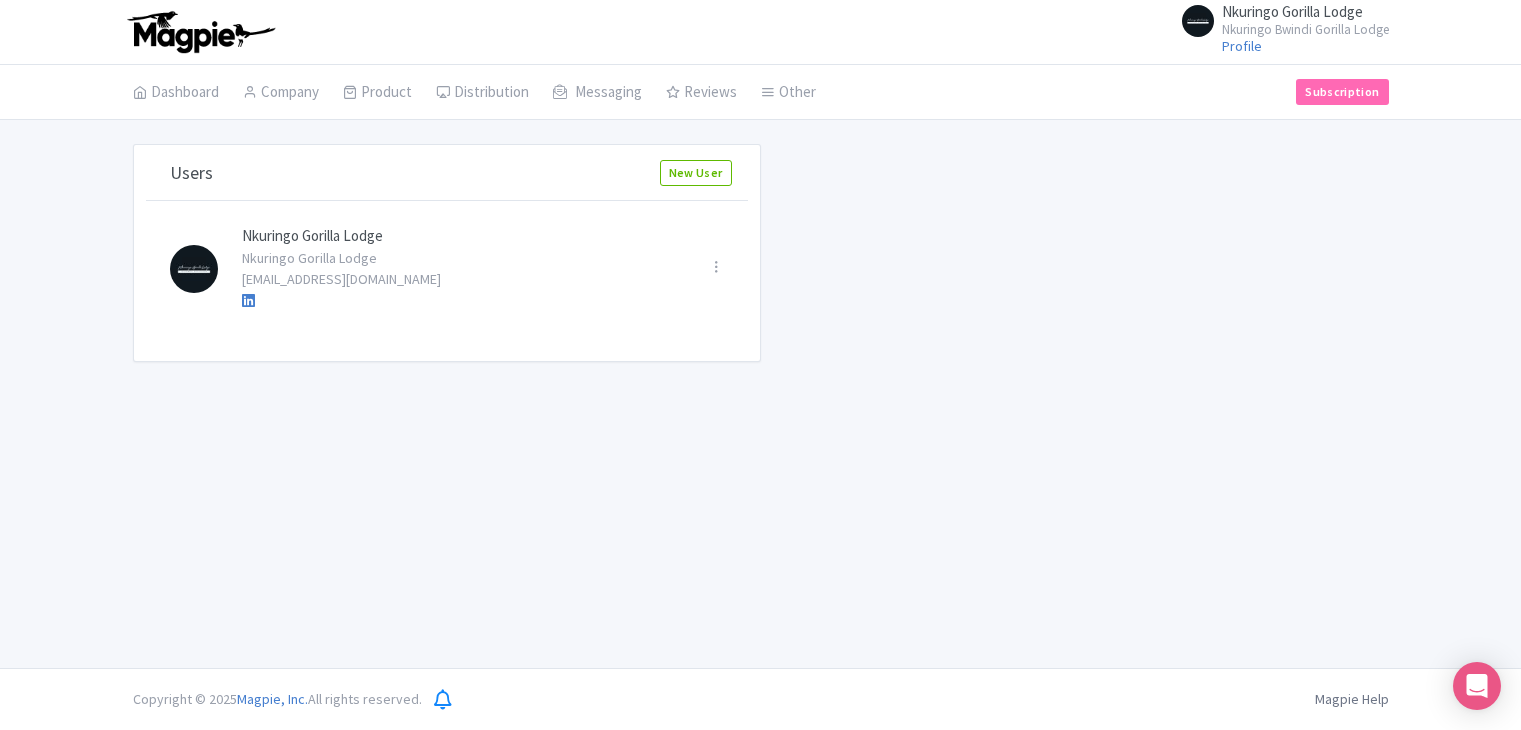 scroll, scrollTop: 0, scrollLeft: 0, axis: both 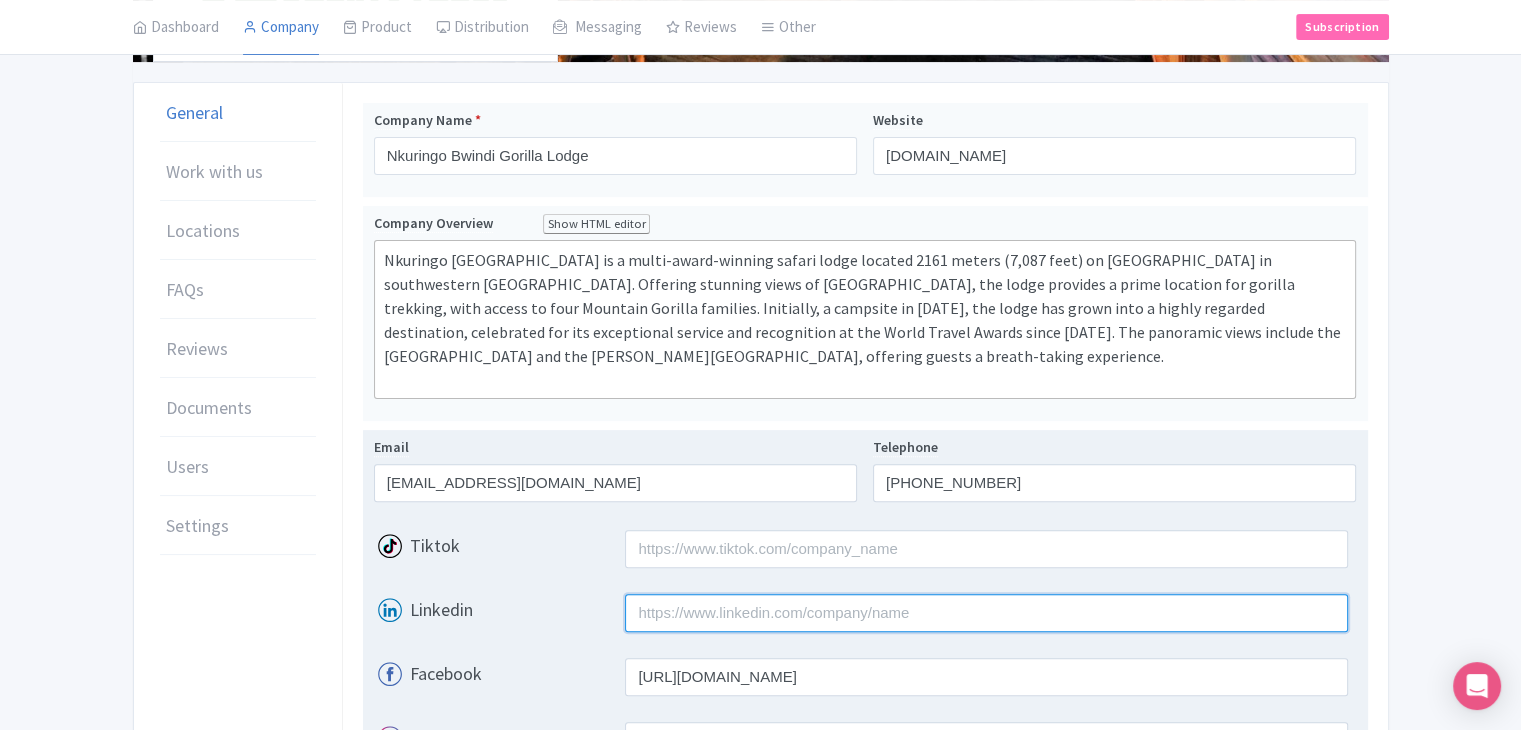 click on "Linkedin" at bounding box center (986, 613) 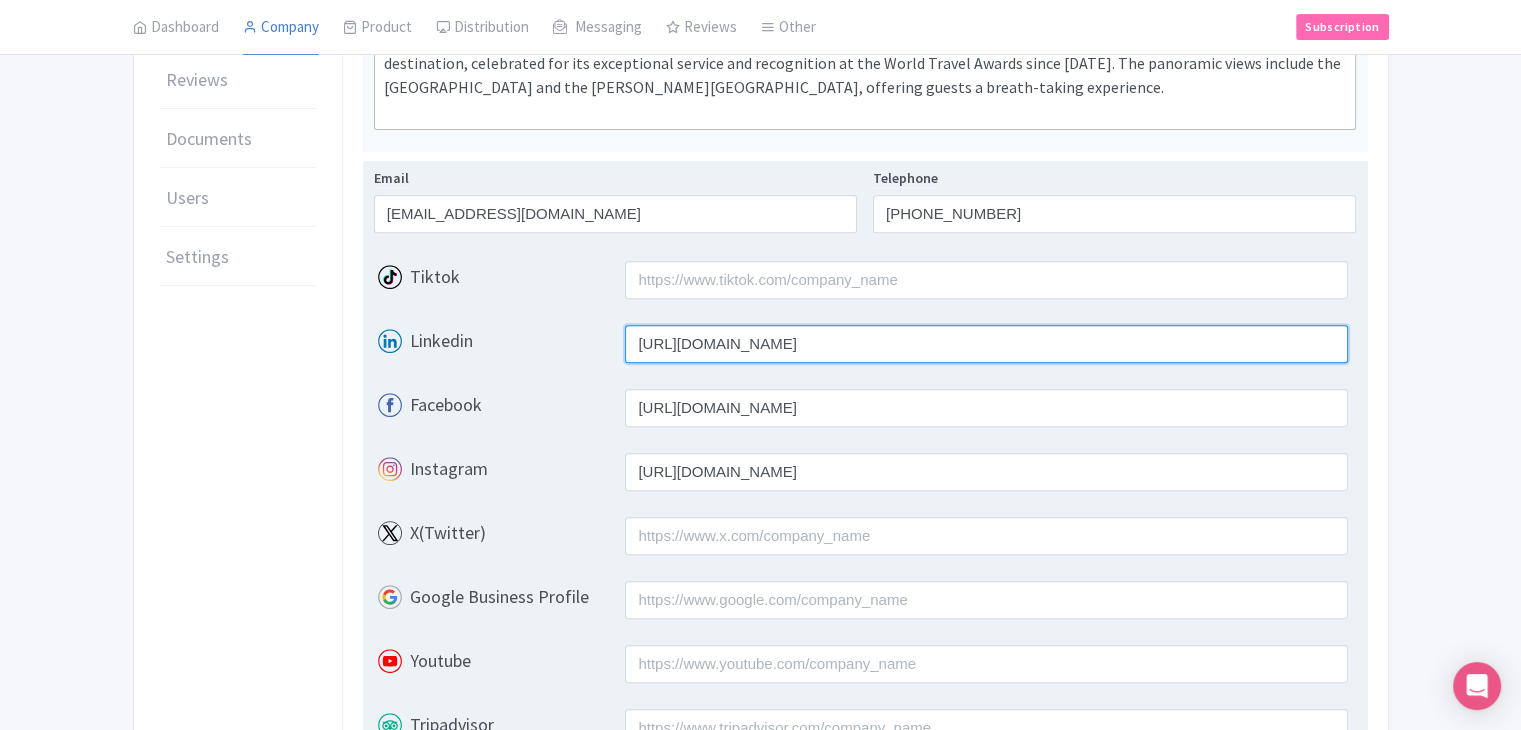 scroll, scrollTop: 800, scrollLeft: 0, axis: vertical 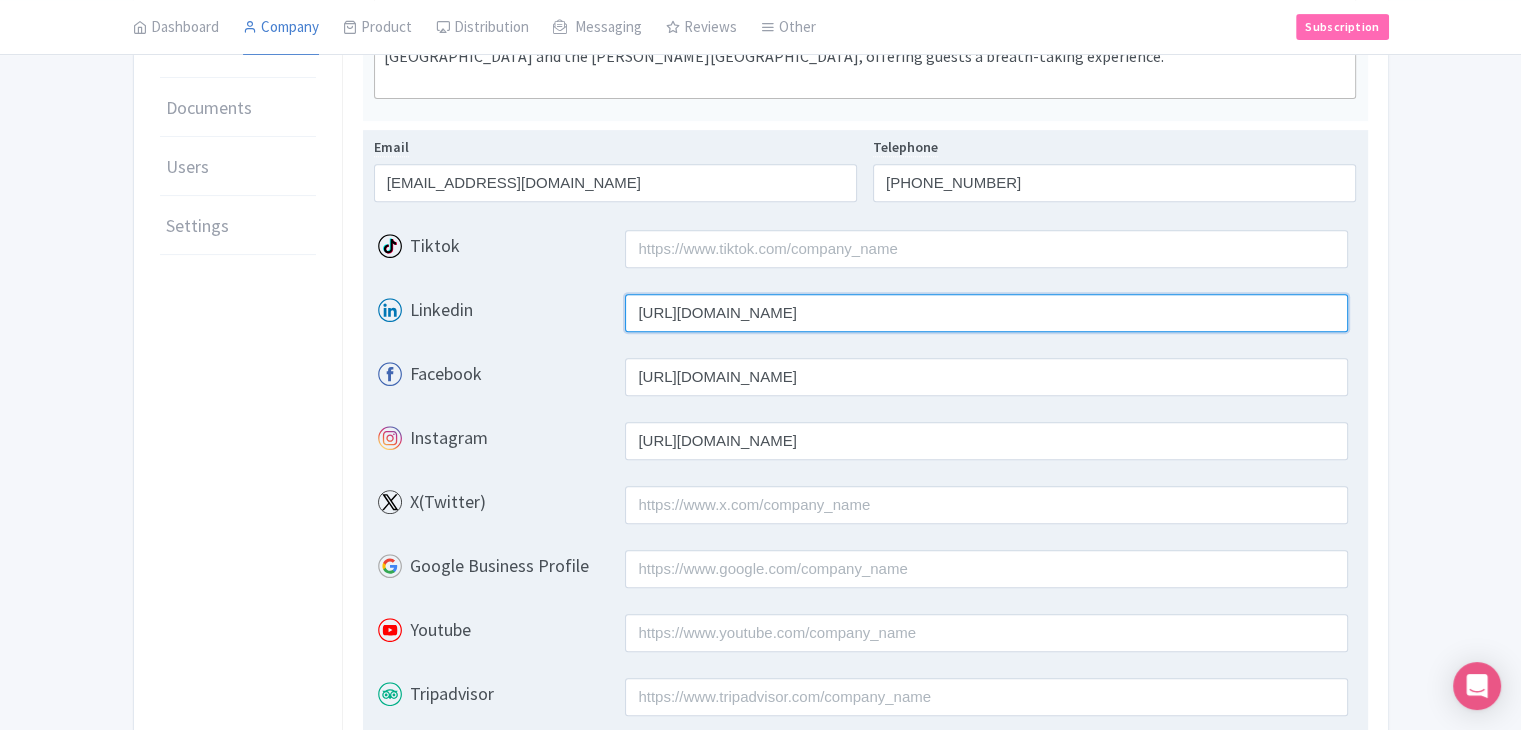 type on "[URL][DOMAIN_NAME]" 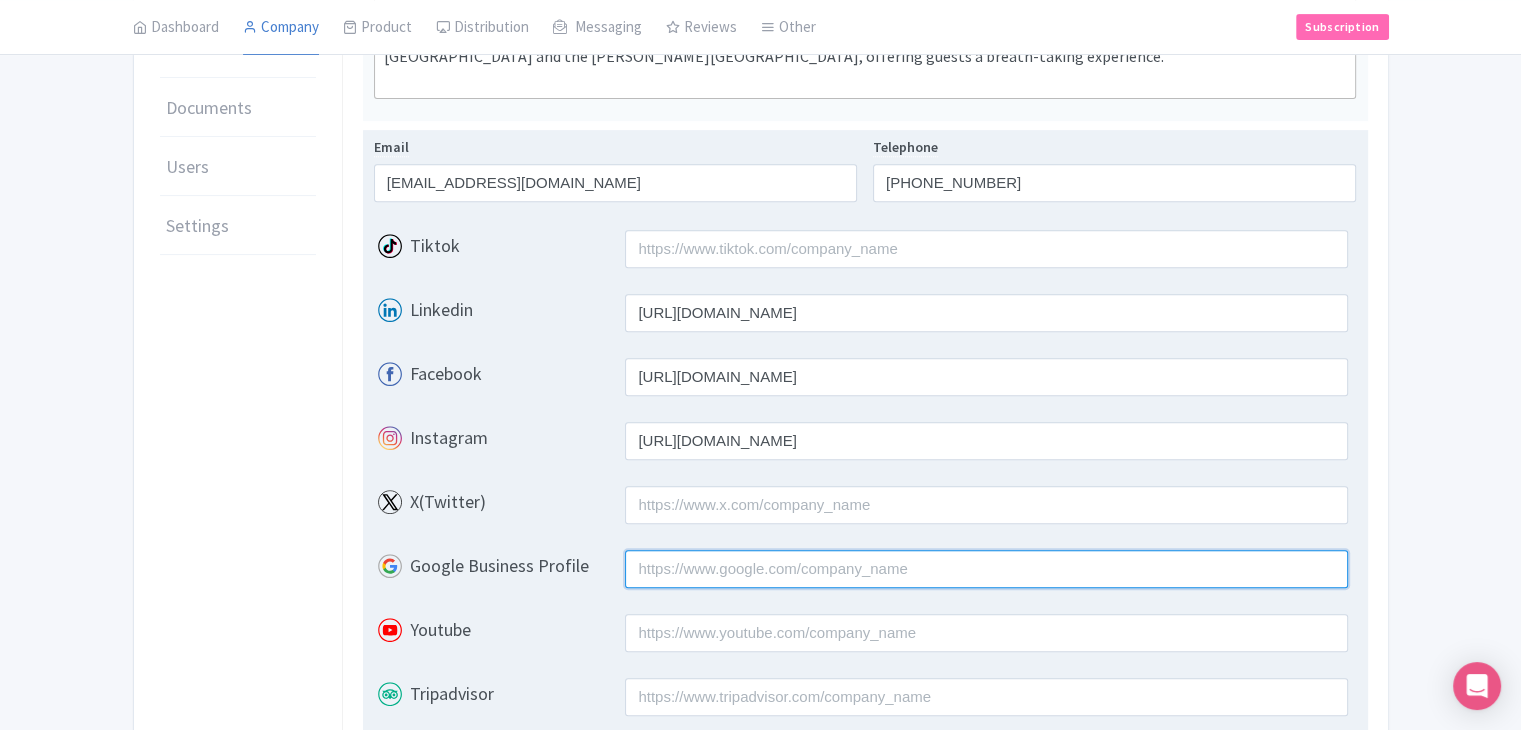 click on "Google Business Profile" at bounding box center (986, 569) 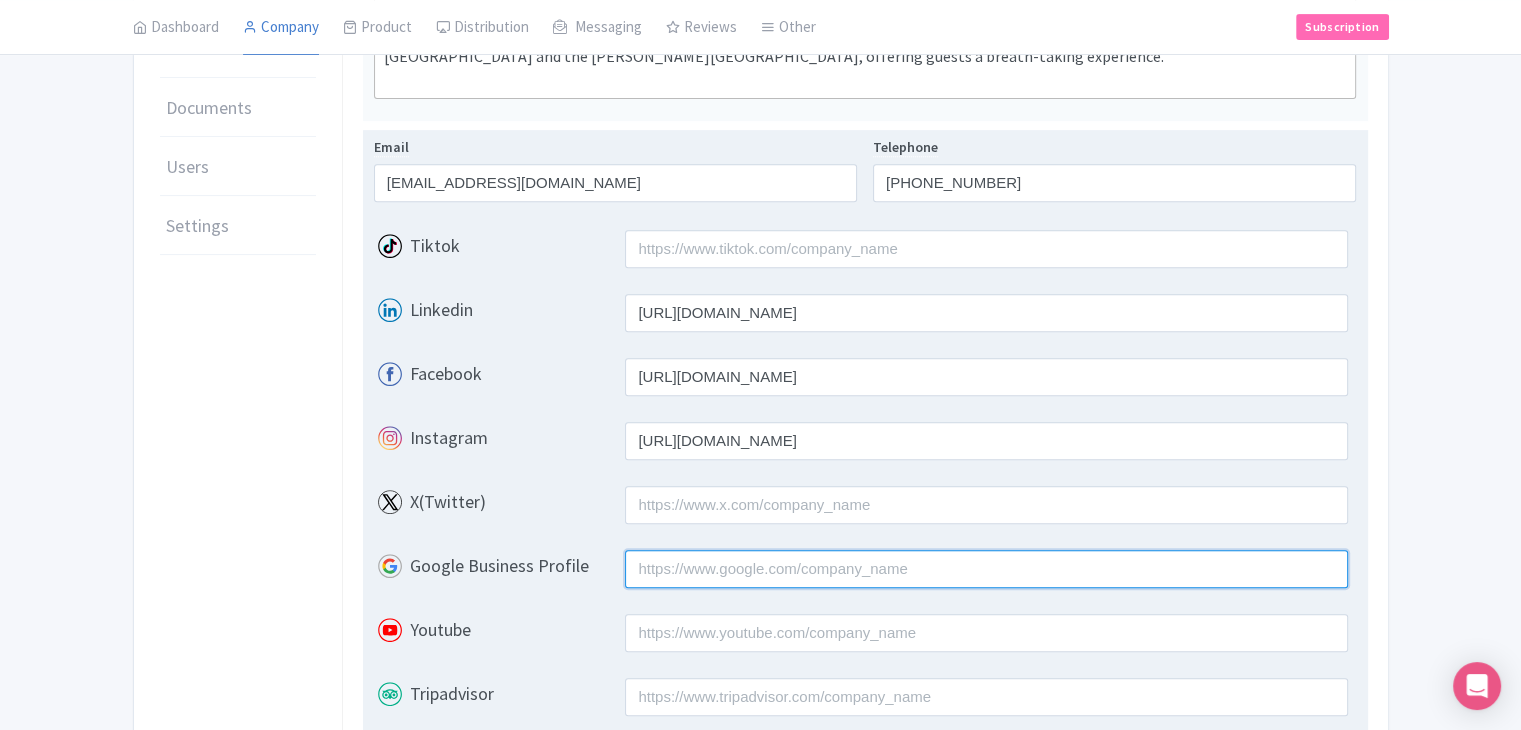 paste on "[URL][DOMAIN_NAME]" 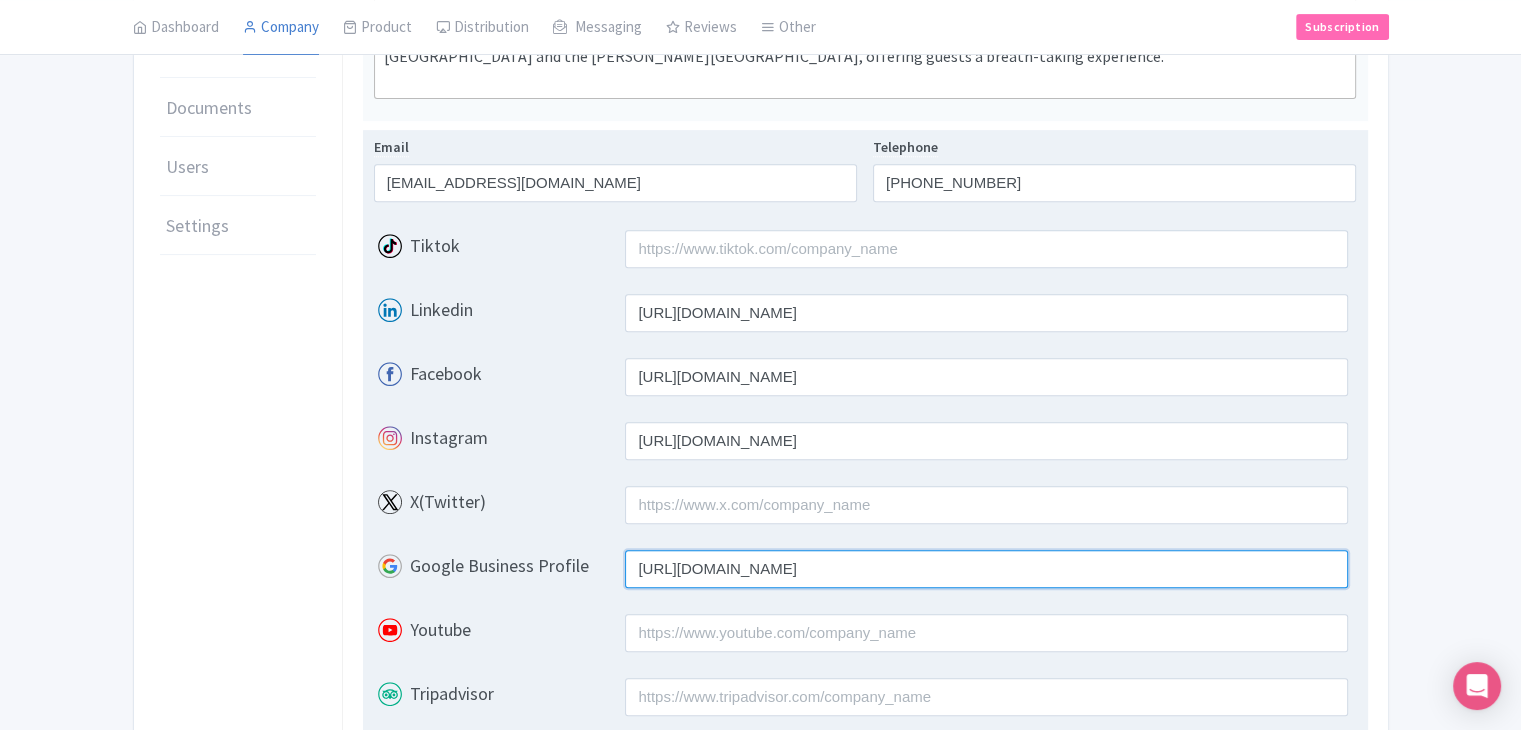 scroll, scrollTop: 0, scrollLeft: 4454, axis: horizontal 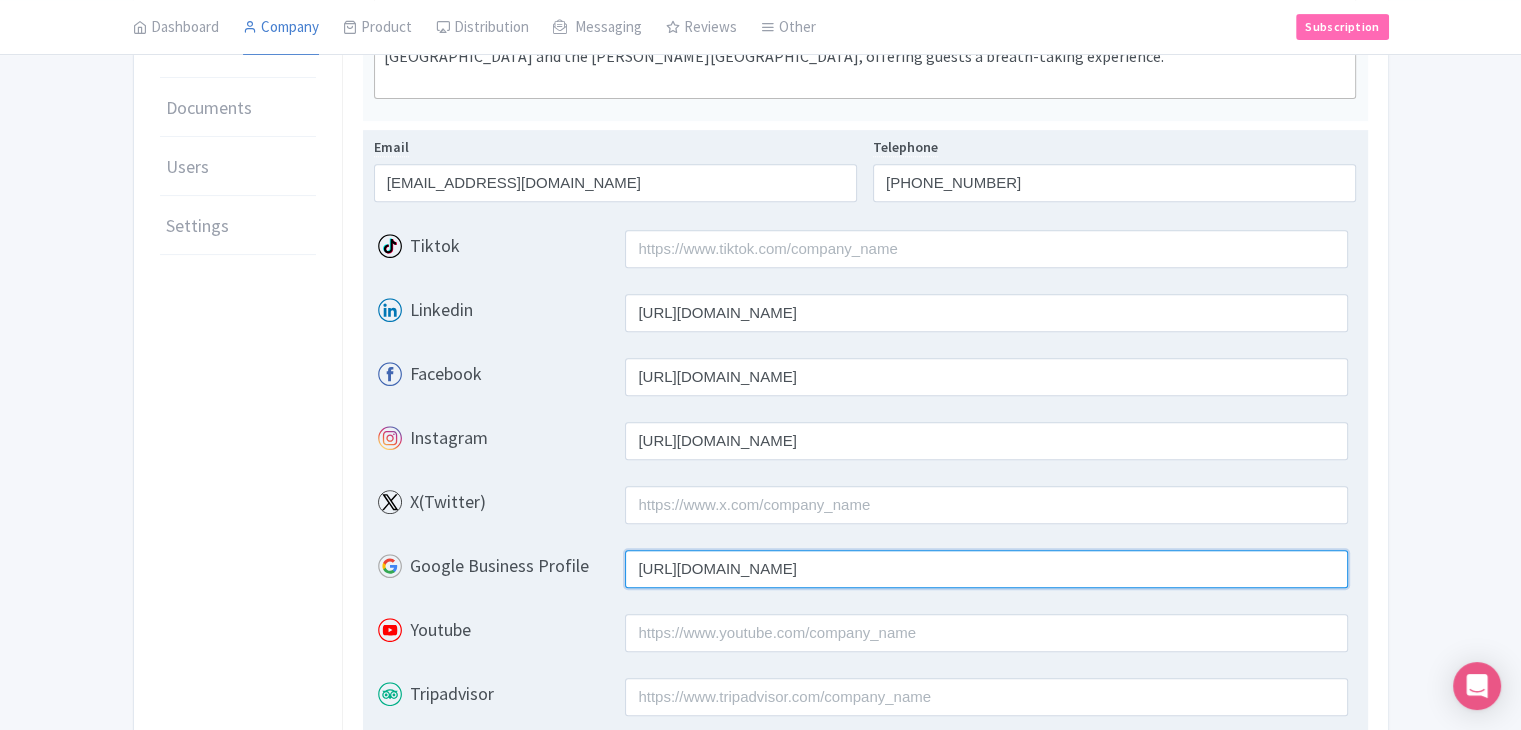 type on "[URL][DOMAIN_NAME]" 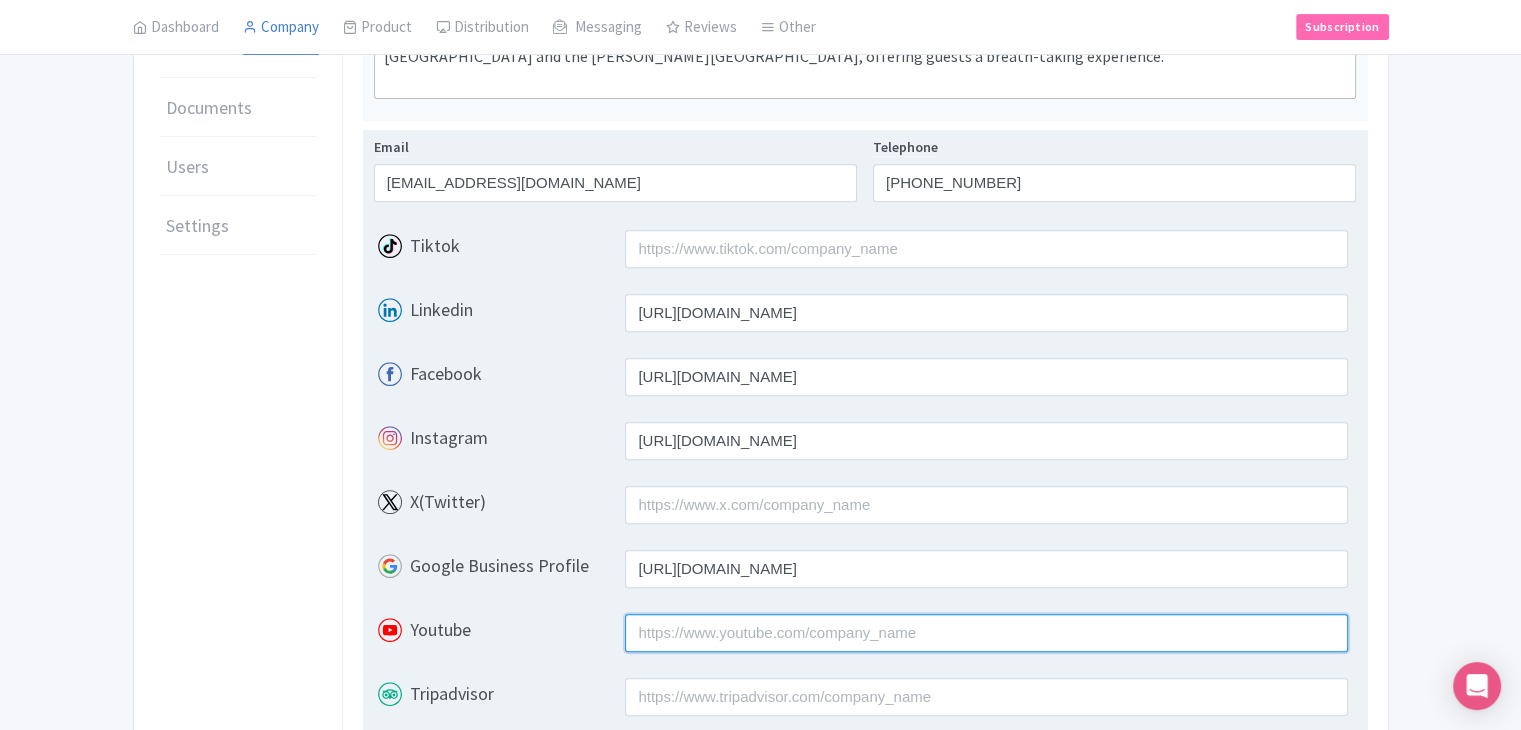 click on "Youtube" at bounding box center [986, 633] 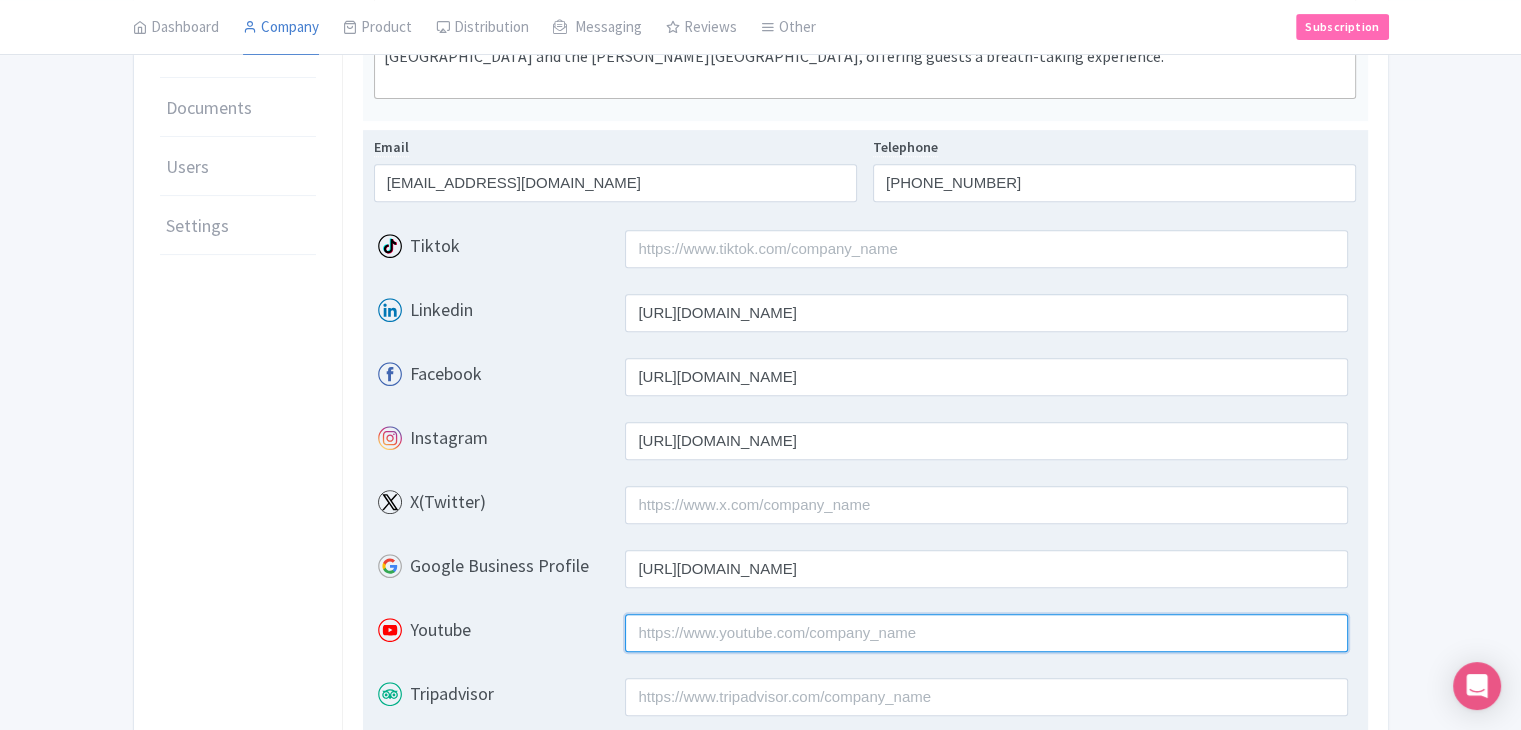 paste on "[URL][DOMAIN_NAME]" 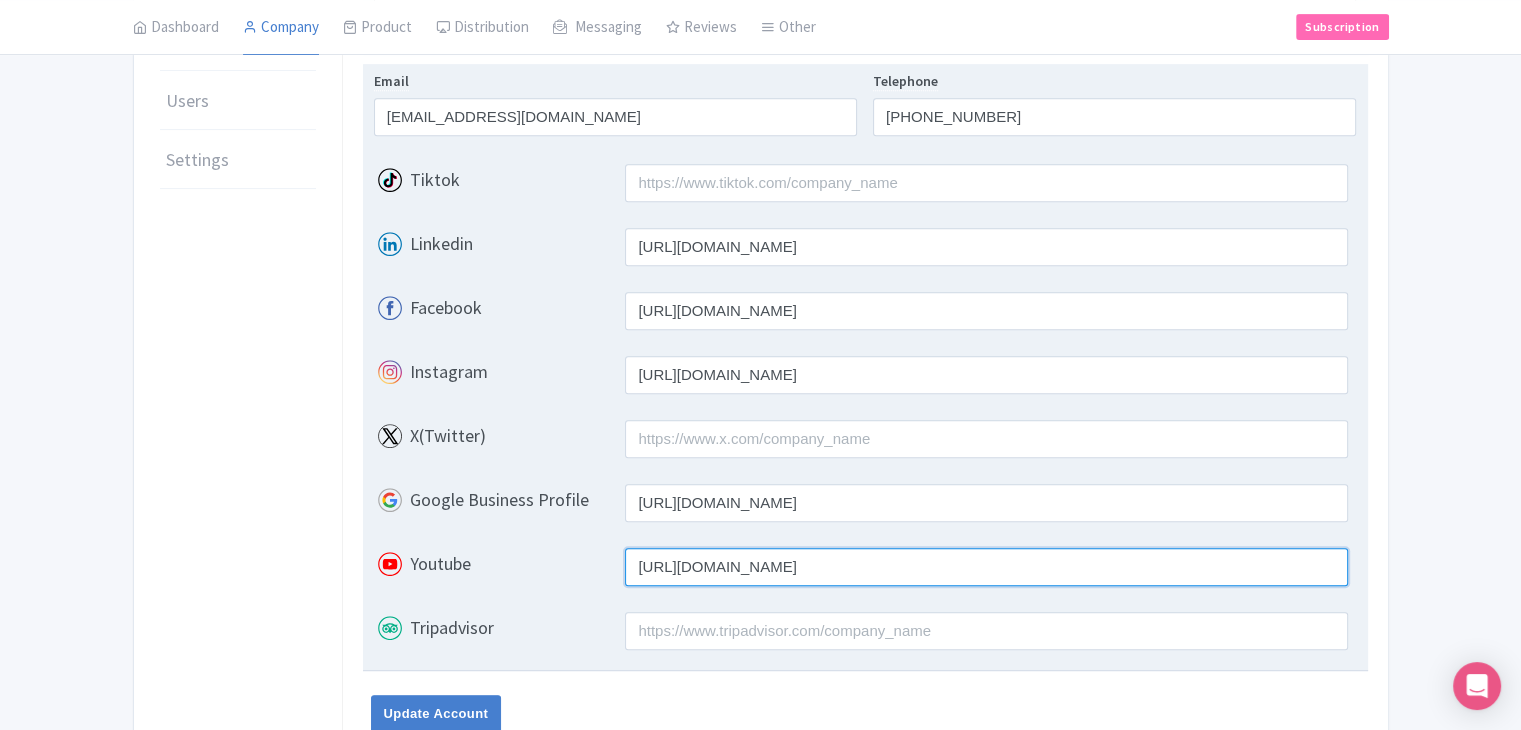 scroll, scrollTop: 900, scrollLeft: 0, axis: vertical 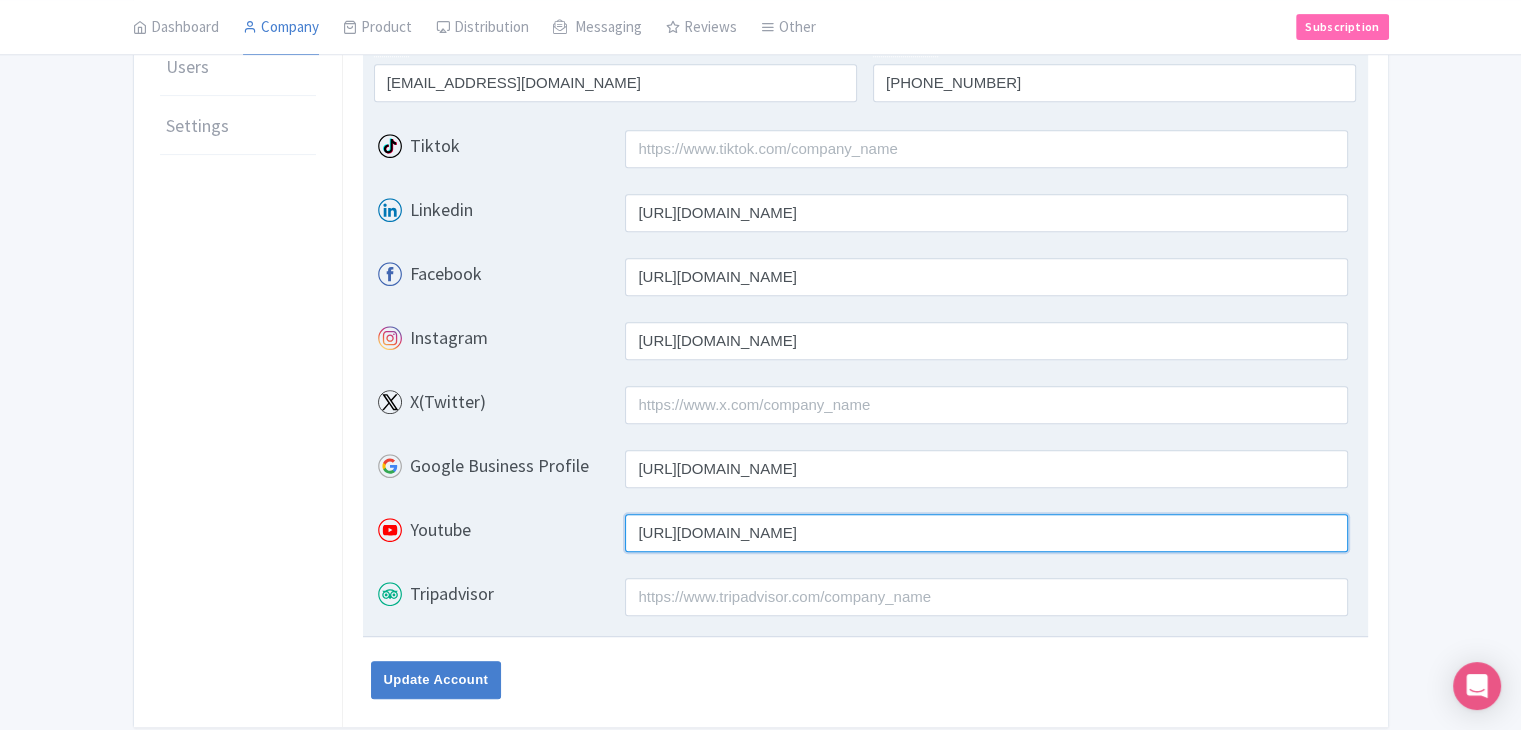 type on "[URL][DOMAIN_NAME]" 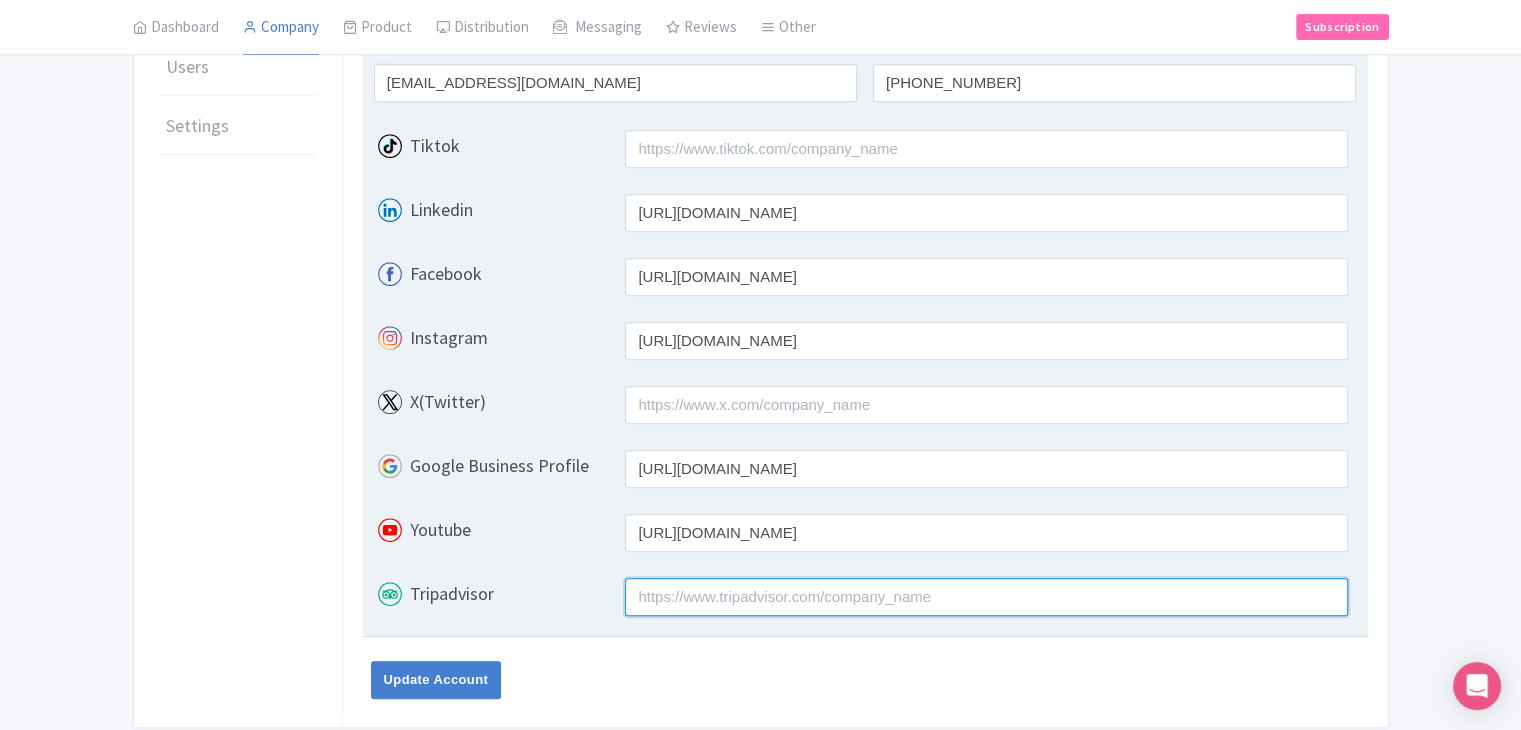 click on "Tripadvisor" at bounding box center [986, 597] 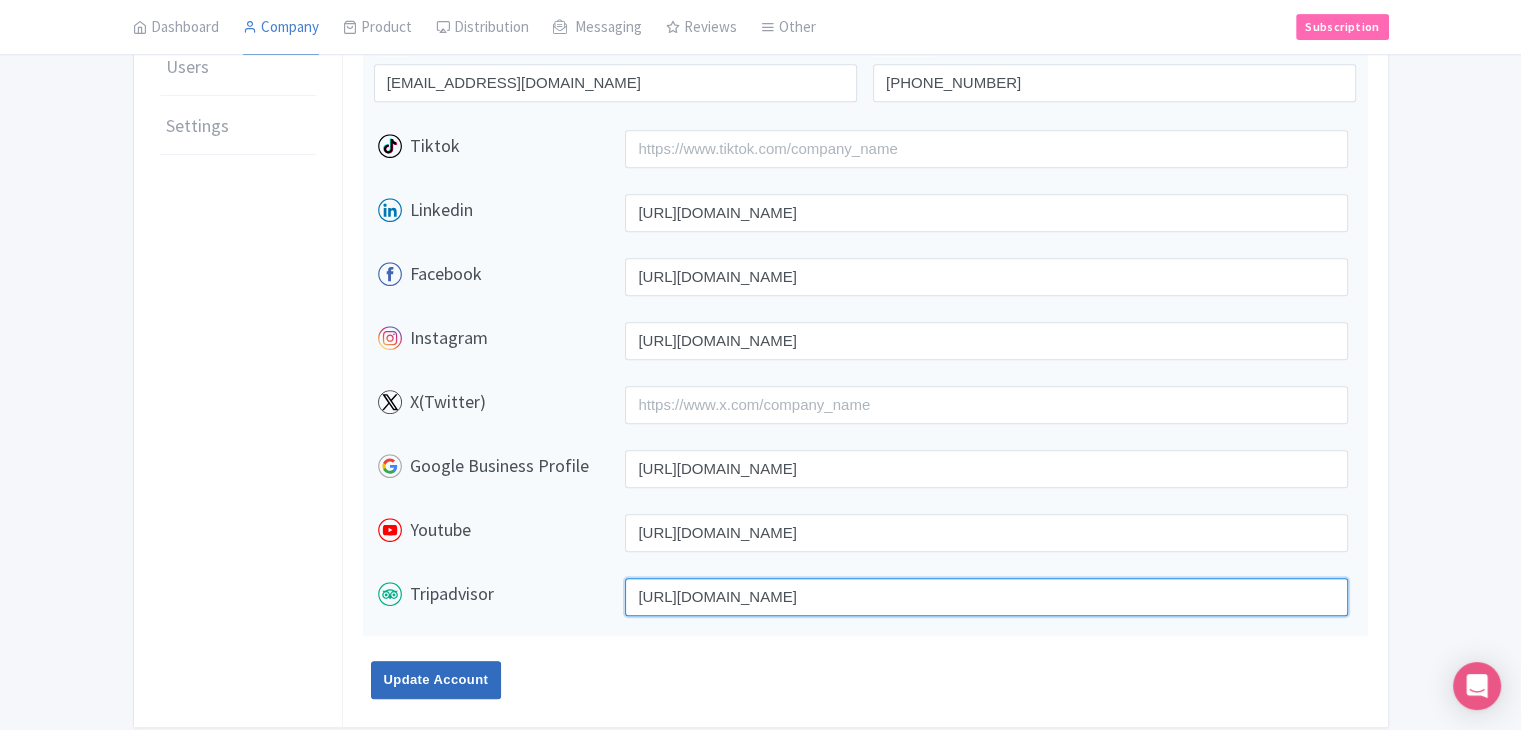 type on "[URL][DOMAIN_NAME]" 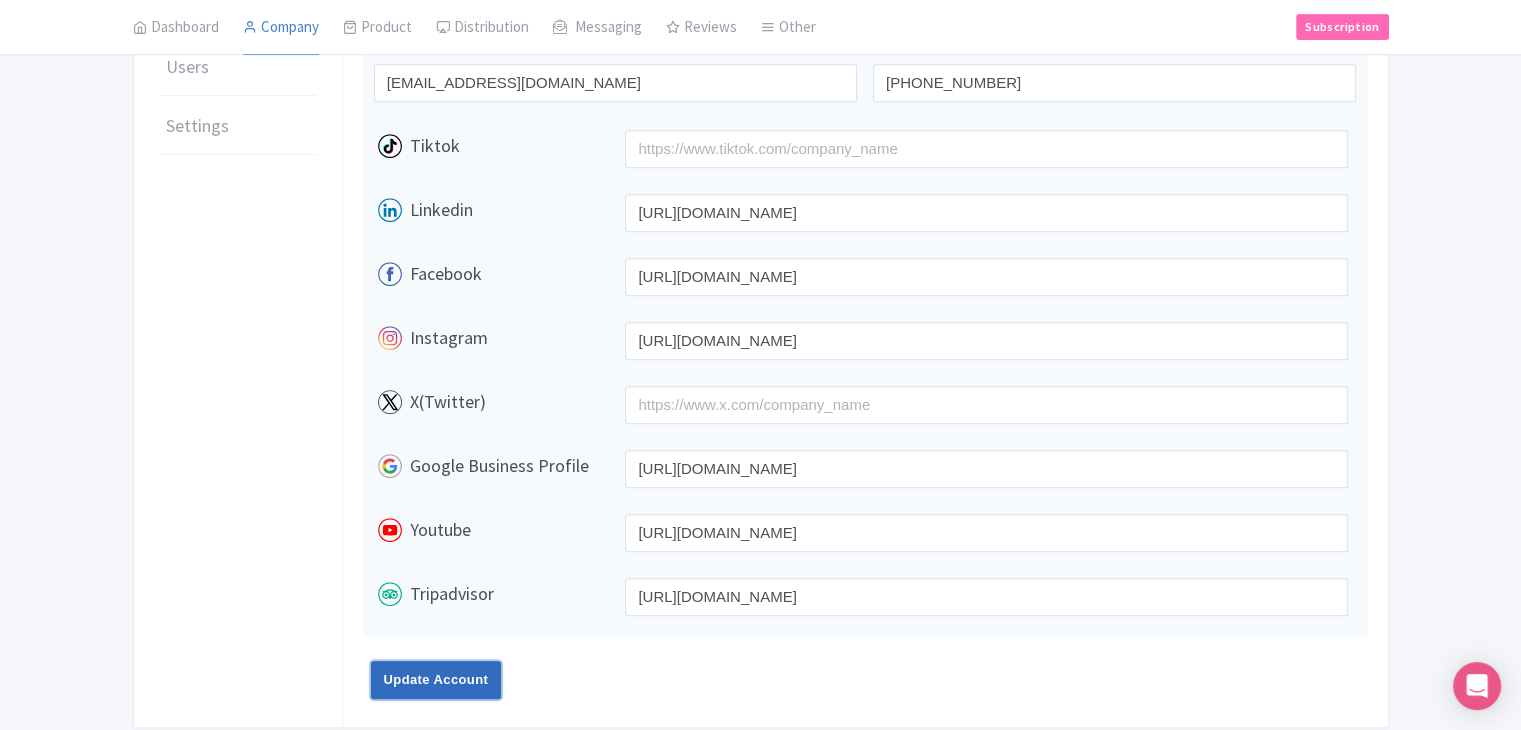 click on "Update Account" at bounding box center (436, 680) 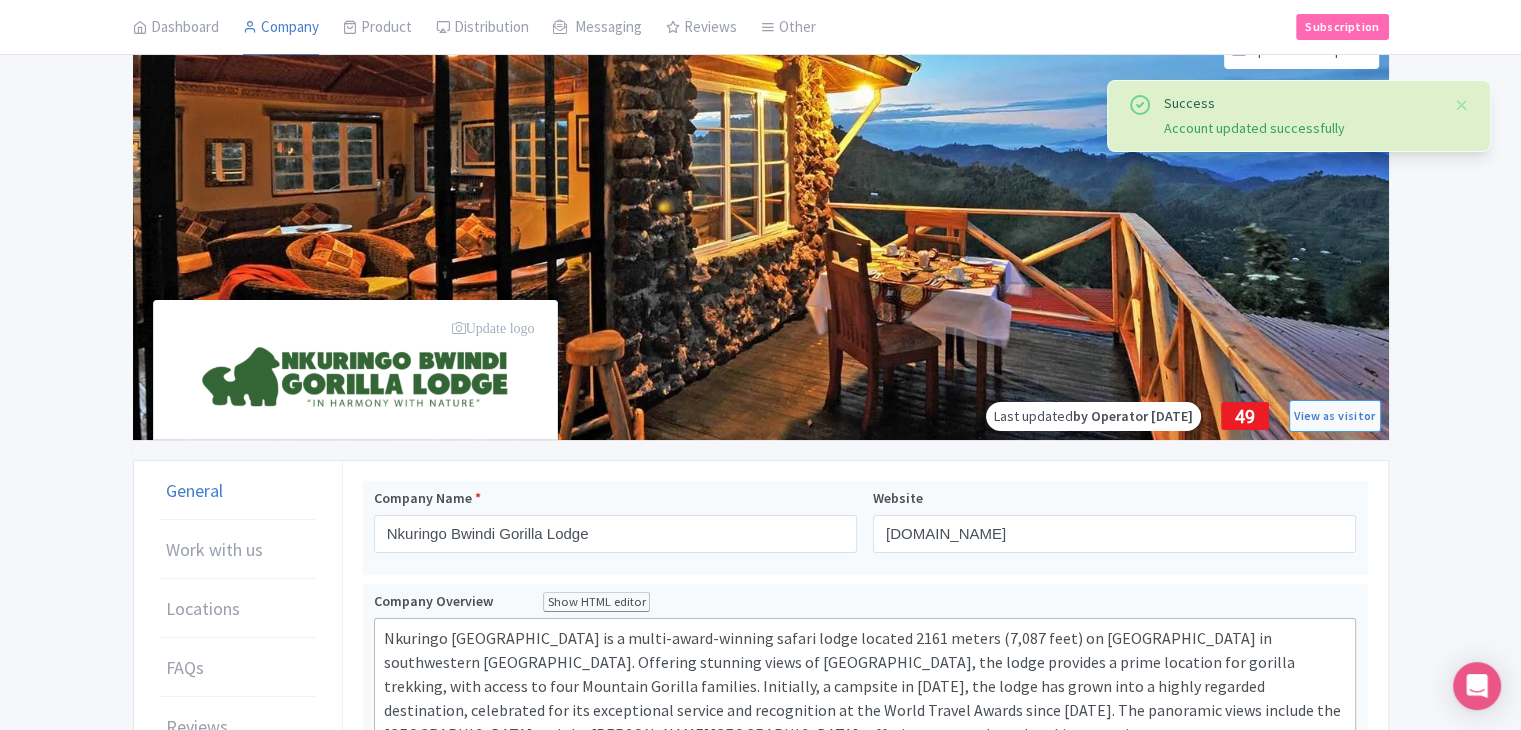 scroll, scrollTop: 0, scrollLeft: 0, axis: both 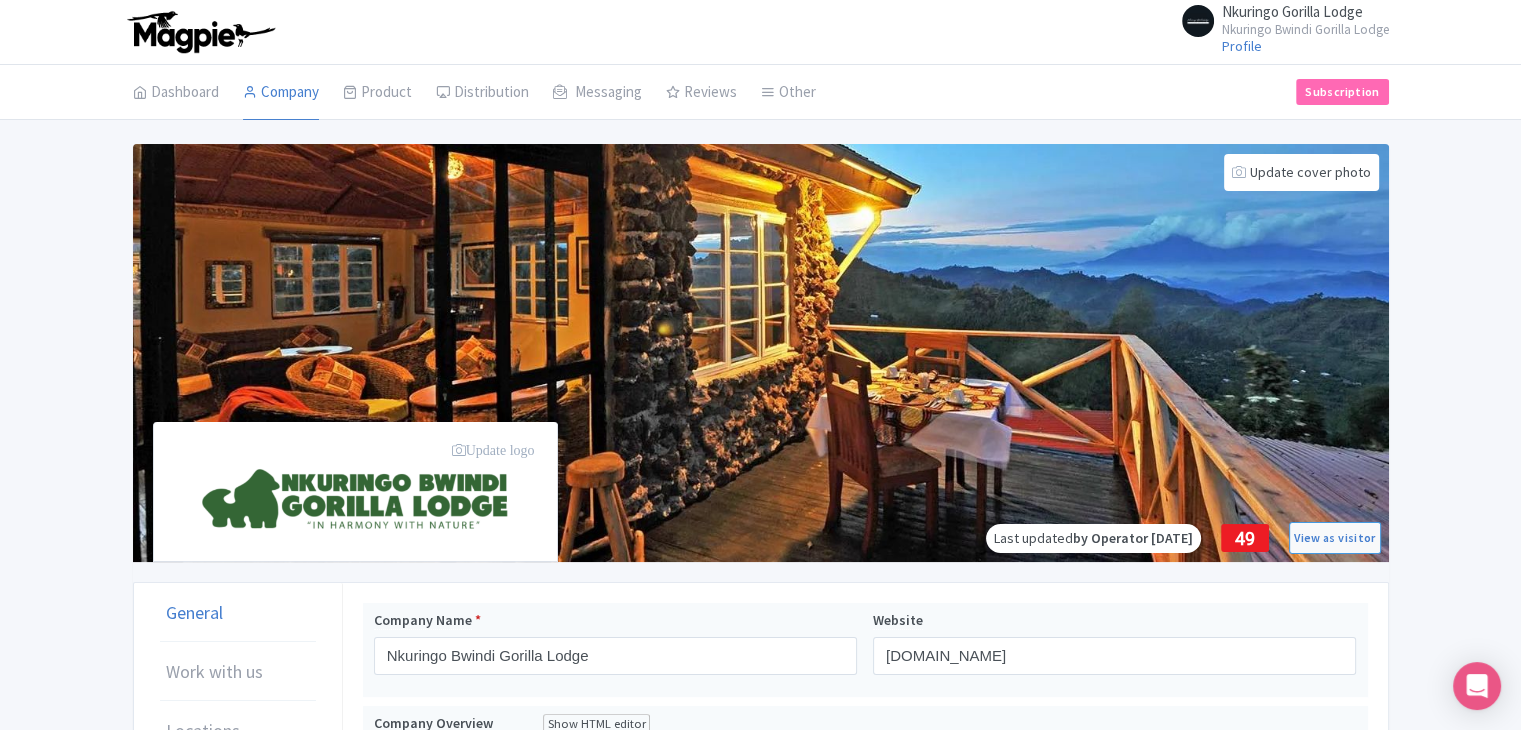click on "Update logo" at bounding box center (493, 450) 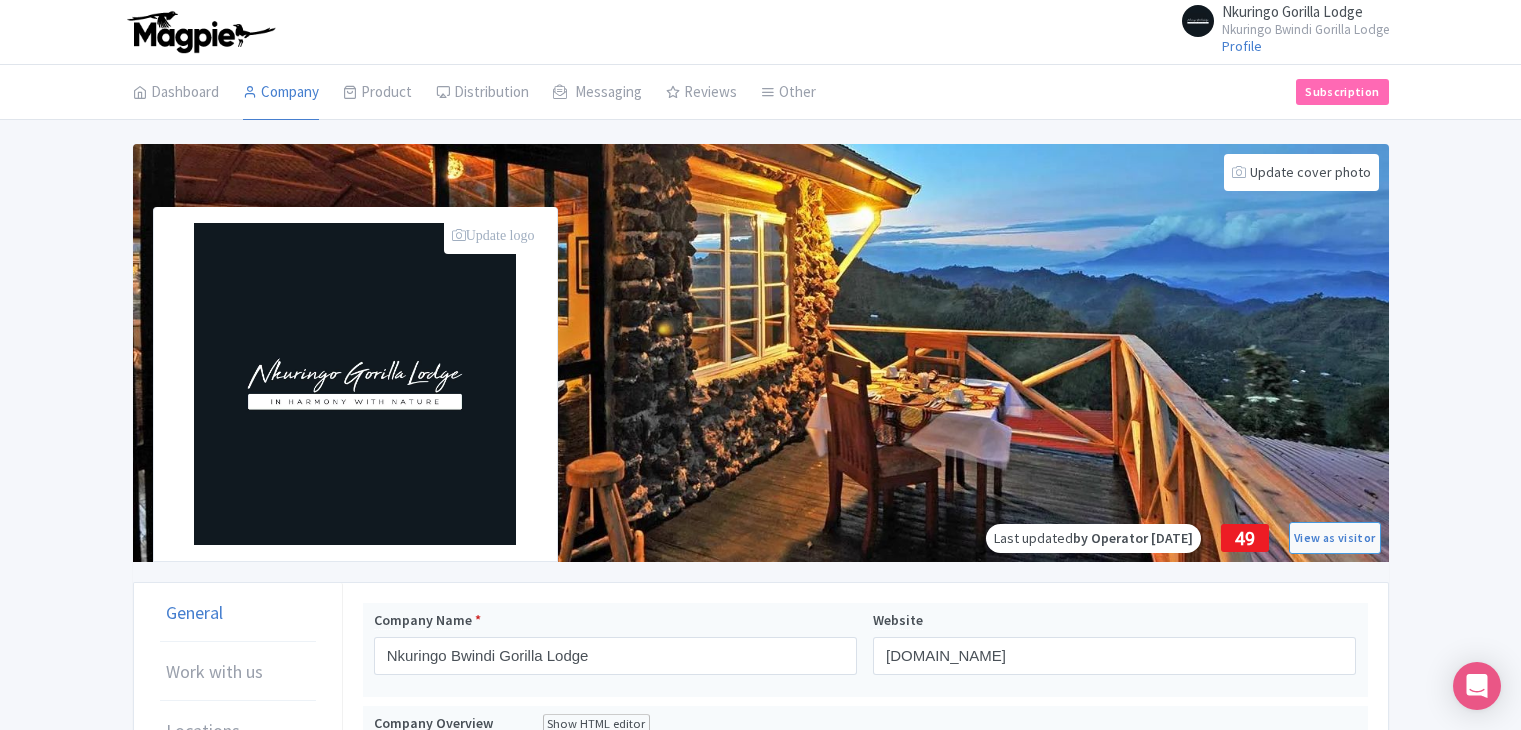 scroll, scrollTop: 0, scrollLeft: 0, axis: both 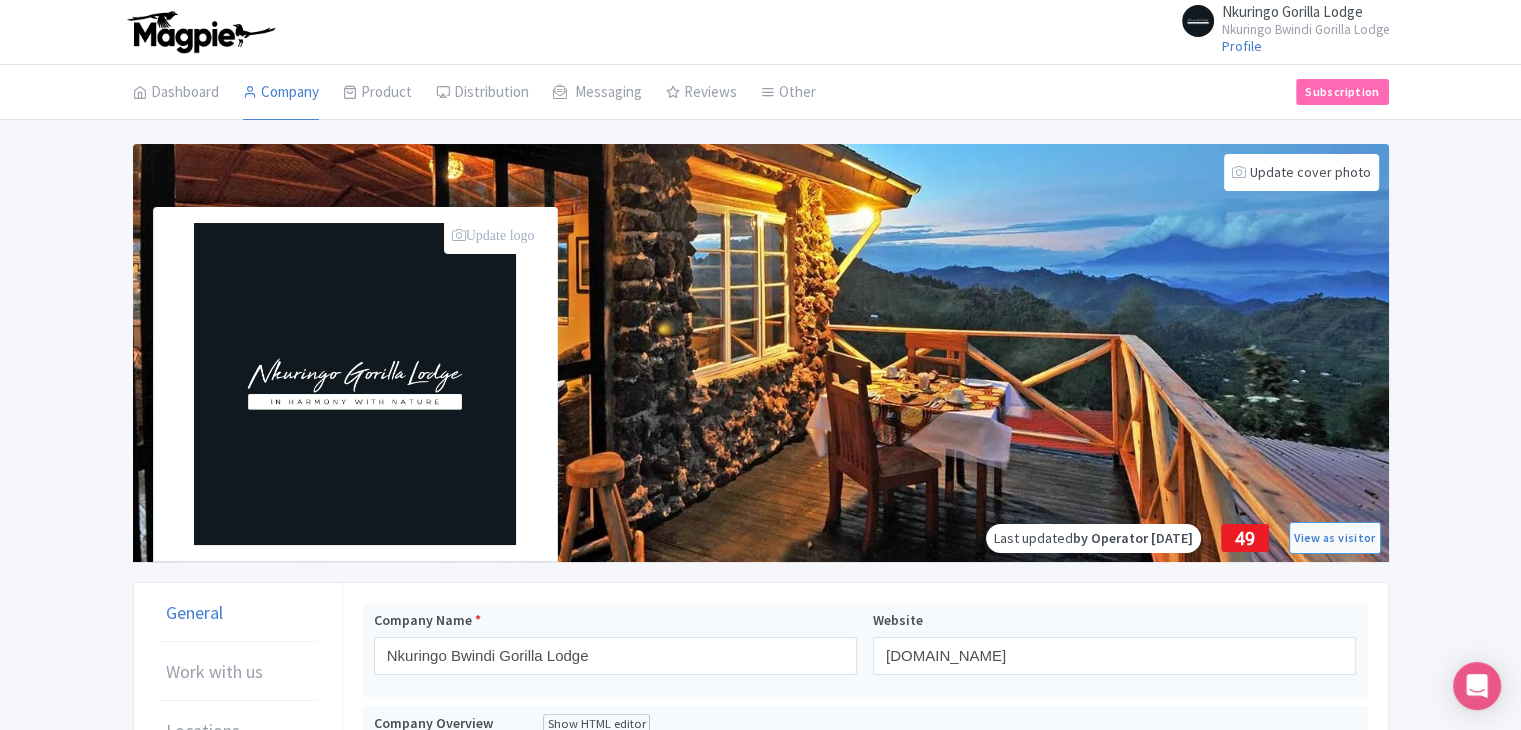 click on "Update logo" at bounding box center (493, 235) 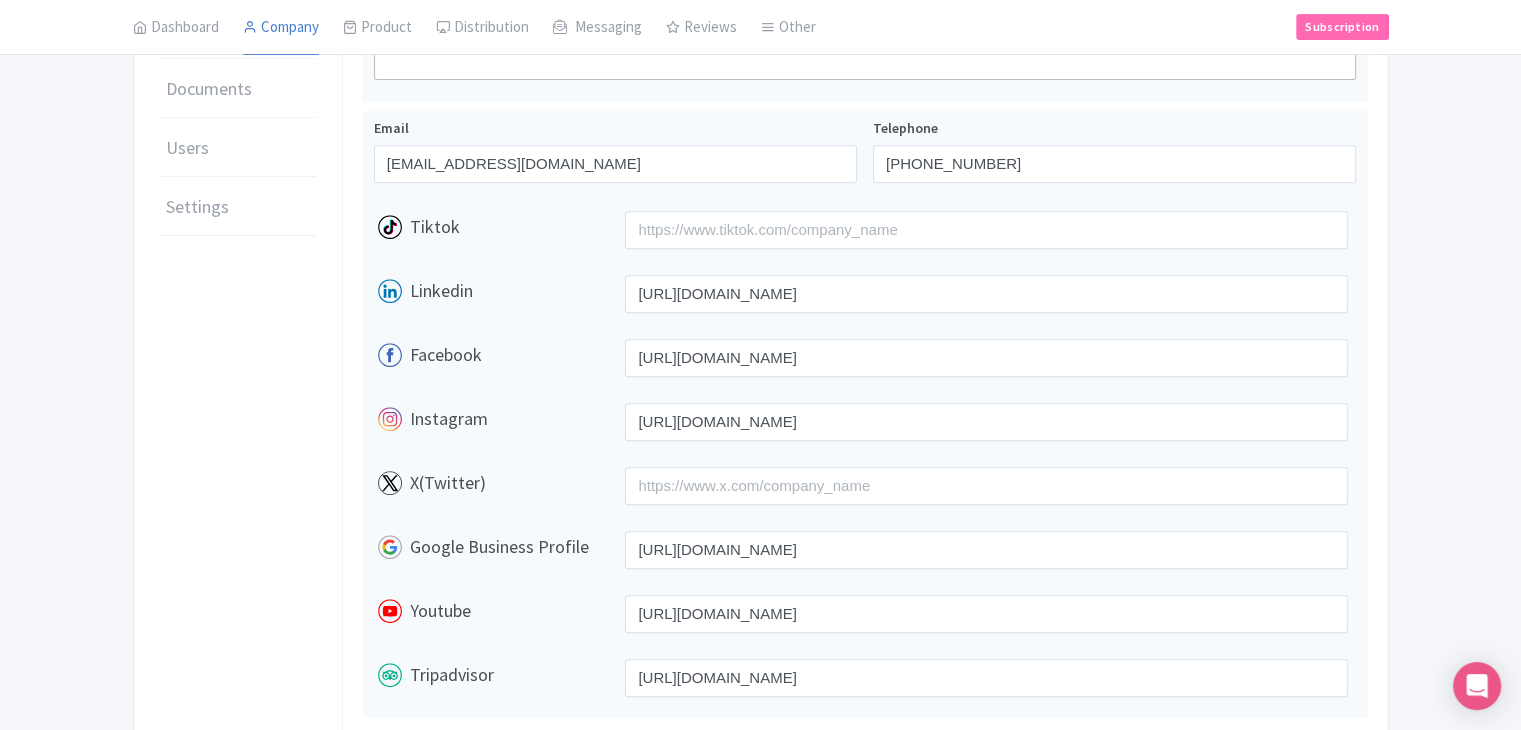 scroll, scrollTop: 981, scrollLeft: 0, axis: vertical 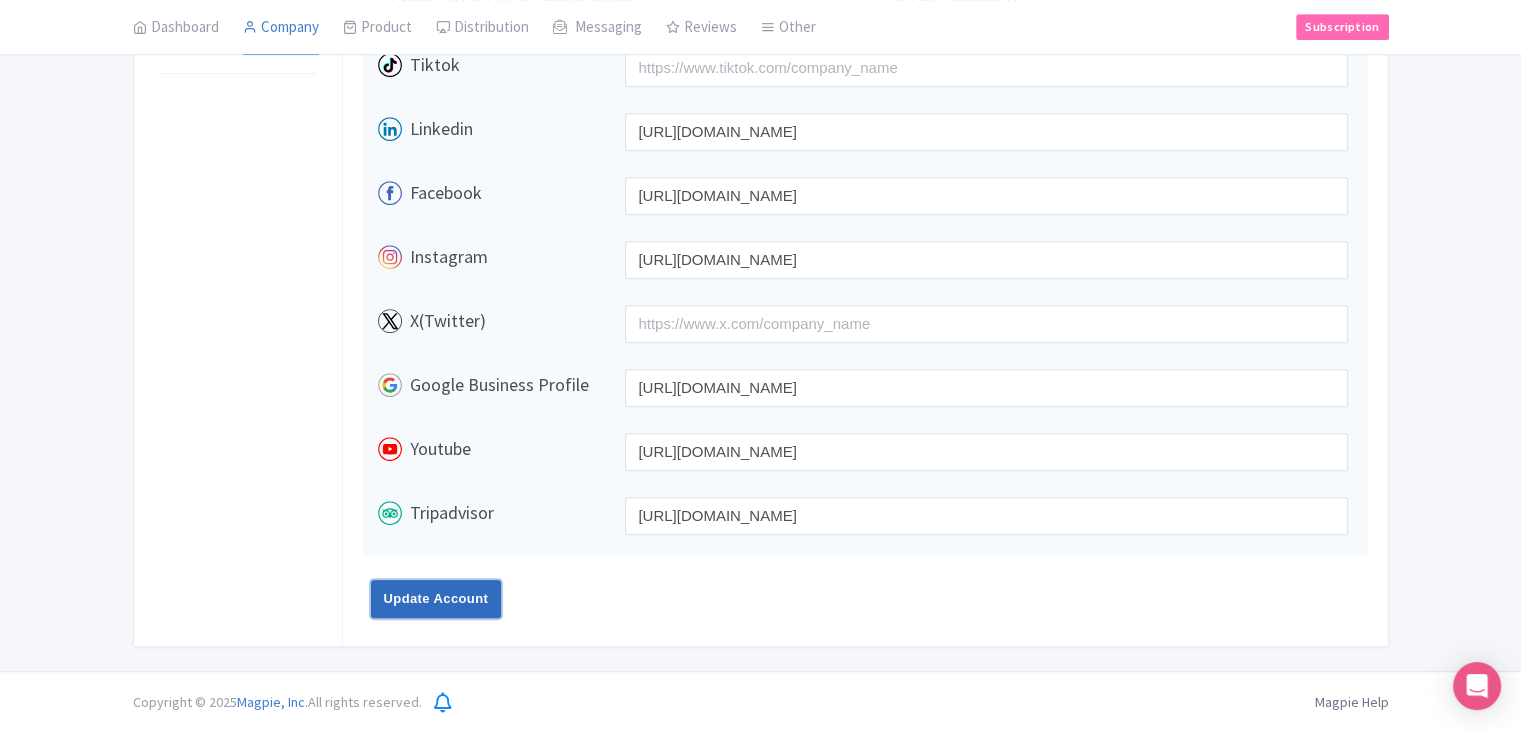 click on "Update Account" at bounding box center (436, 599) 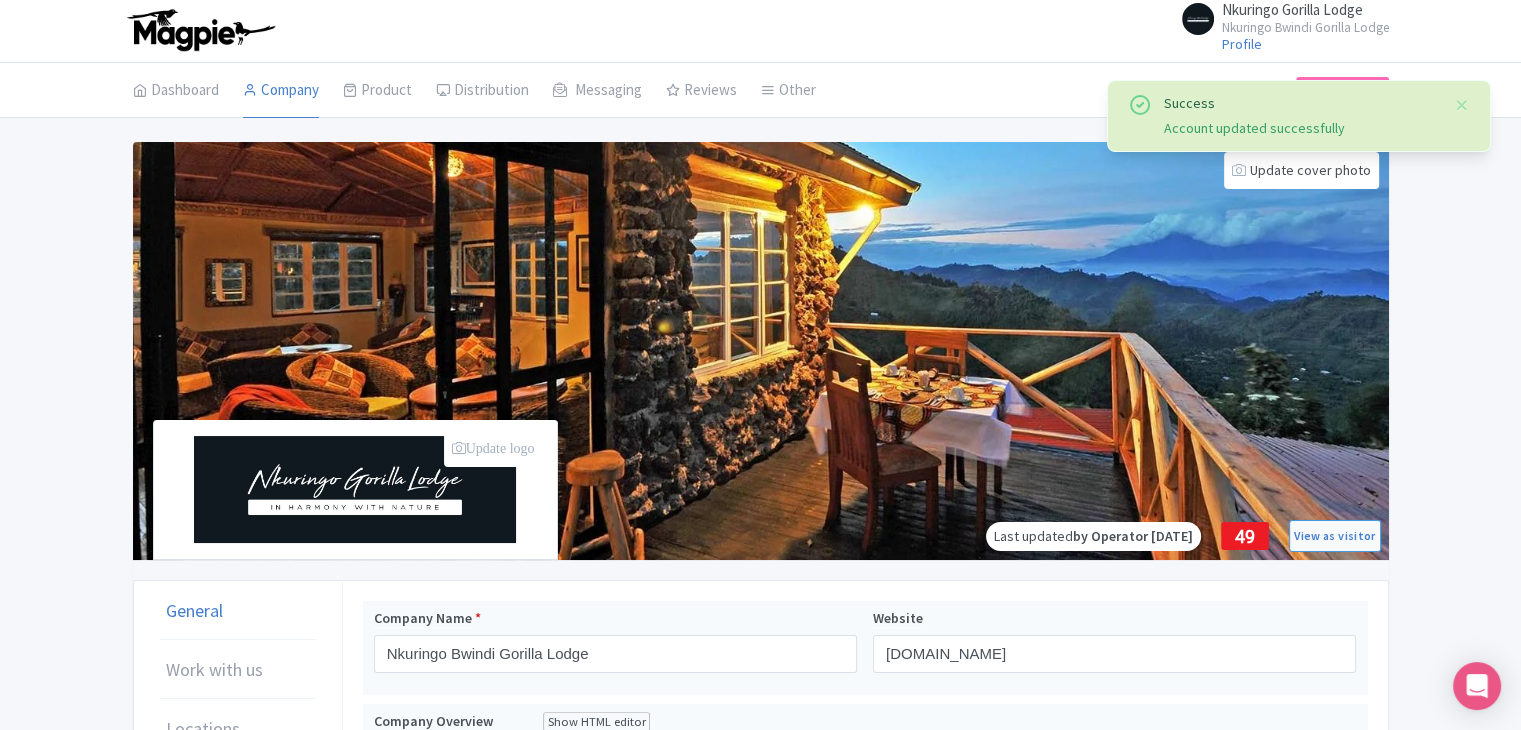 scroll, scrollTop: 0, scrollLeft: 0, axis: both 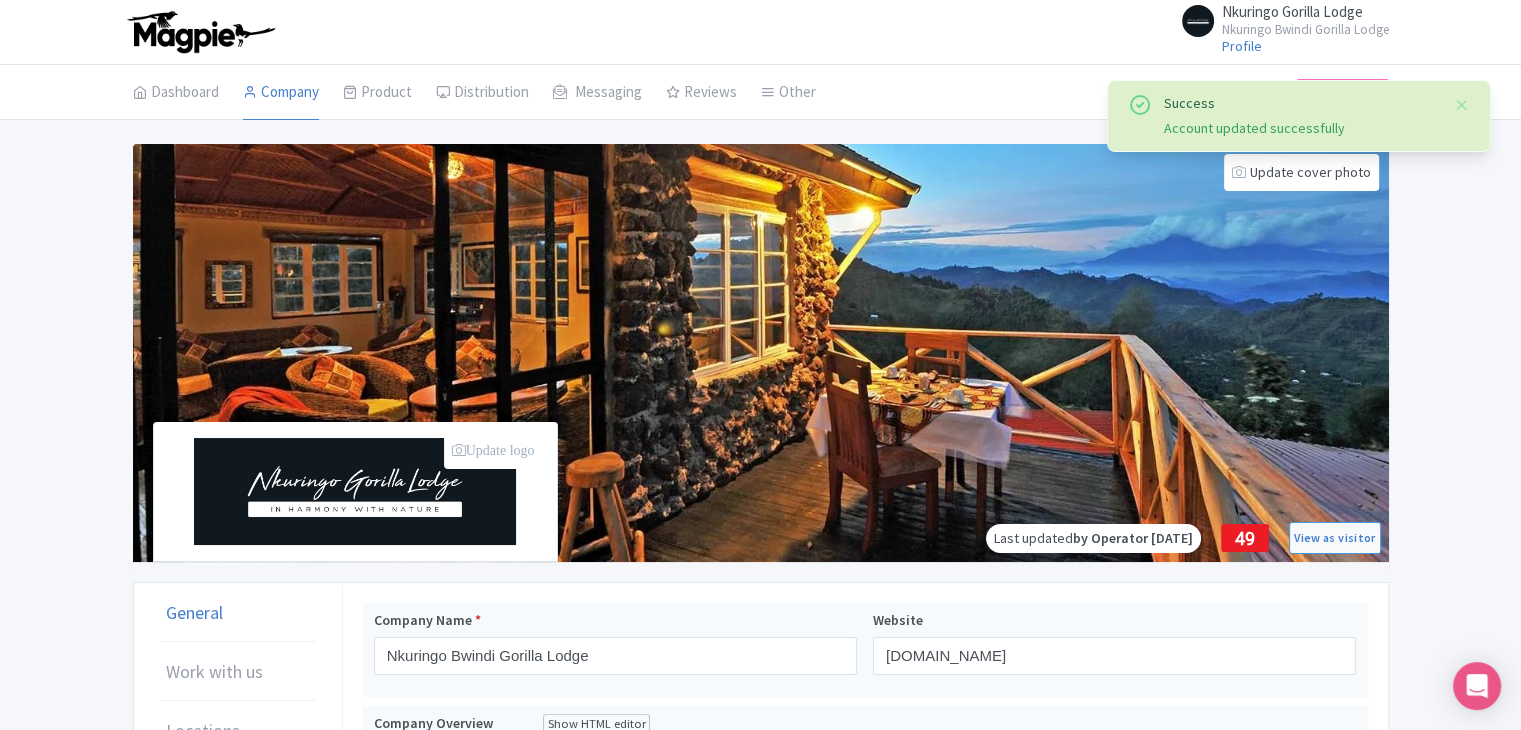 click on "Nkuringo  Gorilla Lodge" at bounding box center [1292, 11] 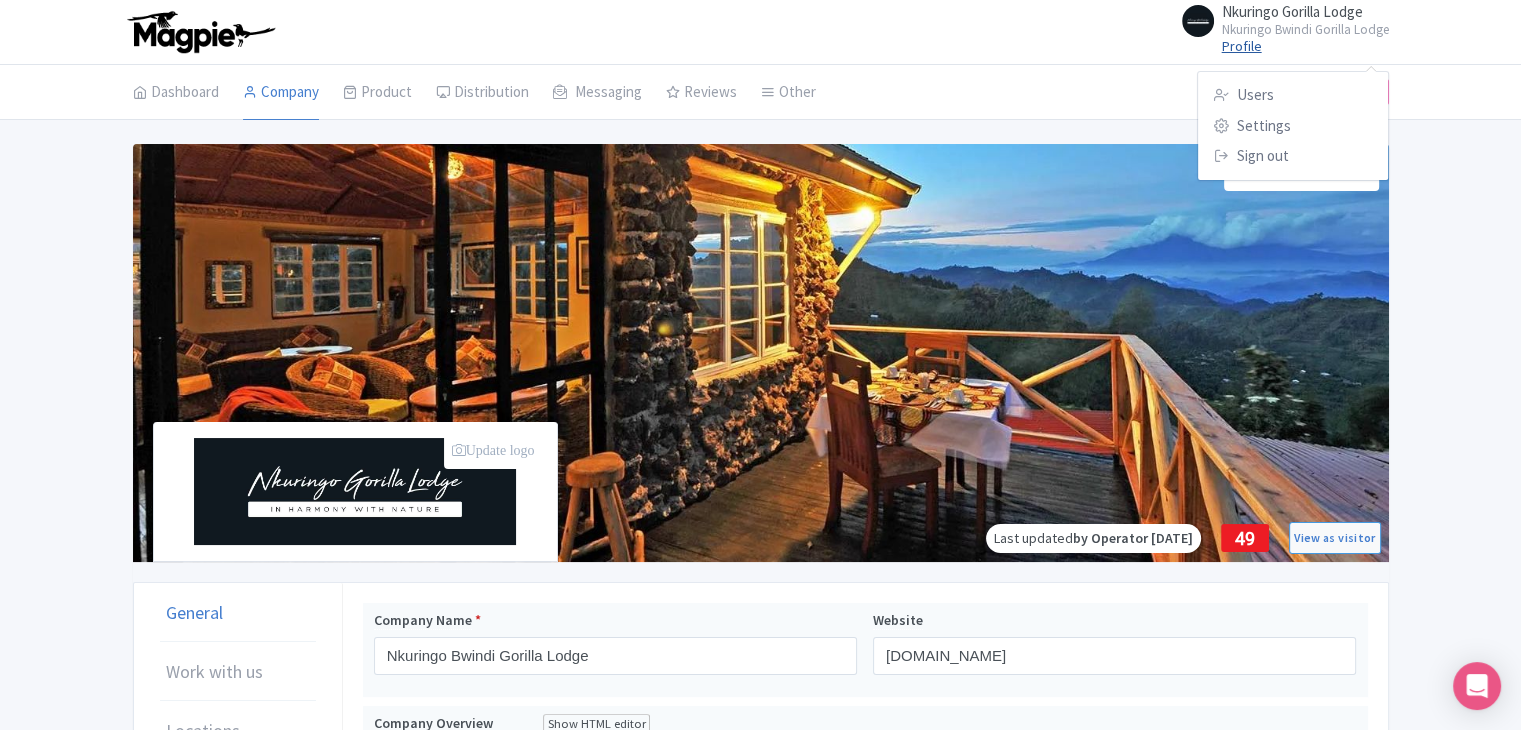 click on "Profile" at bounding box center [1242, 46] 